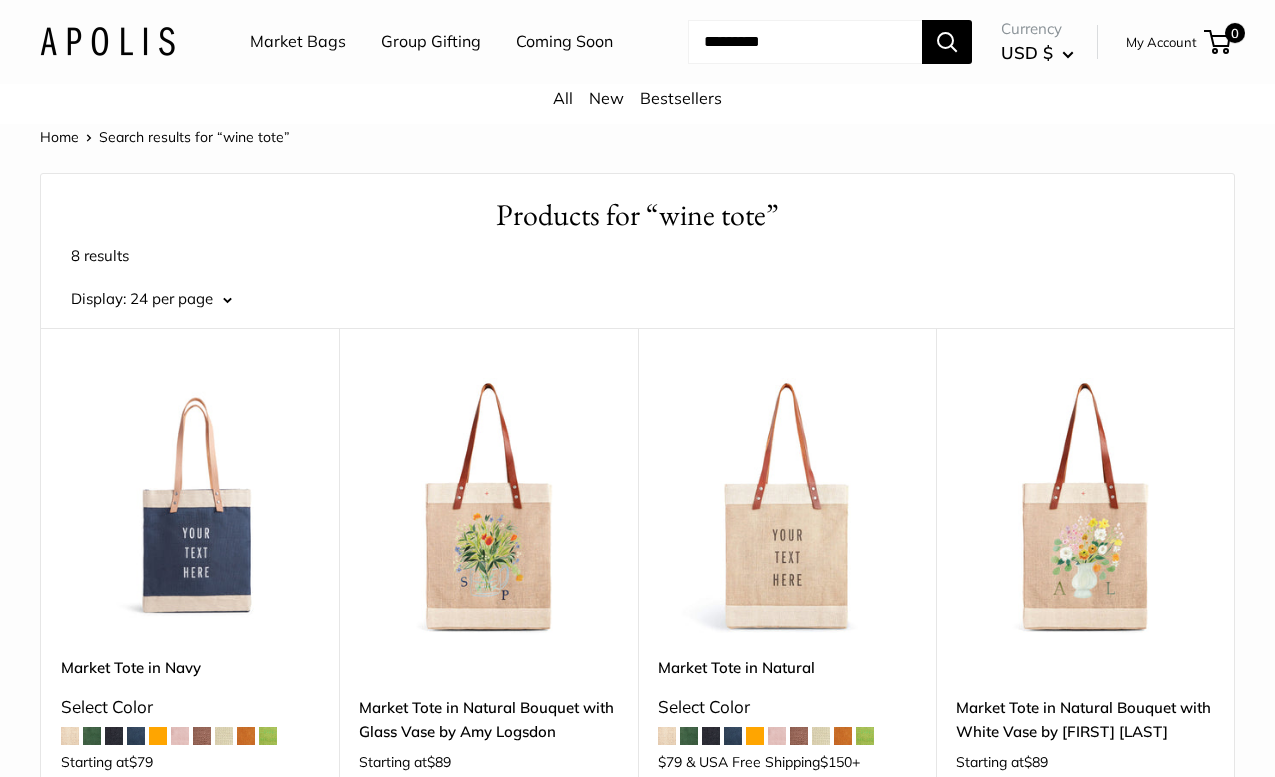 scroll, scrollTop: 1472, scrollLeft: 0, axis: vertical 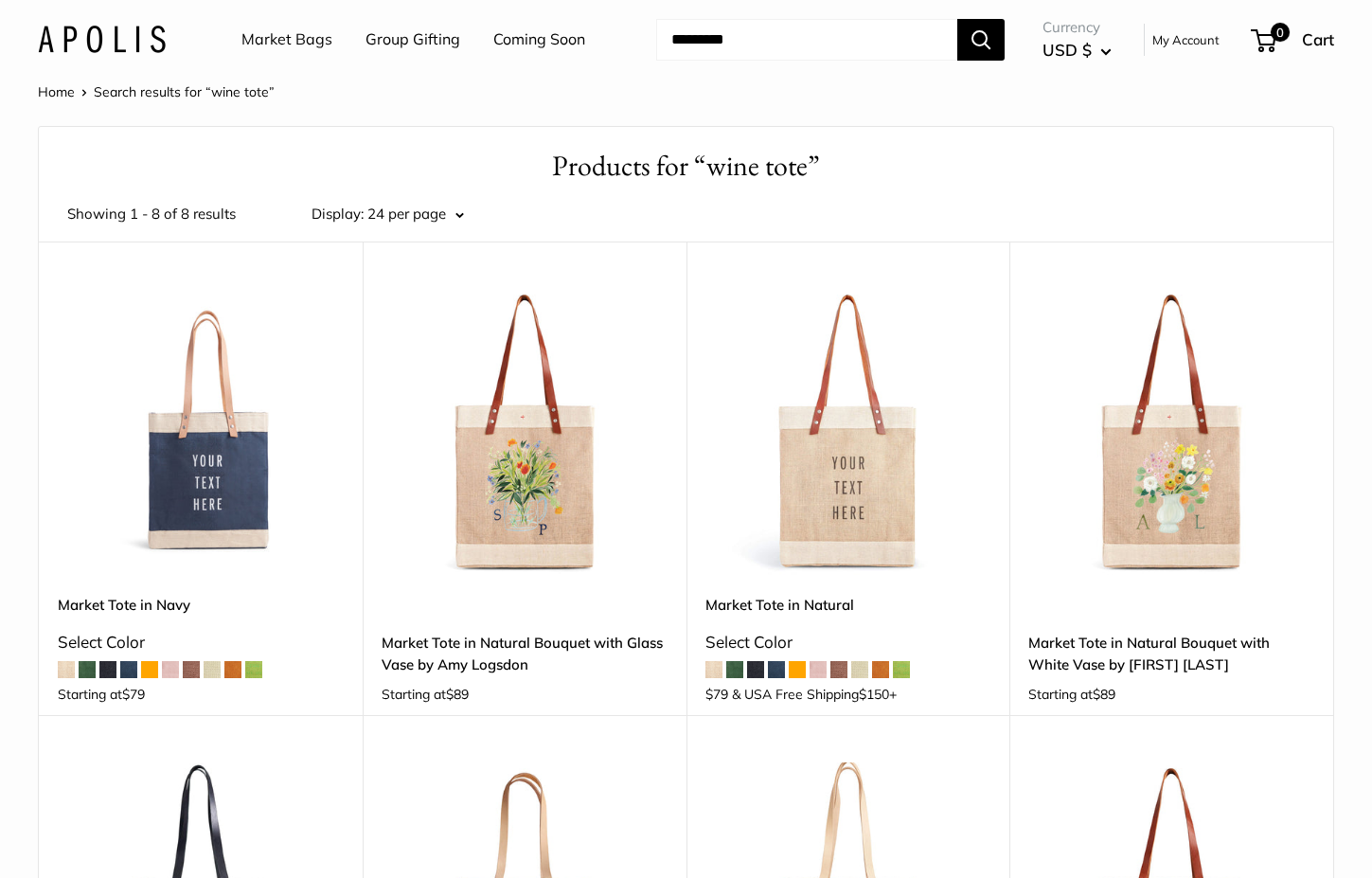 click at bounding box center (101, 39) 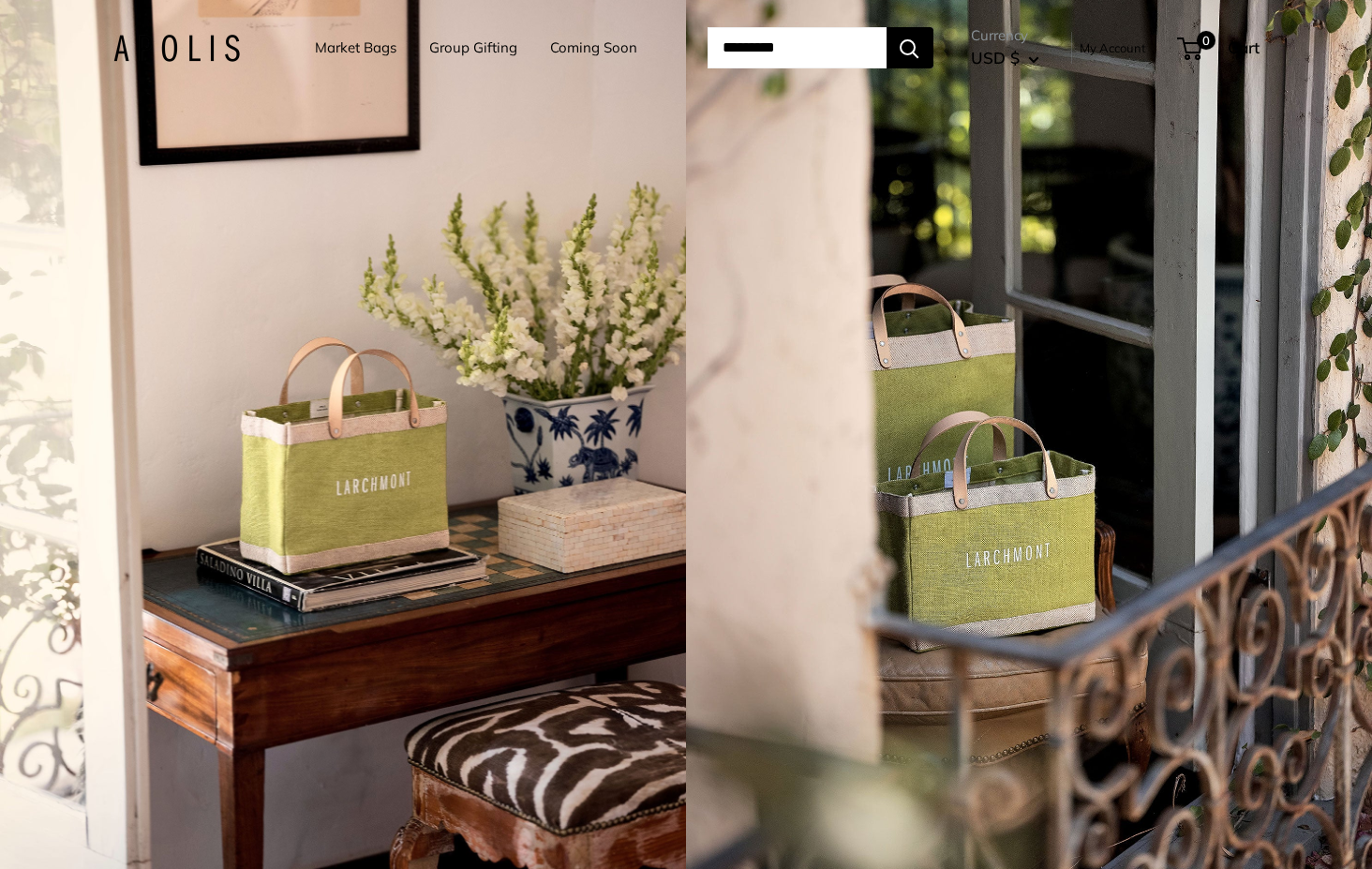 scroll, scrollTop: 0, scrollLeft: 0, axis: both 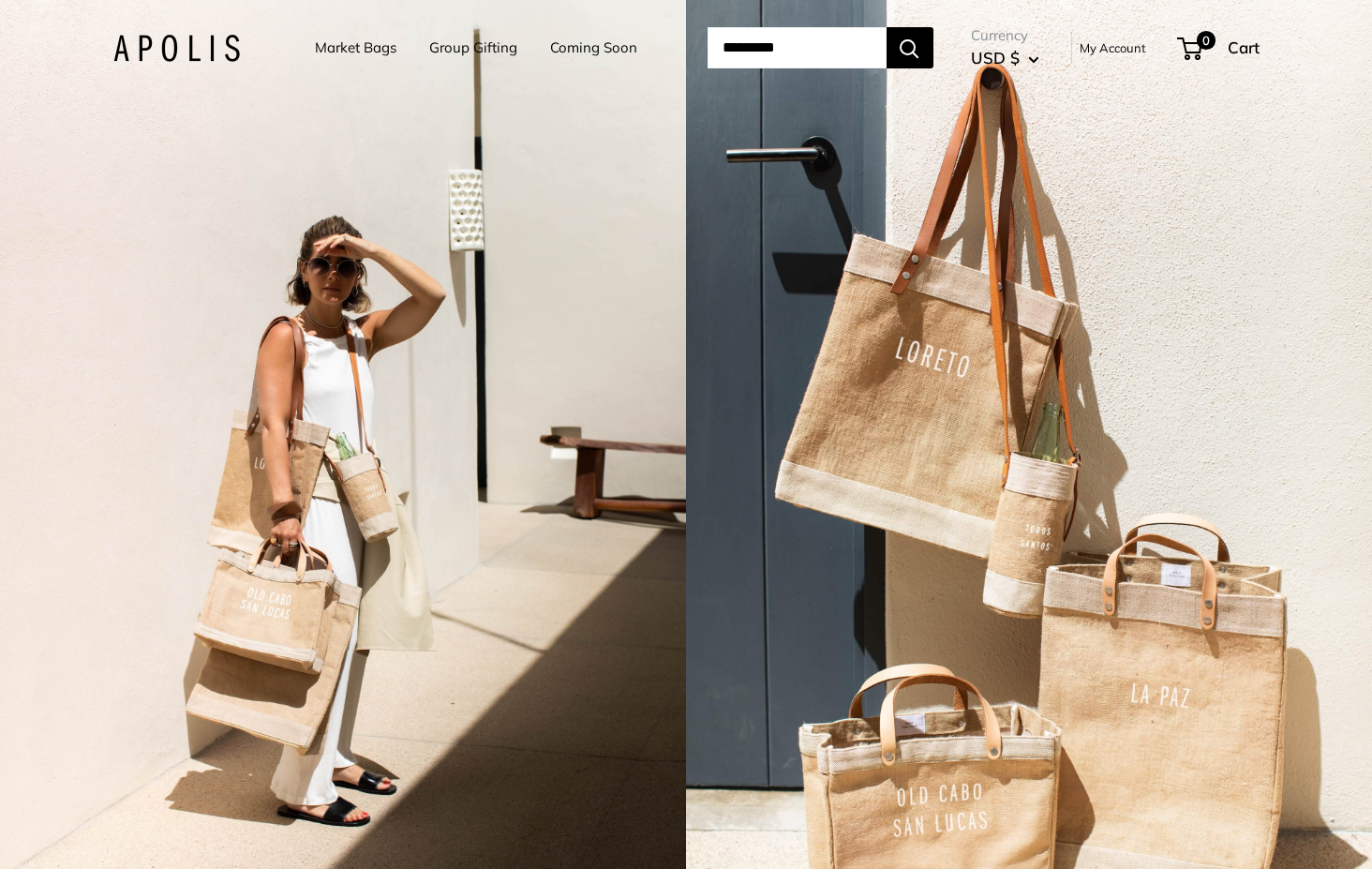 click on "Market Bags" at bounding box center (355, 48) 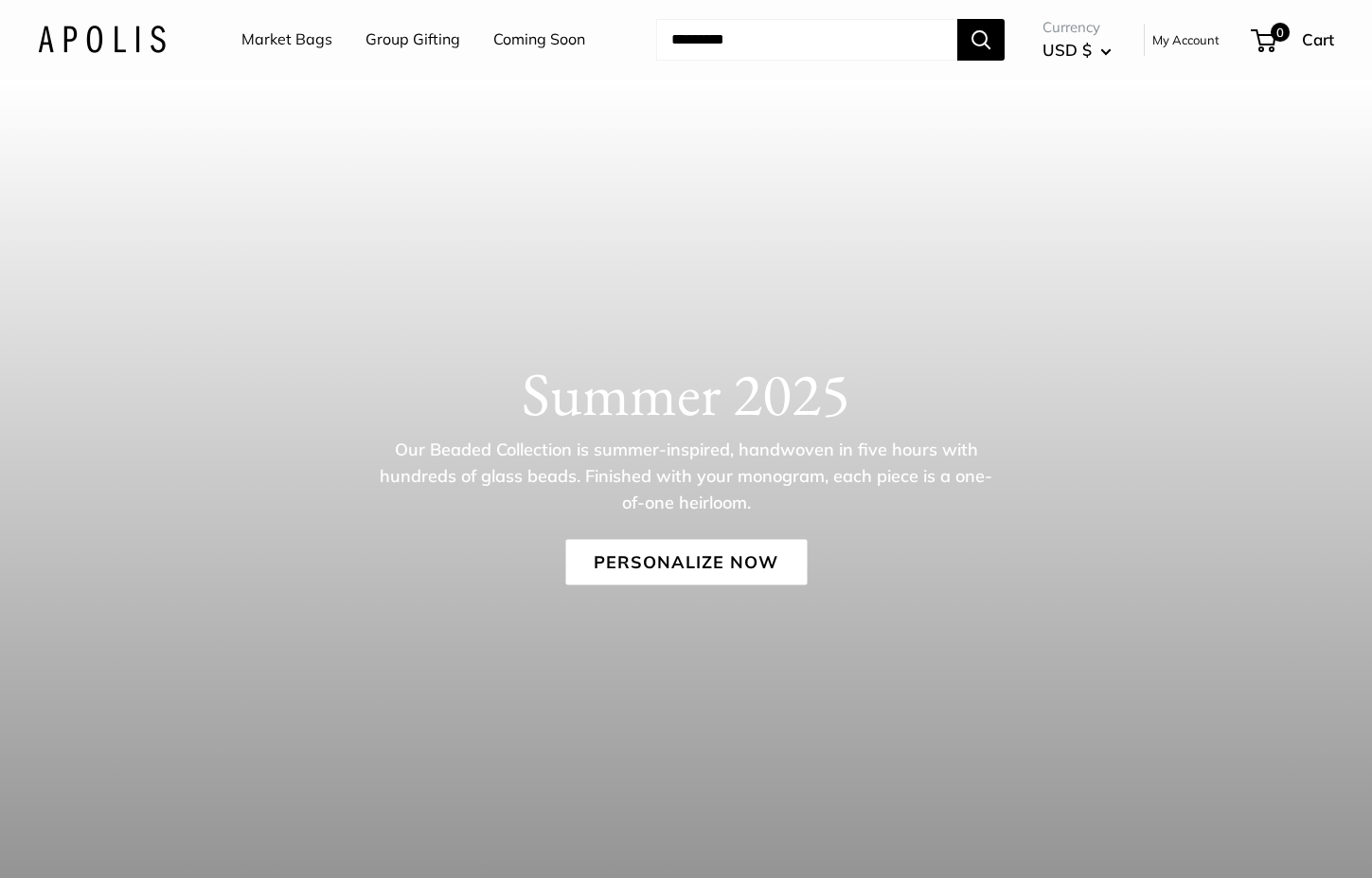 scroll, scrollTop: 0, scrollLeft: 0, axis: both 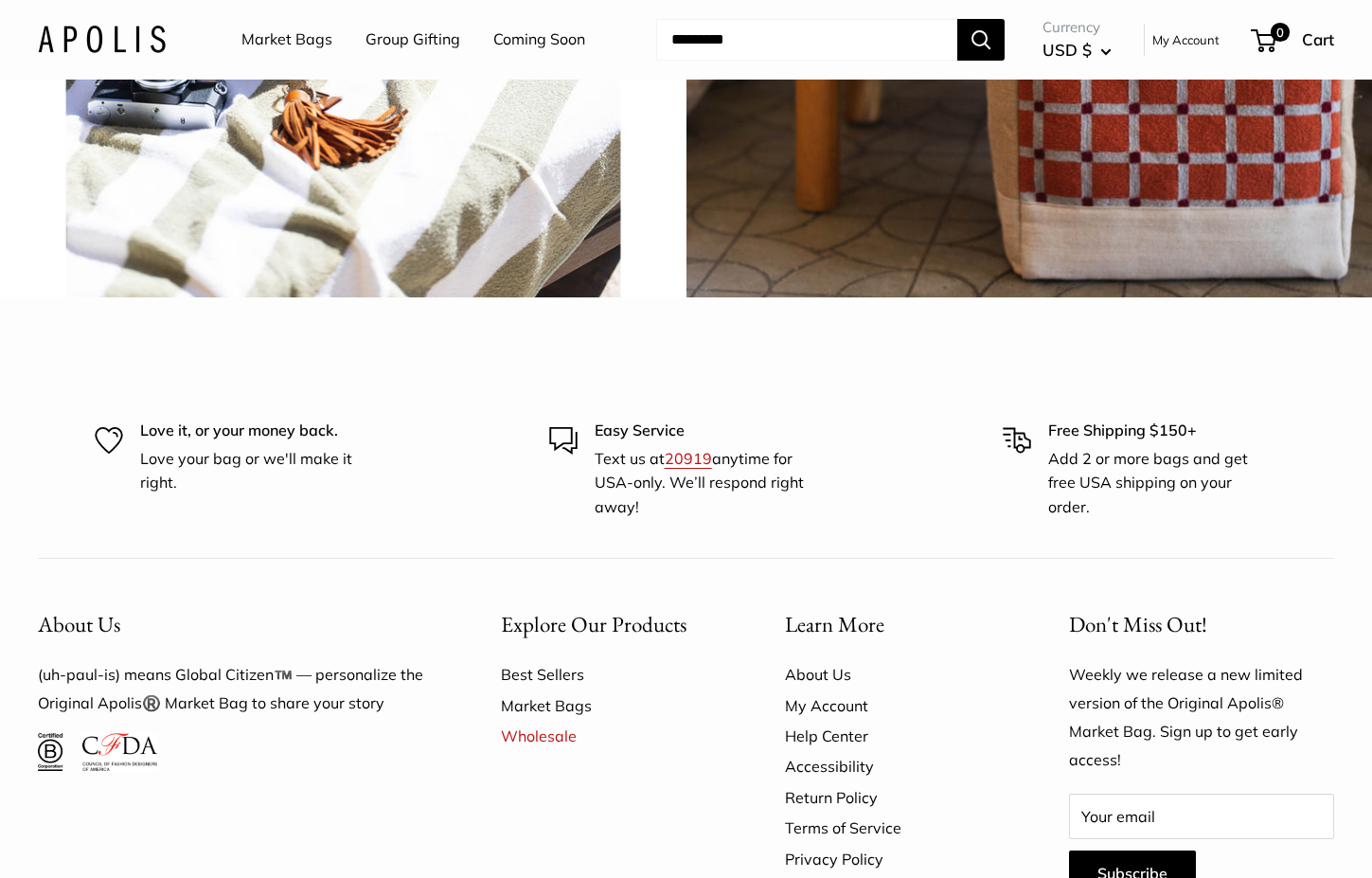 click on "Chenille sage" at bounding box center (343, -46) 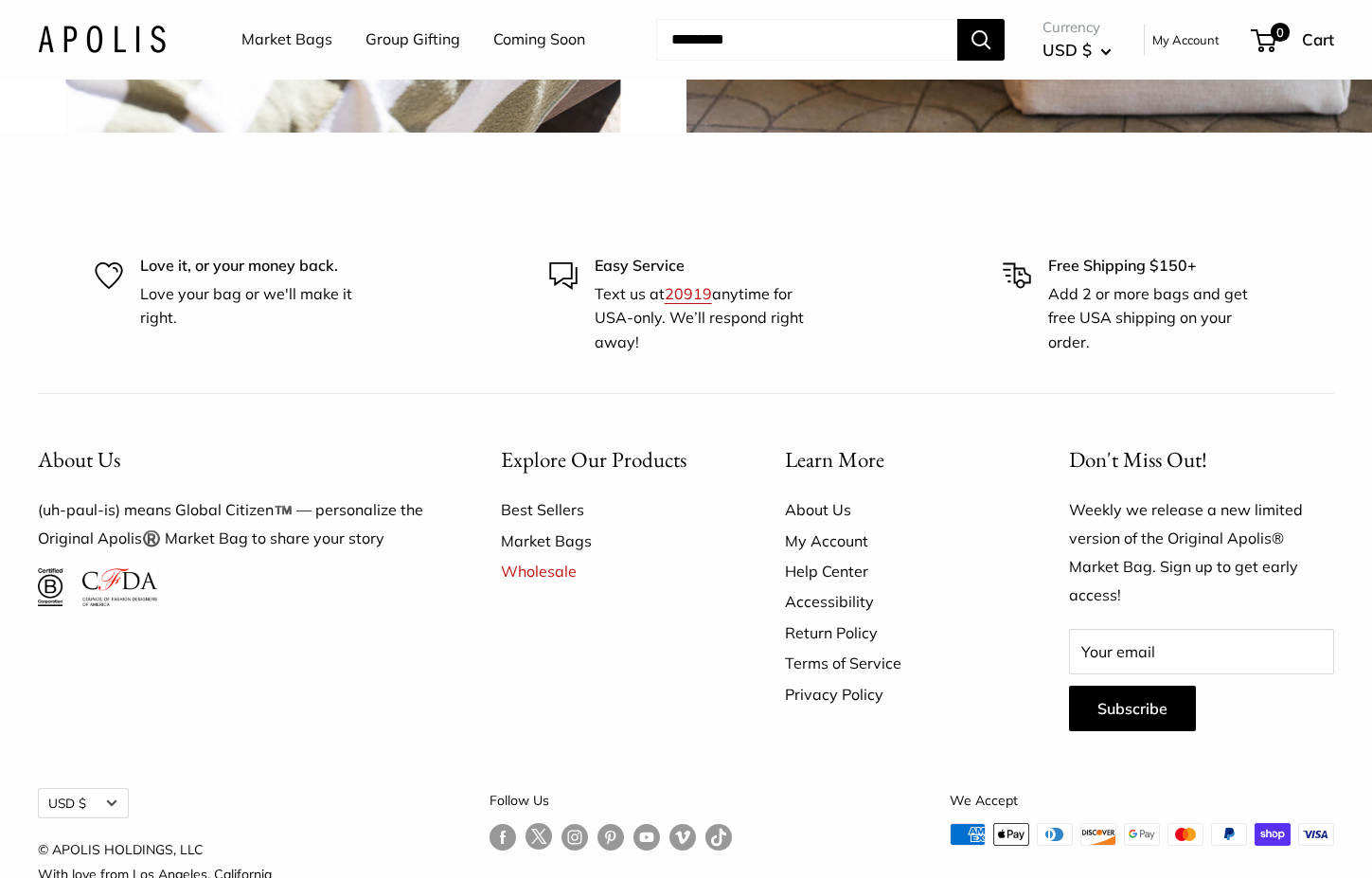 scroll, scrollTop: 4680, scrollLeft: 0, axis: vertical 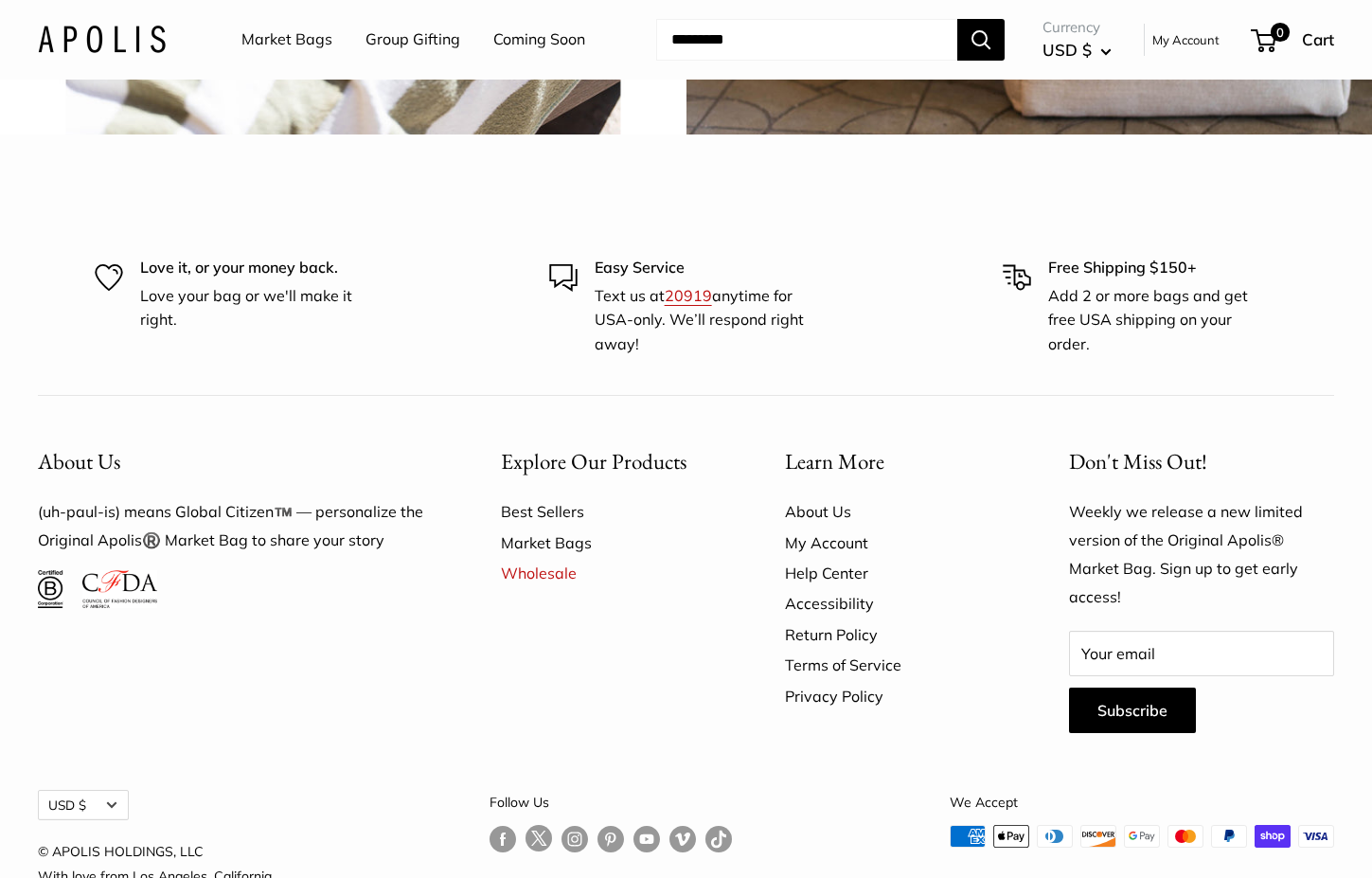 click on "chenille brick" at bounding box center (1029, -209) 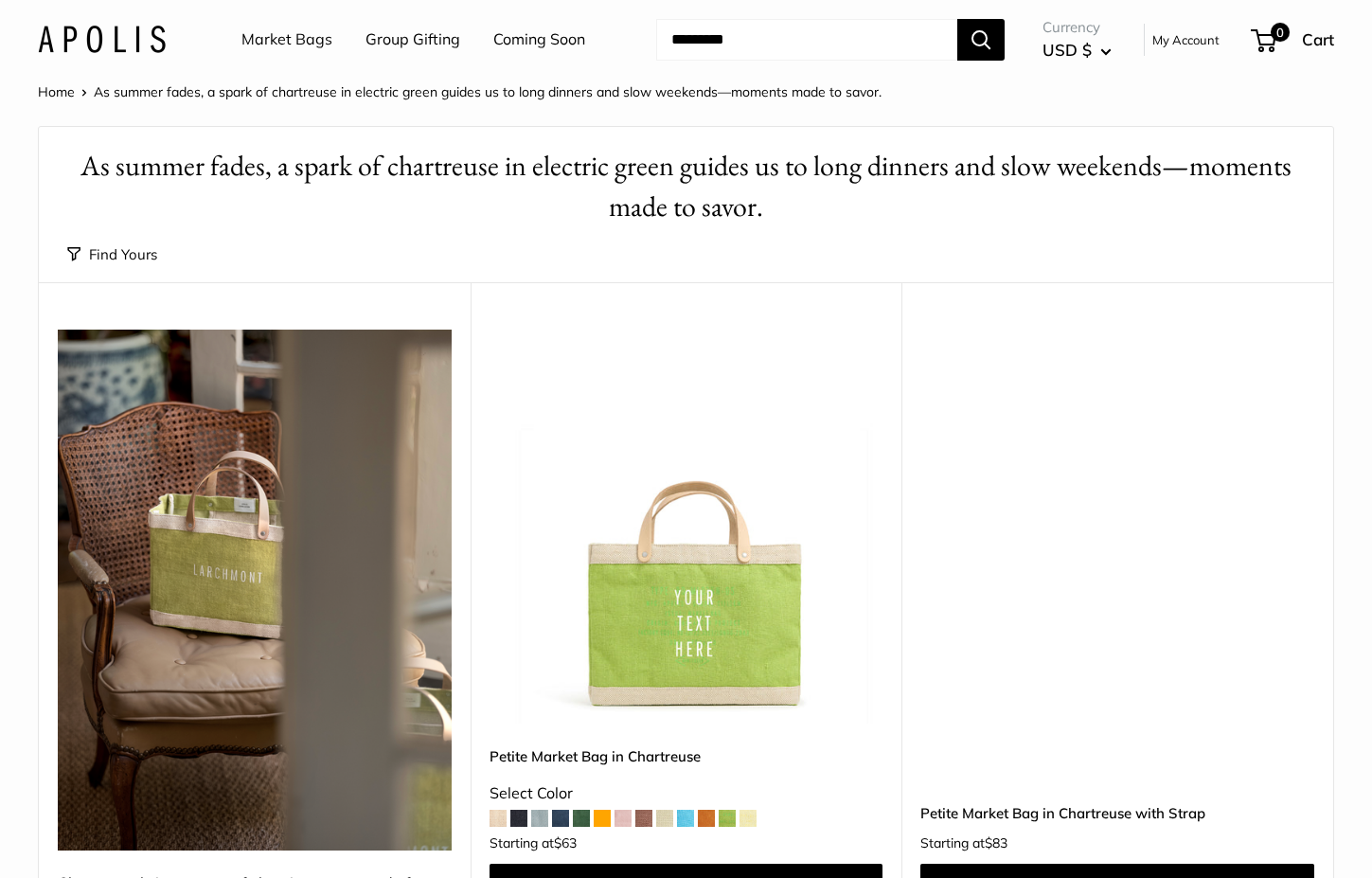 scroll, scrollTop: 0, scrollLeft: 0, axis: both 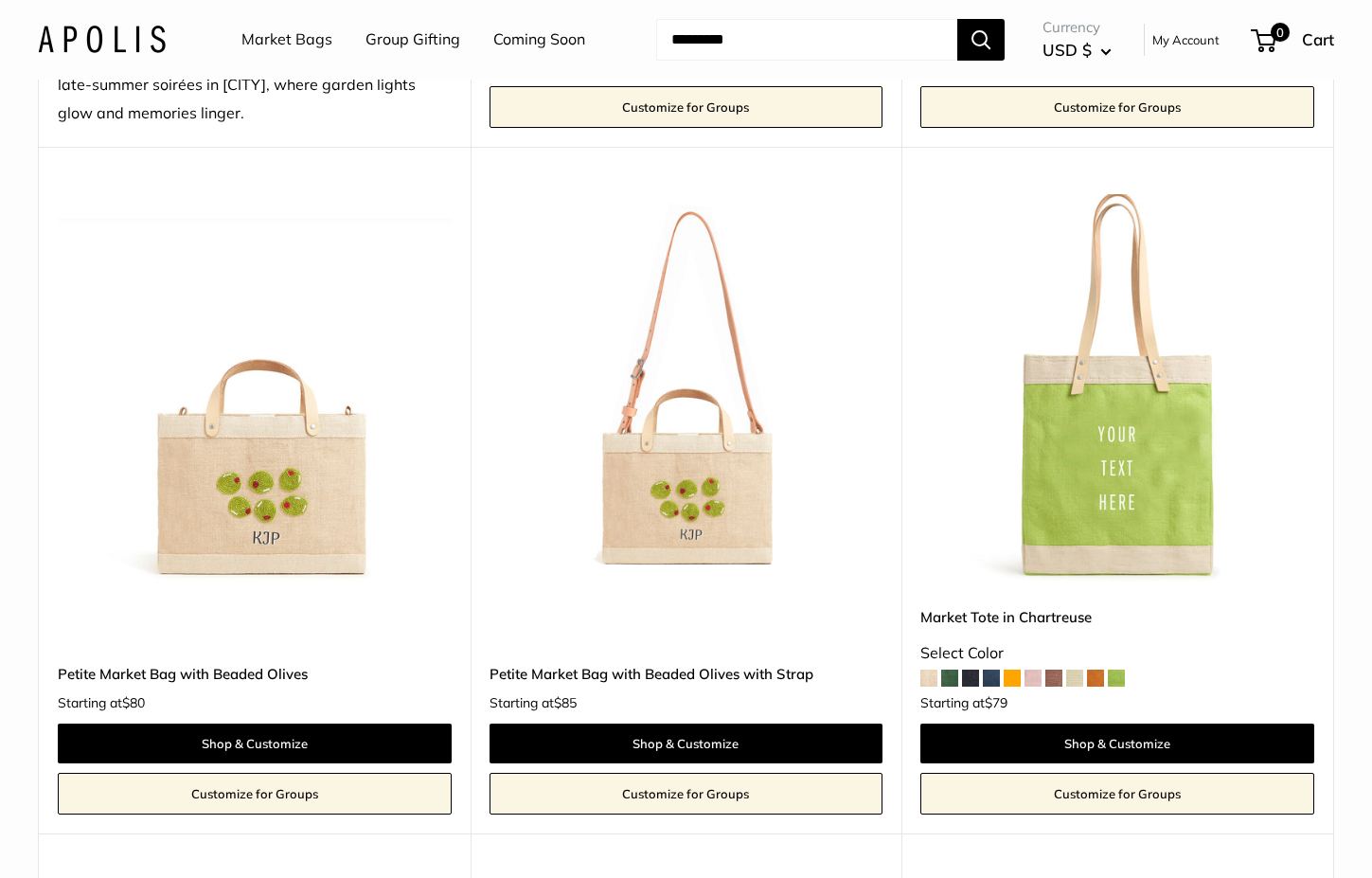 click at bounding box center [991, 678] 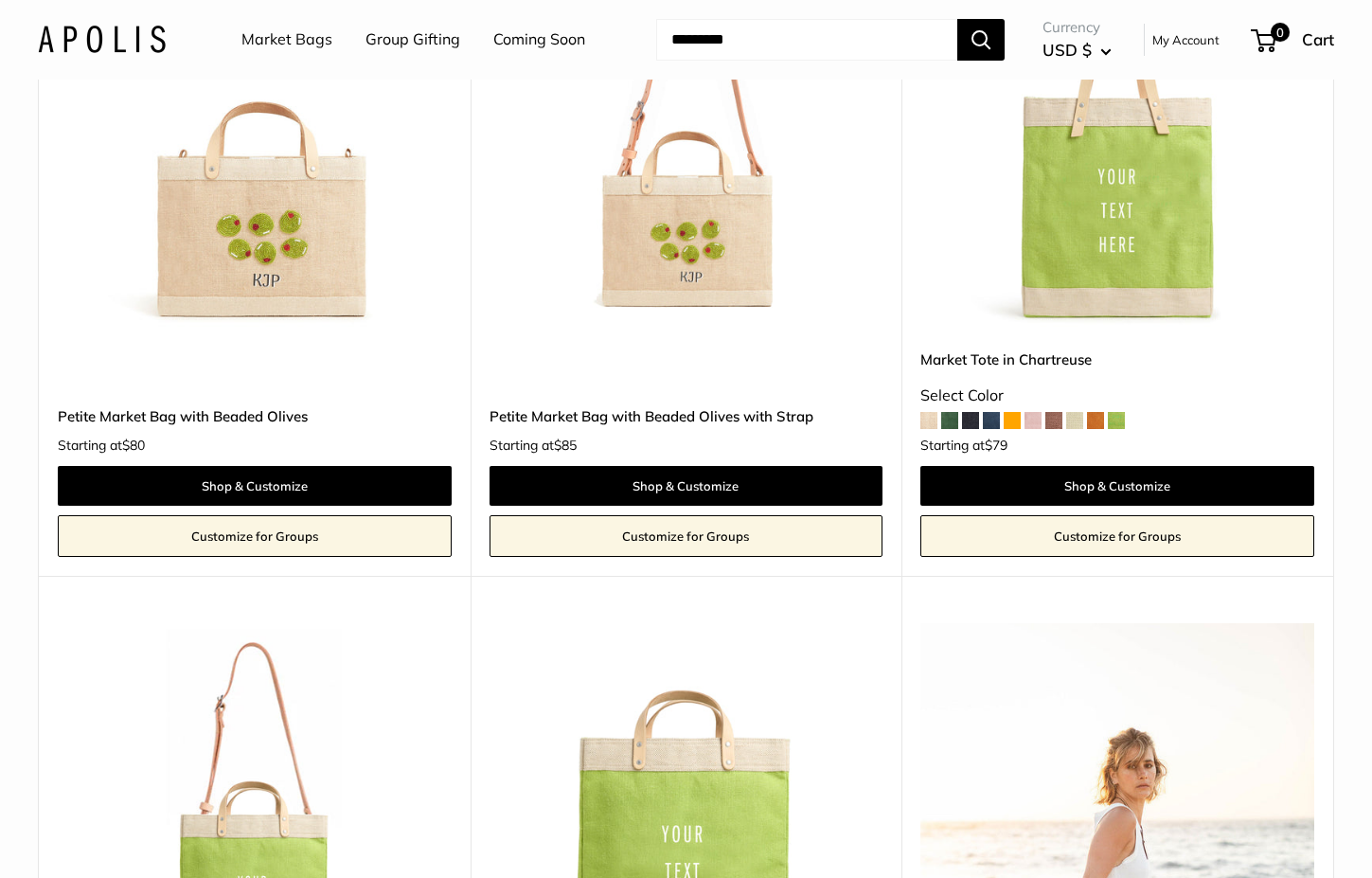 scroll, scrollTop: 1469, scrollLeft: 0, axis: vertical 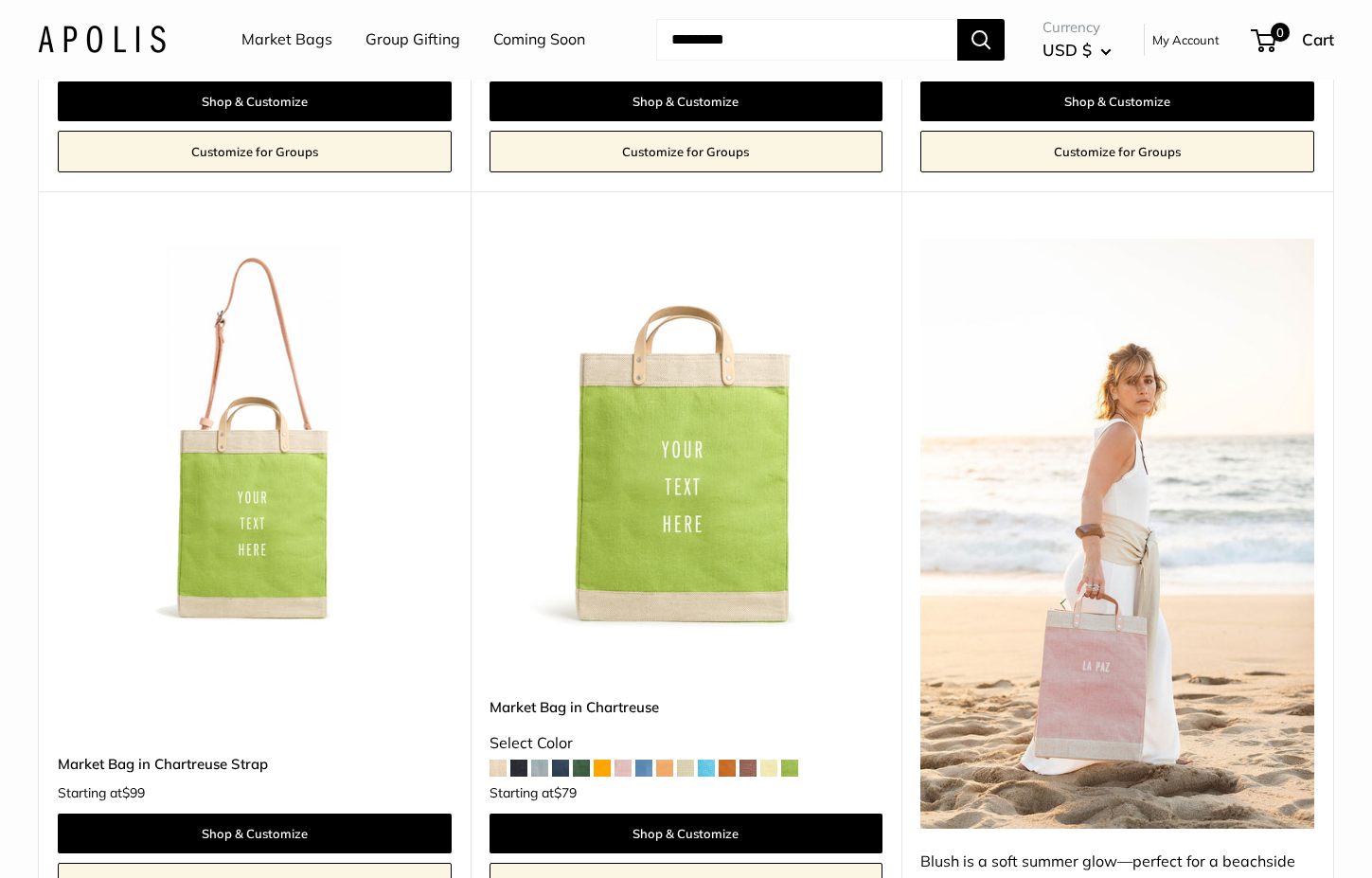 click at bounding box center [0, 0] 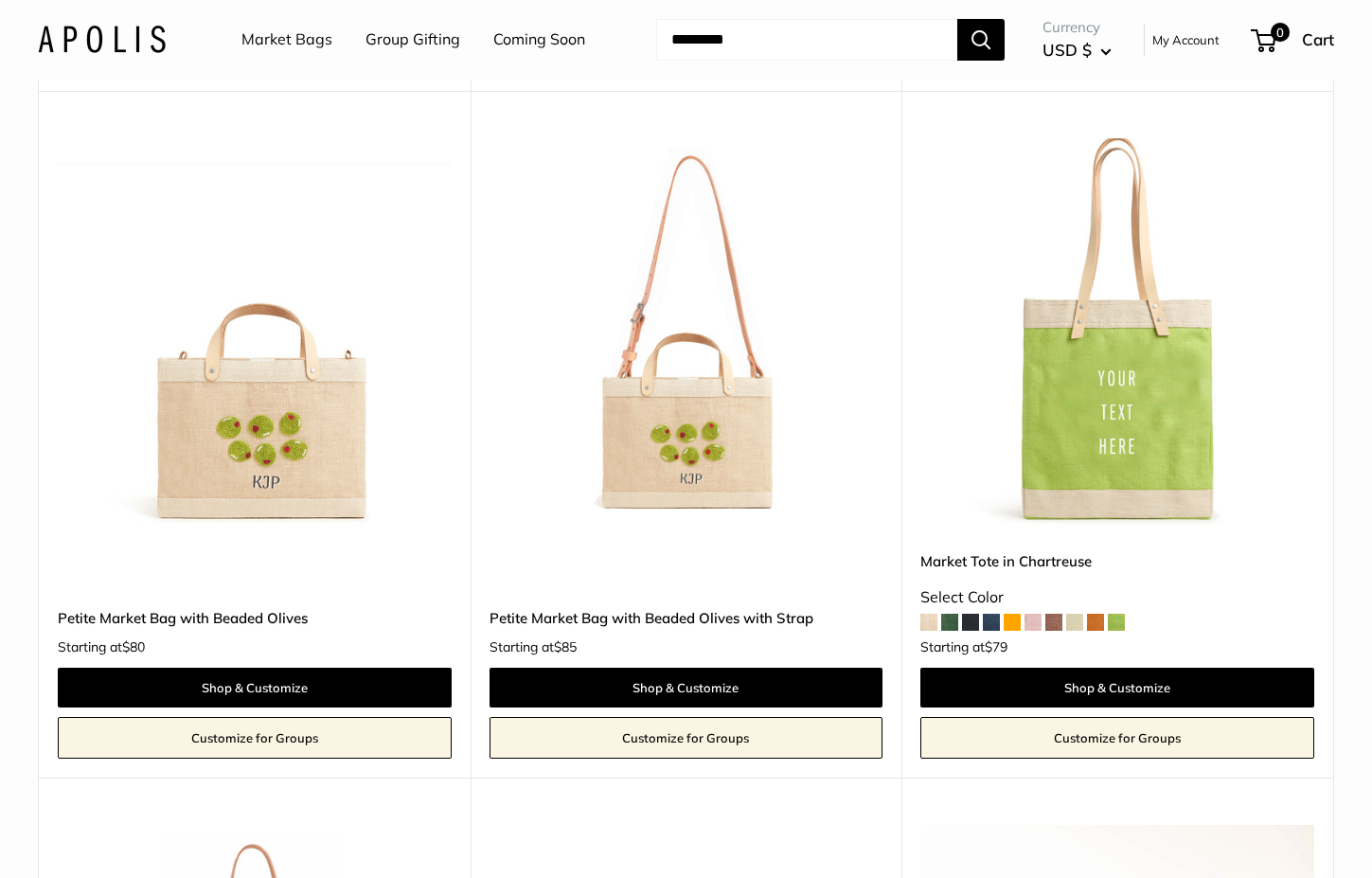 scroll, scrollTop: 880, scrollLeft: 0, axis: vertical 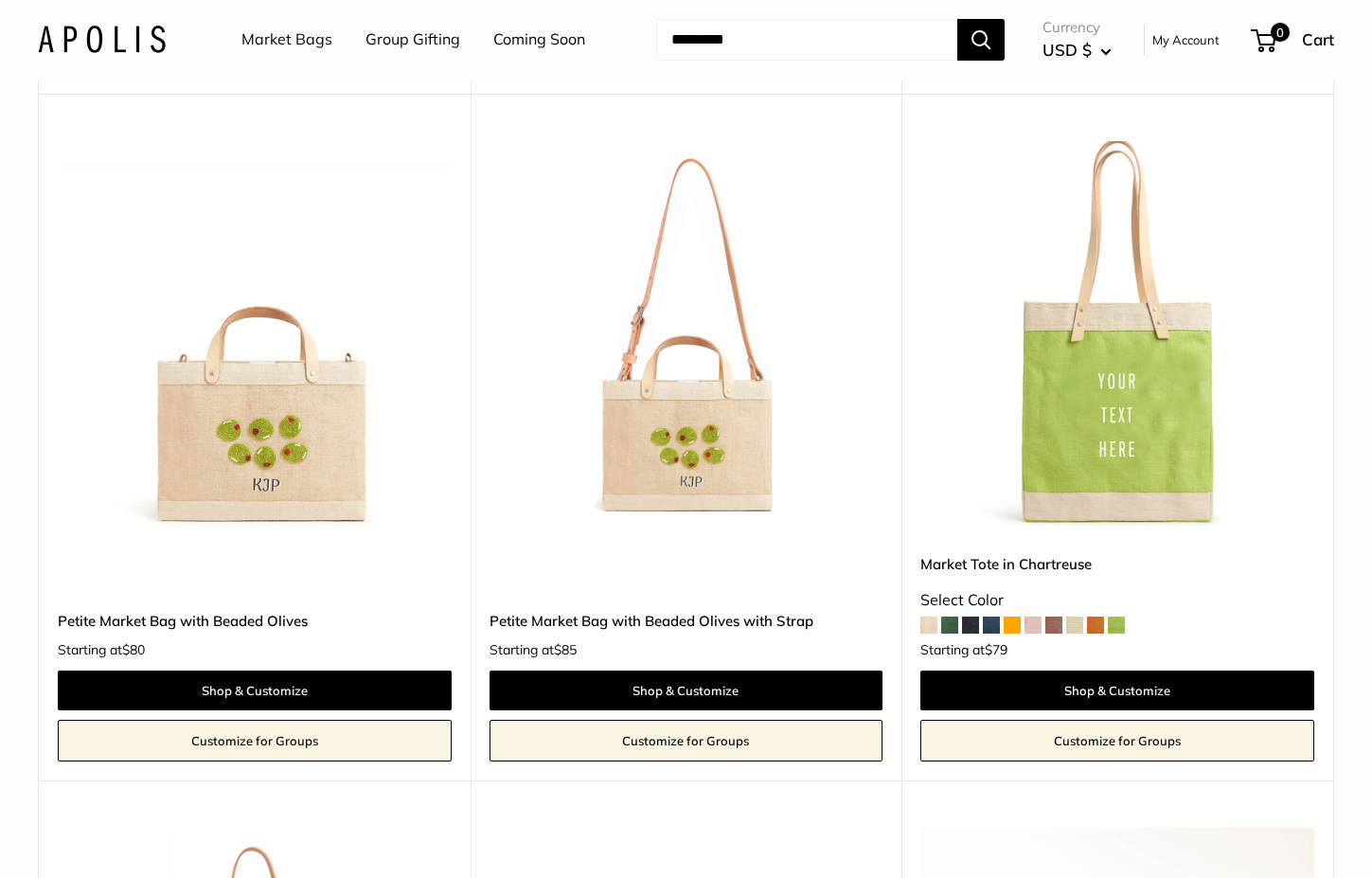 click at bounding box center (0, 0) 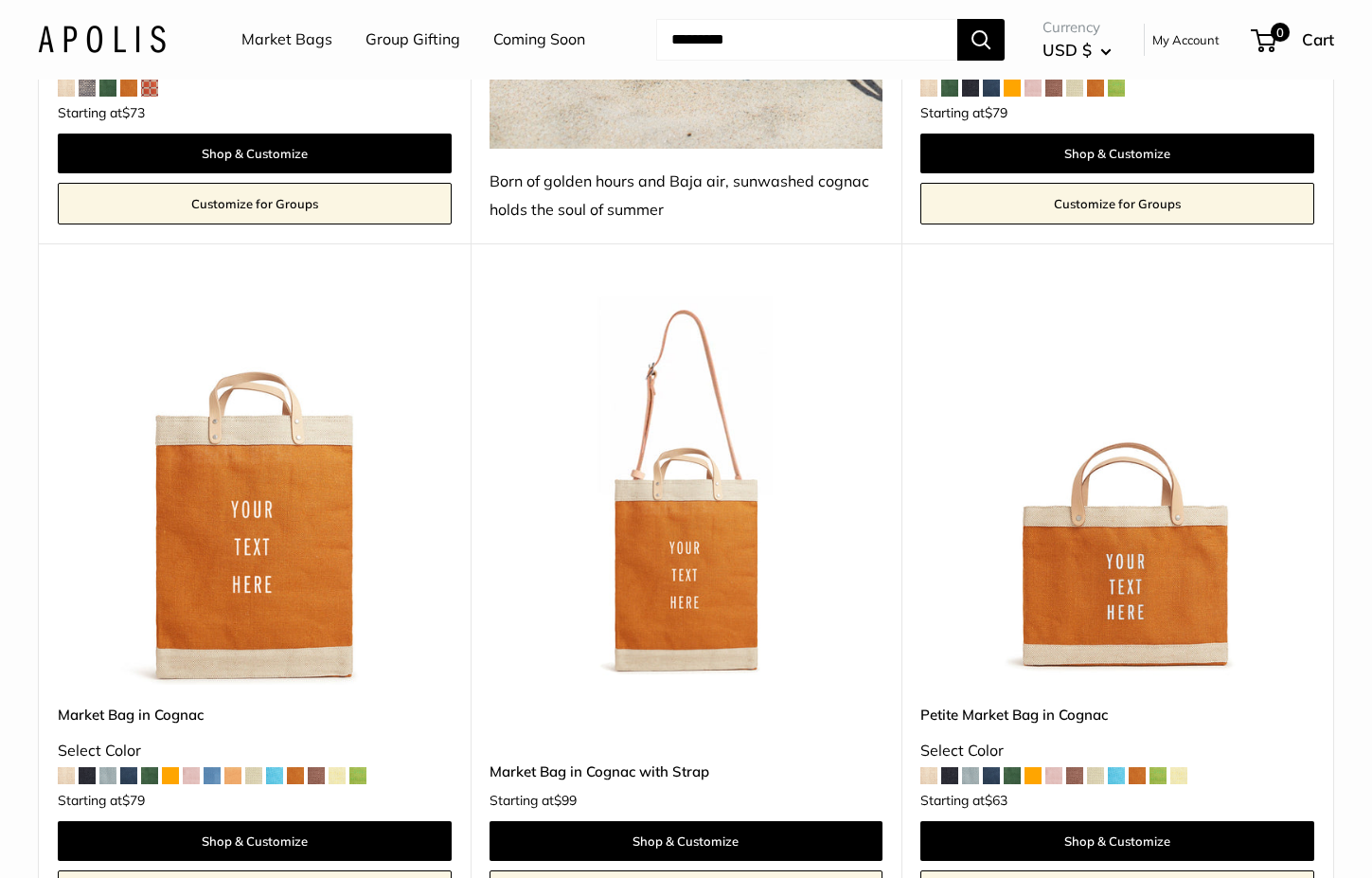 scroll, scrollTop: 9798, scrollLeft: 0, axis: vertical 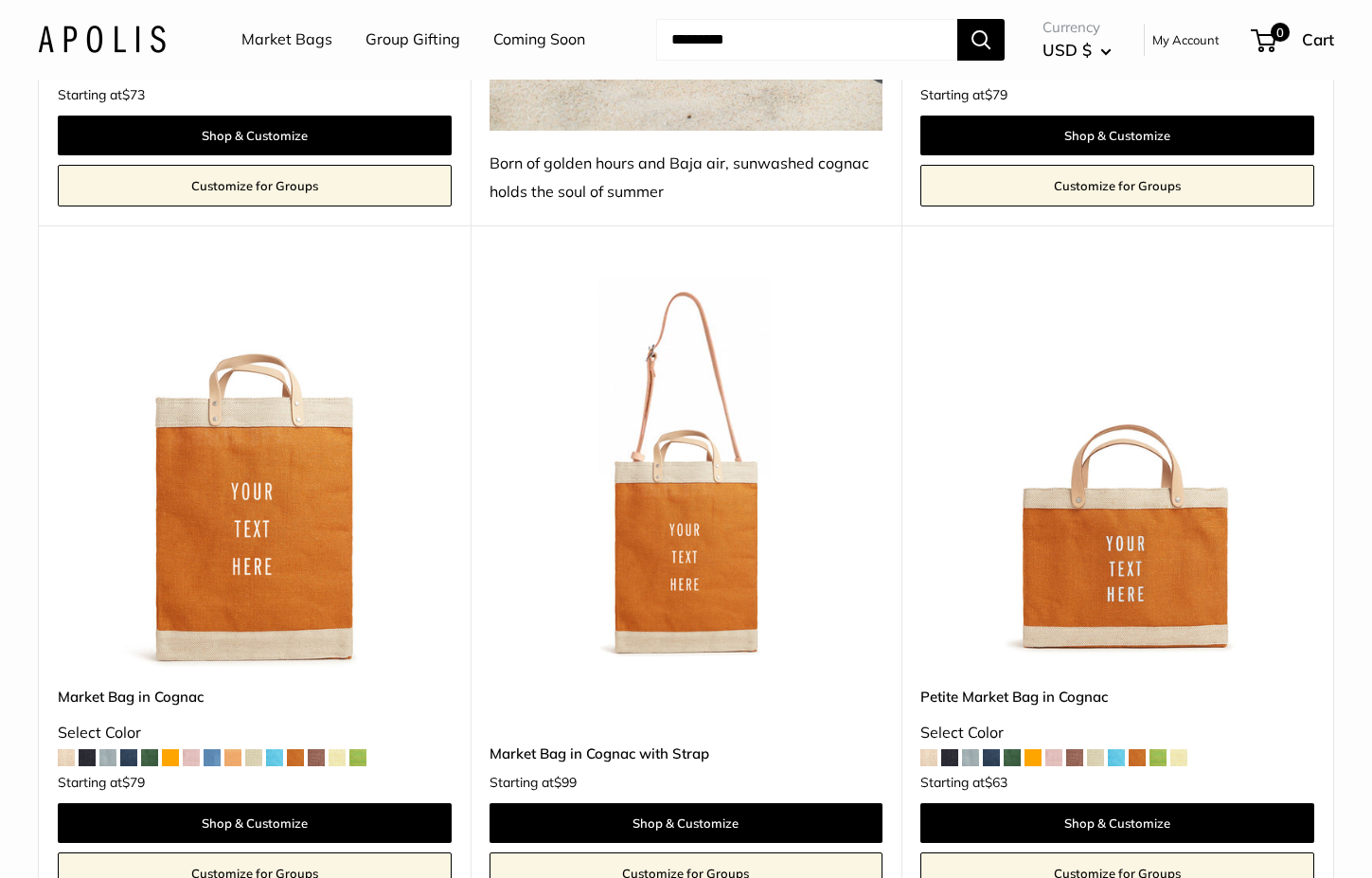 click at bounding box center (0, 0) 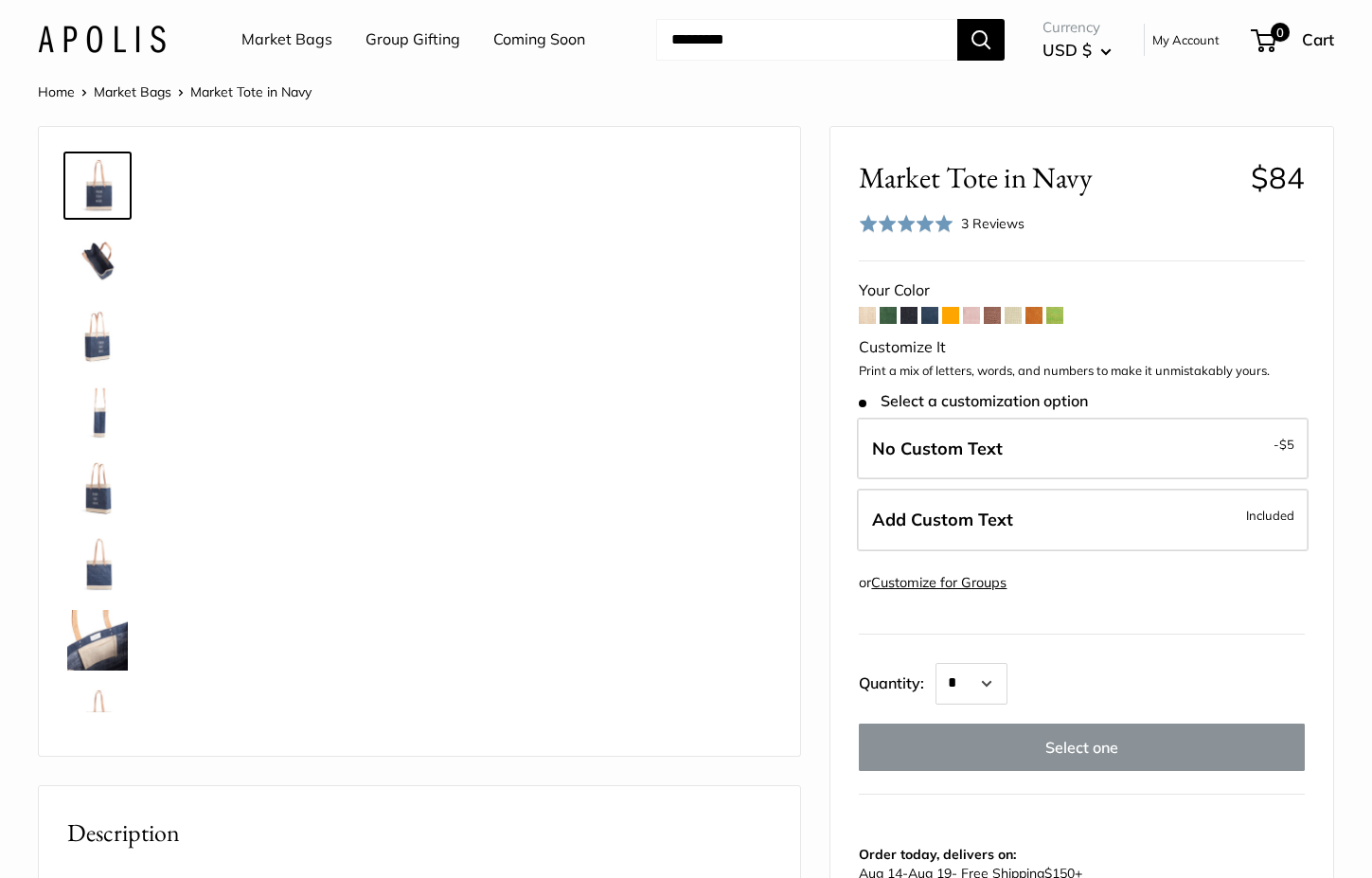 scroll, scrollTop: 0, scrollLeft: 0, axis: both 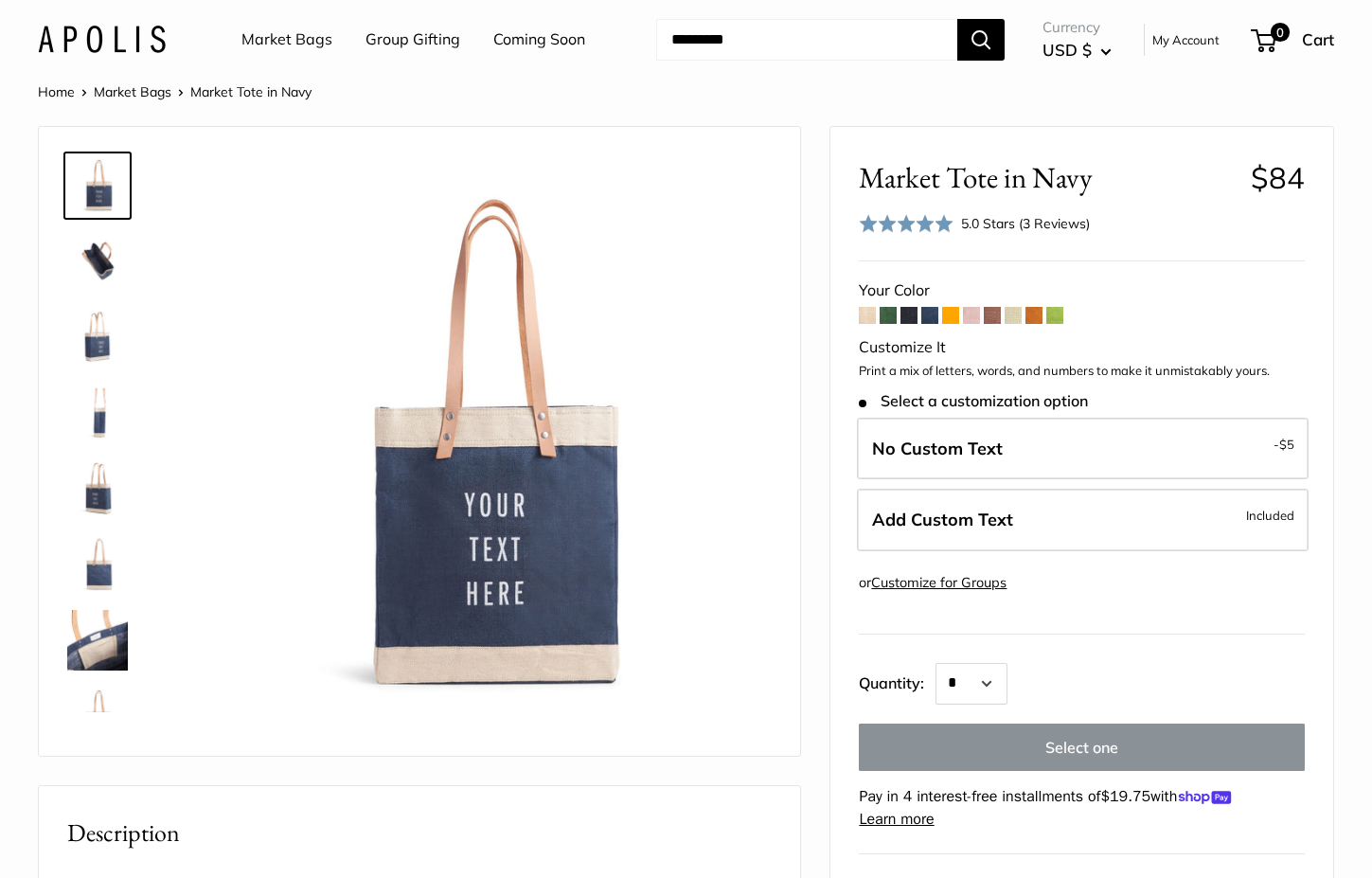 click at bounding box center [98, 261] 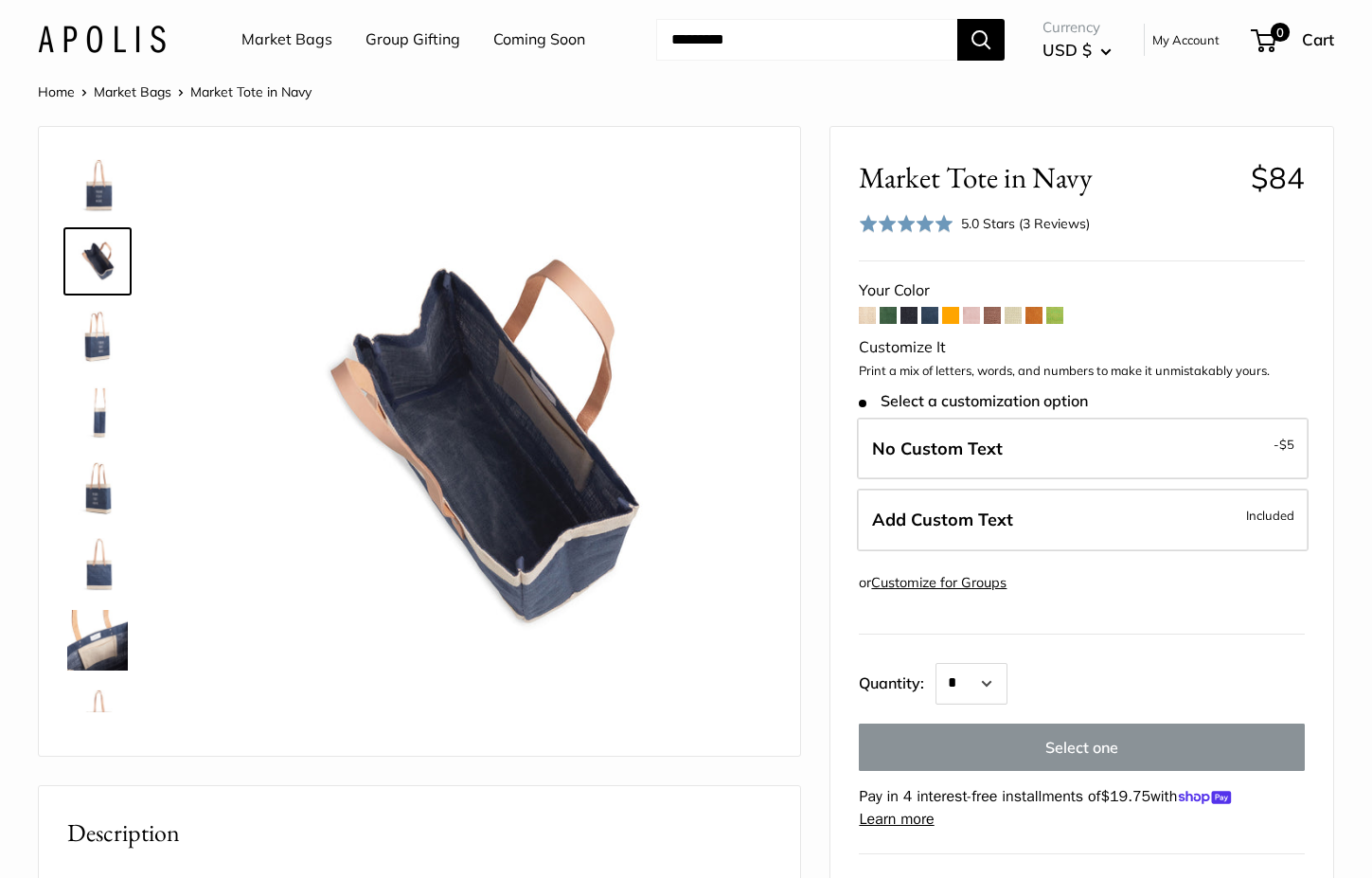 click at bounding box center (98, 337) 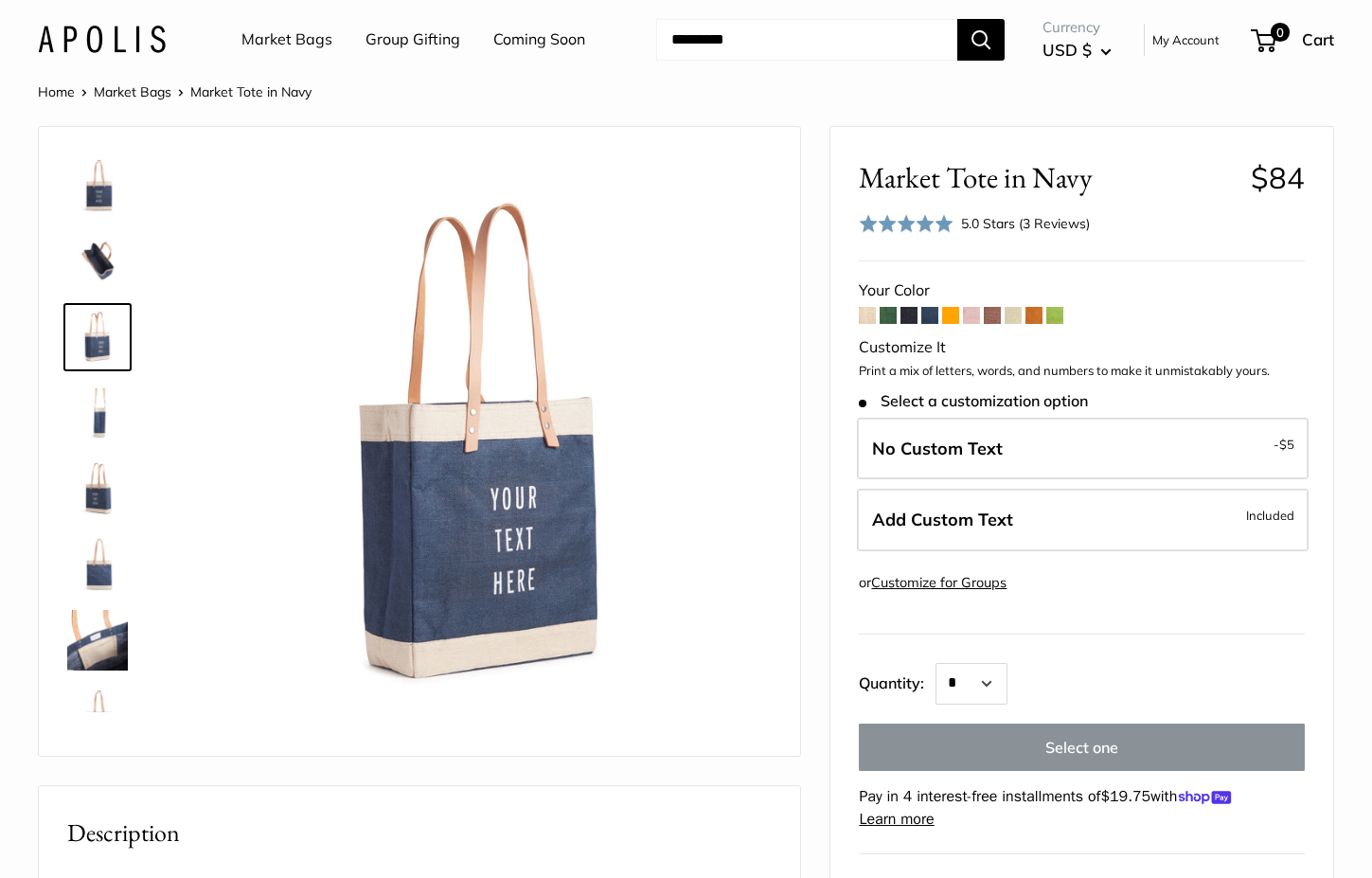 click at bounding box center [930, 315] 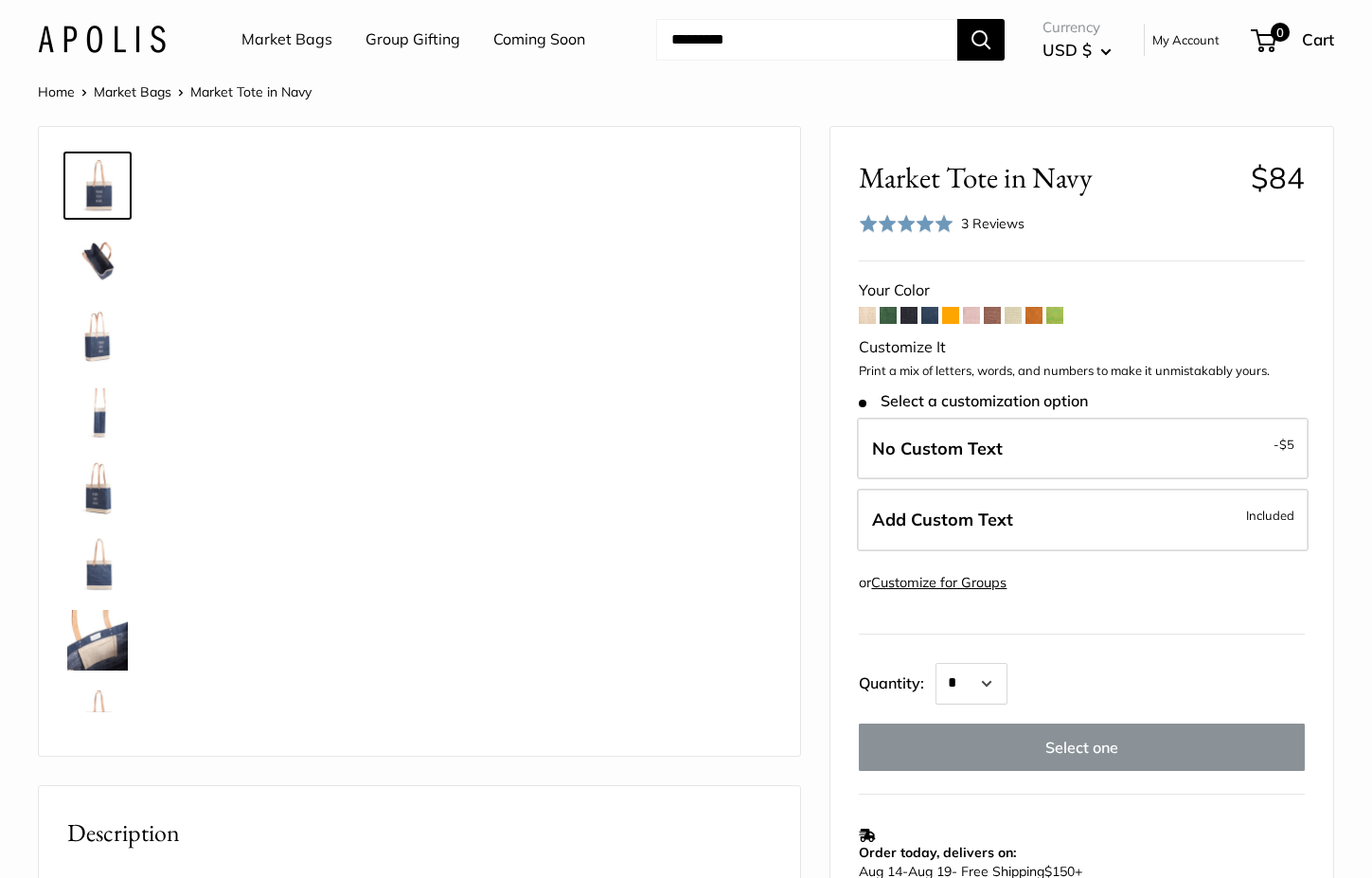 scroll, scrollTop: 0, scrollLeft: 0, axis: both 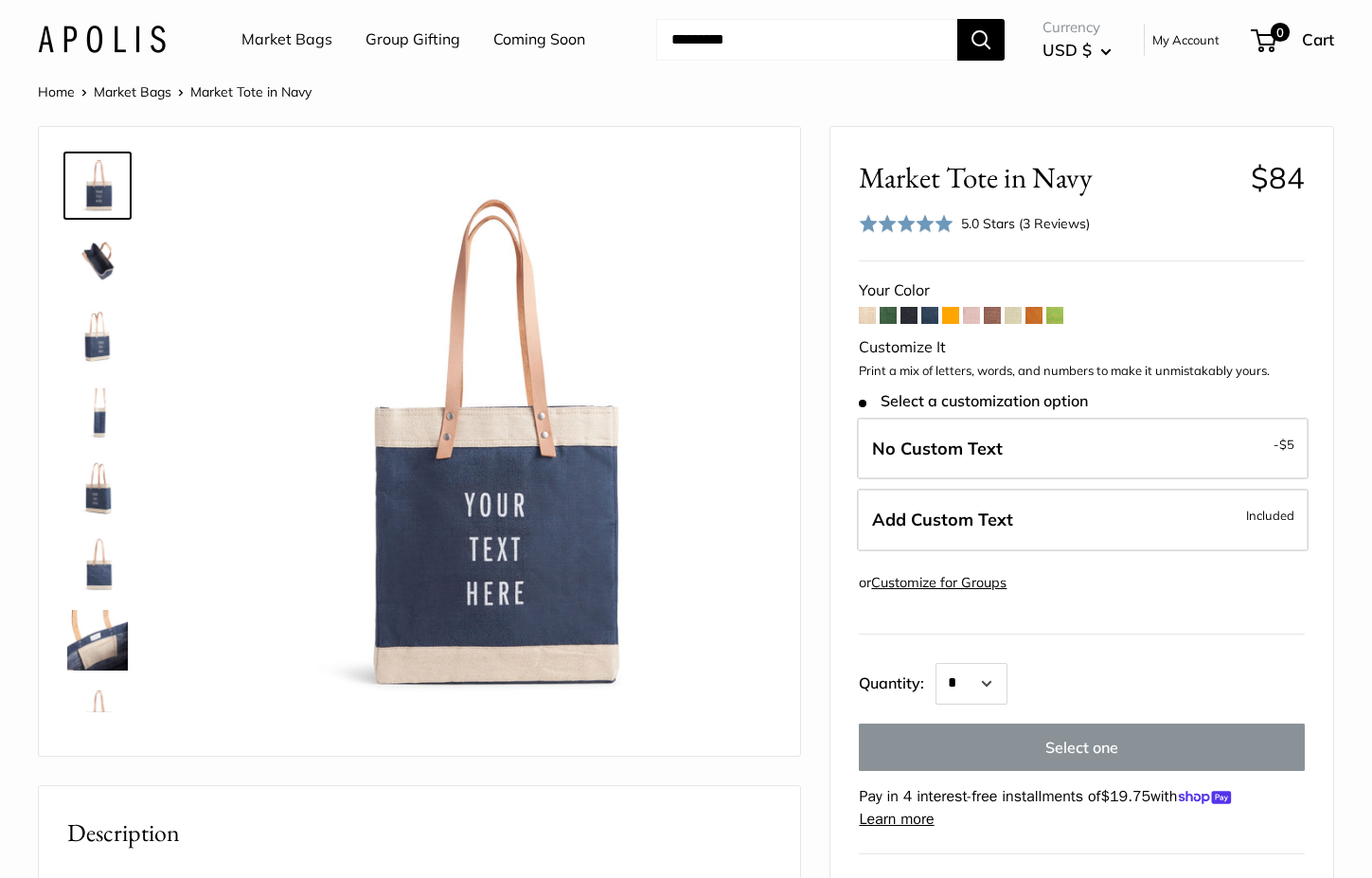click at bounding box center (98, 564) 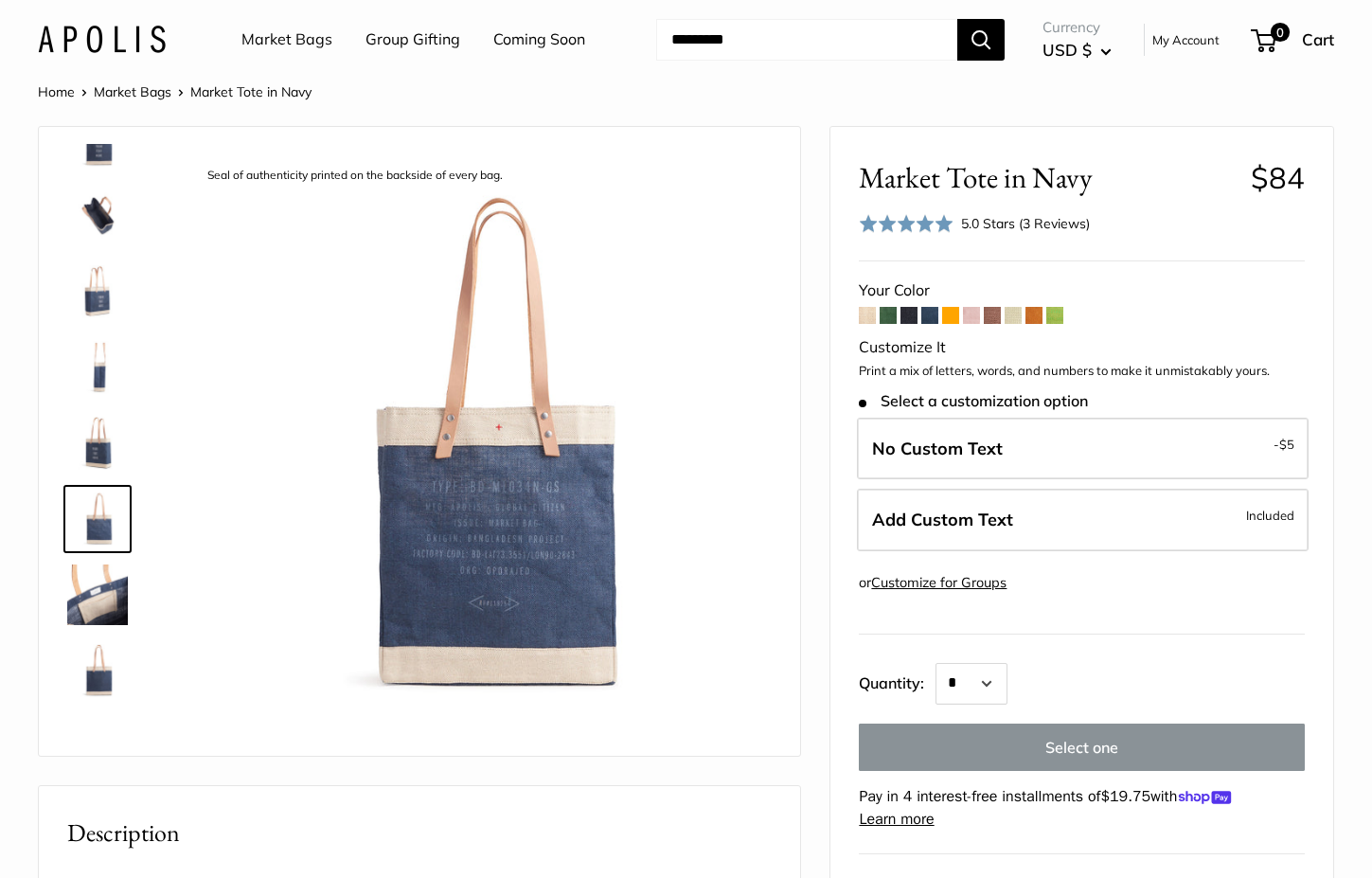 click at bounding box center [98, 443] 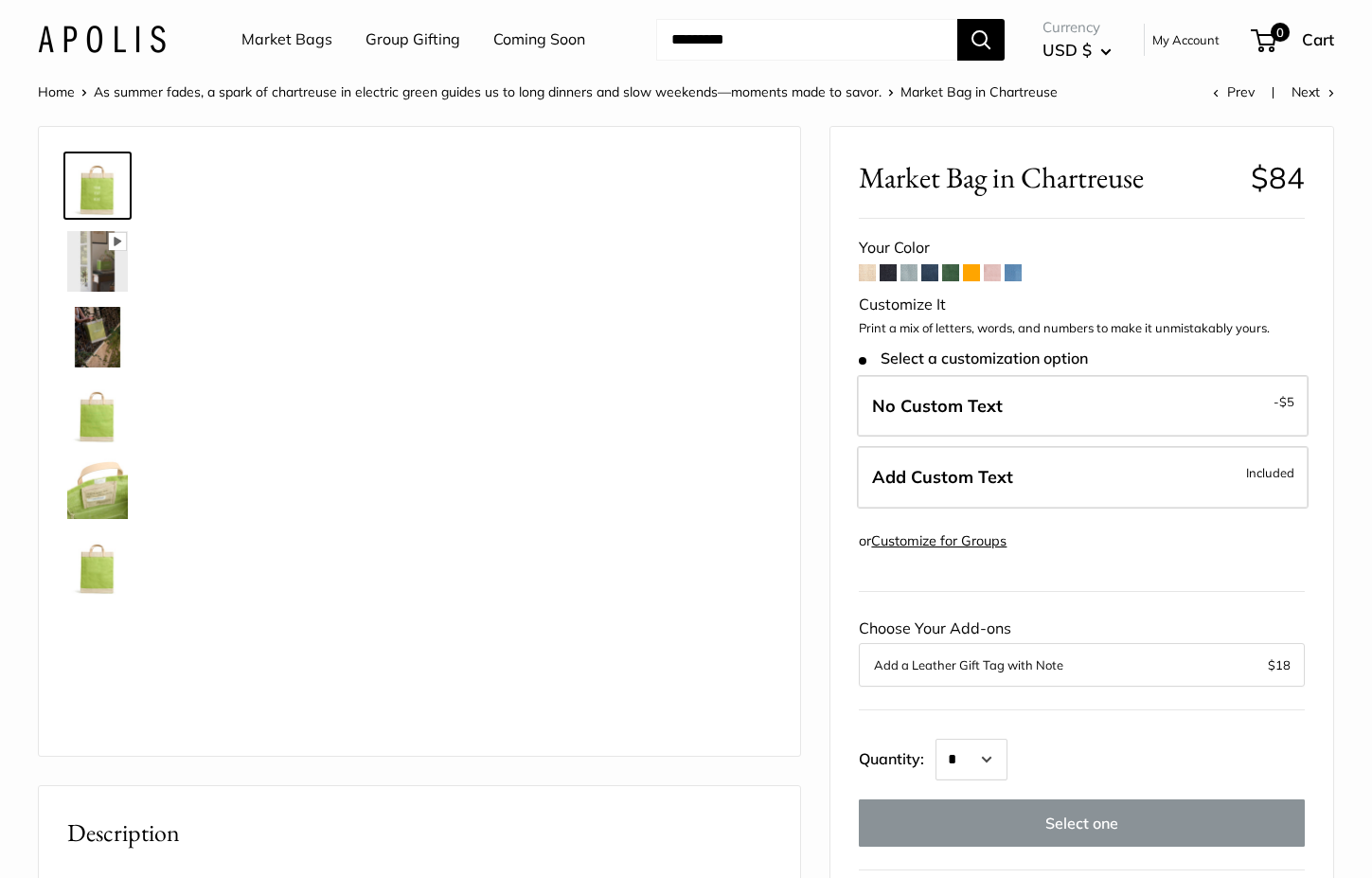scroll, scrollTop: 0, scrollLeft: 0, axis: both 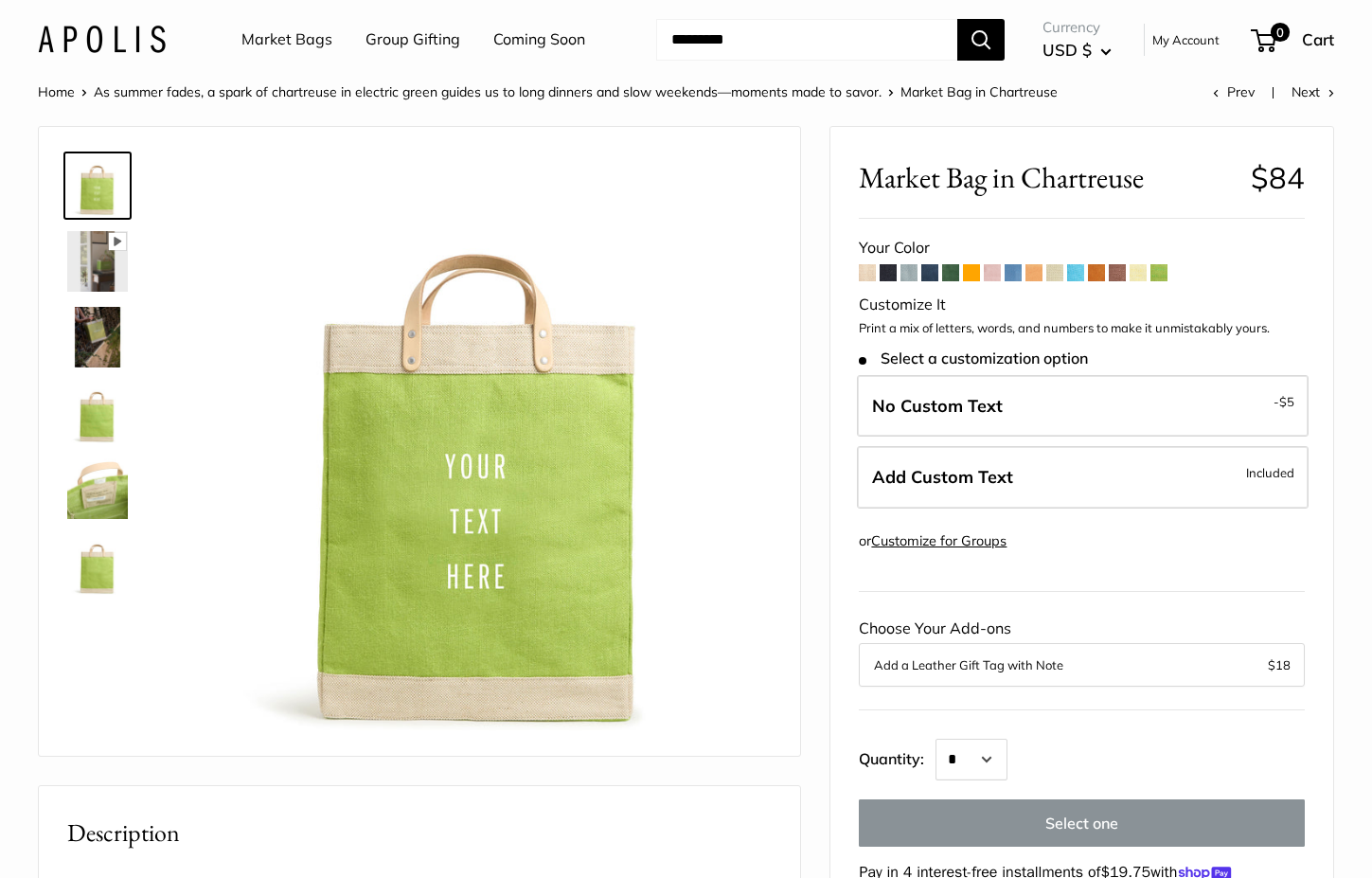 click at bounding box center (930, 273) 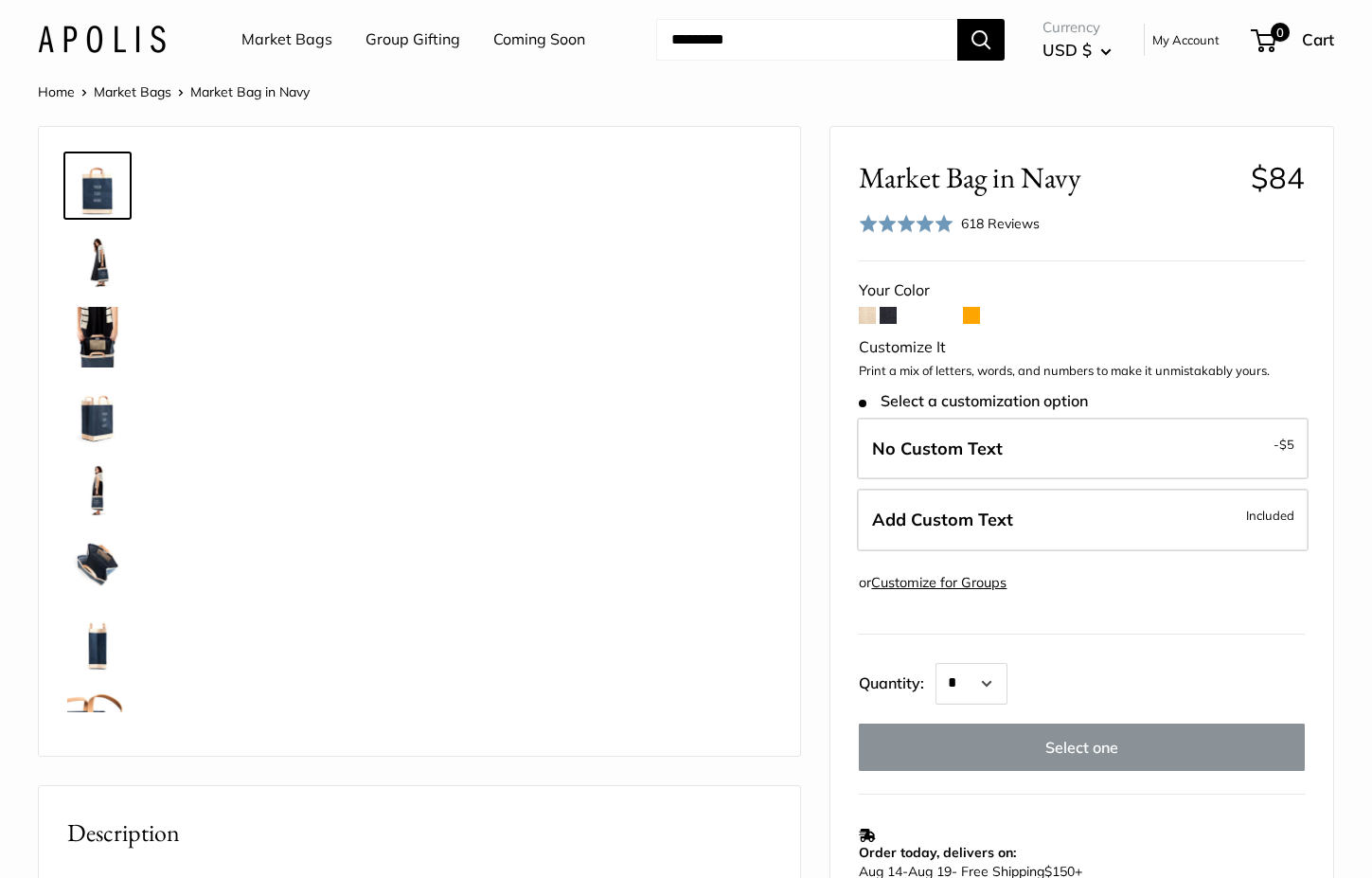 scroll, scrollTop: 0, scrollLeft: 0, axis: both 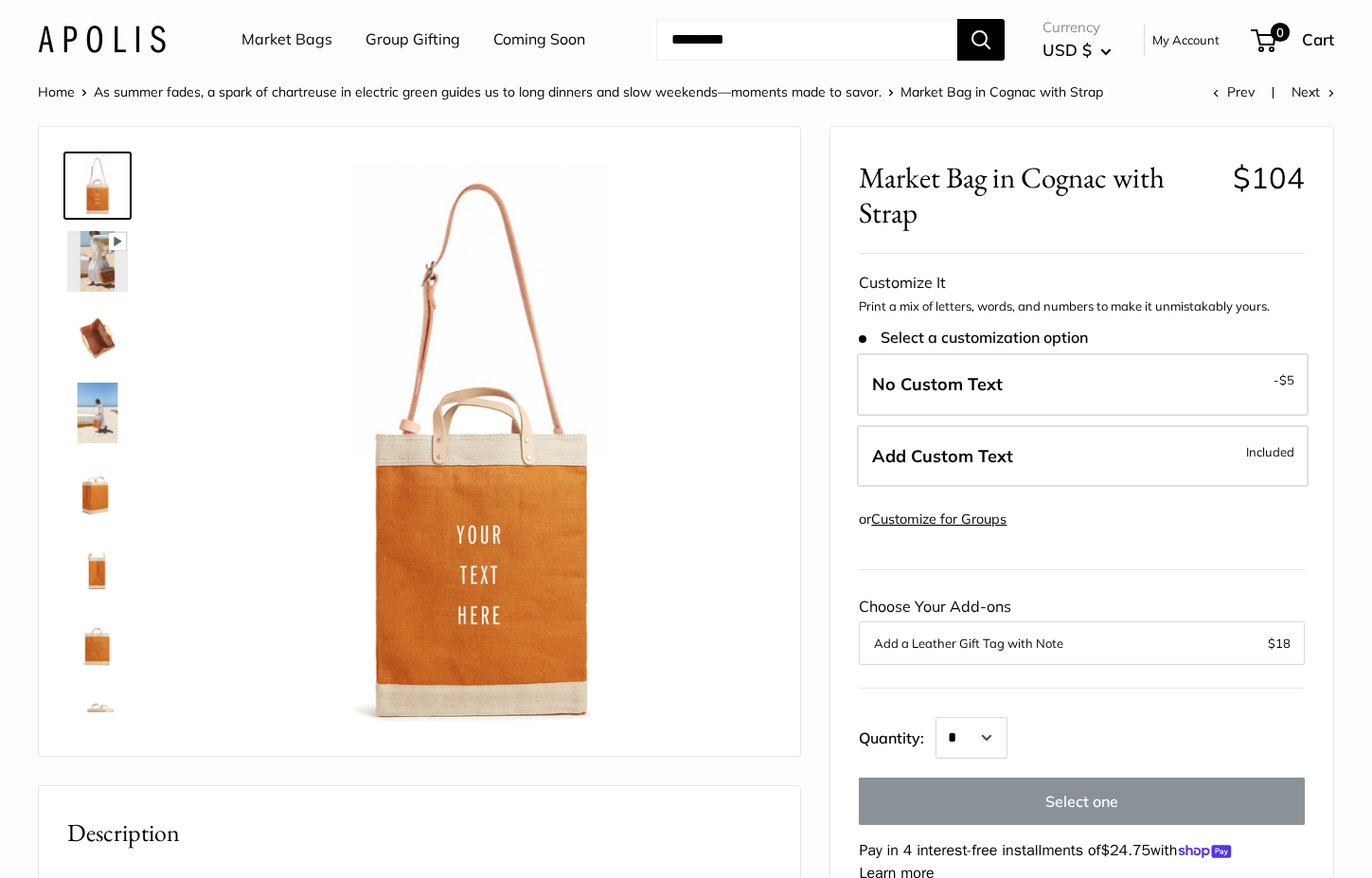click at bounding box center (98, 337) 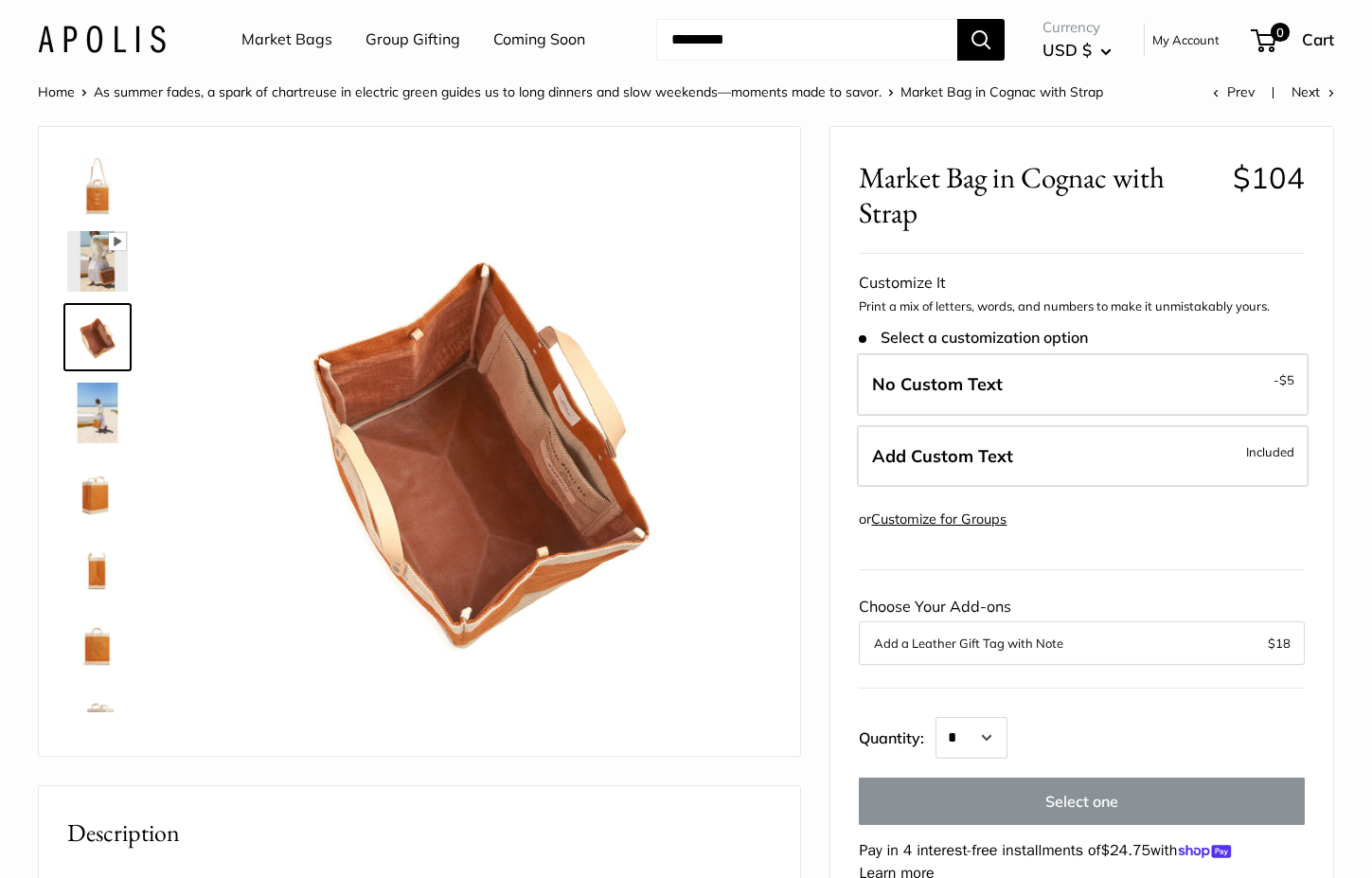 click at bounding box center (98, 489) 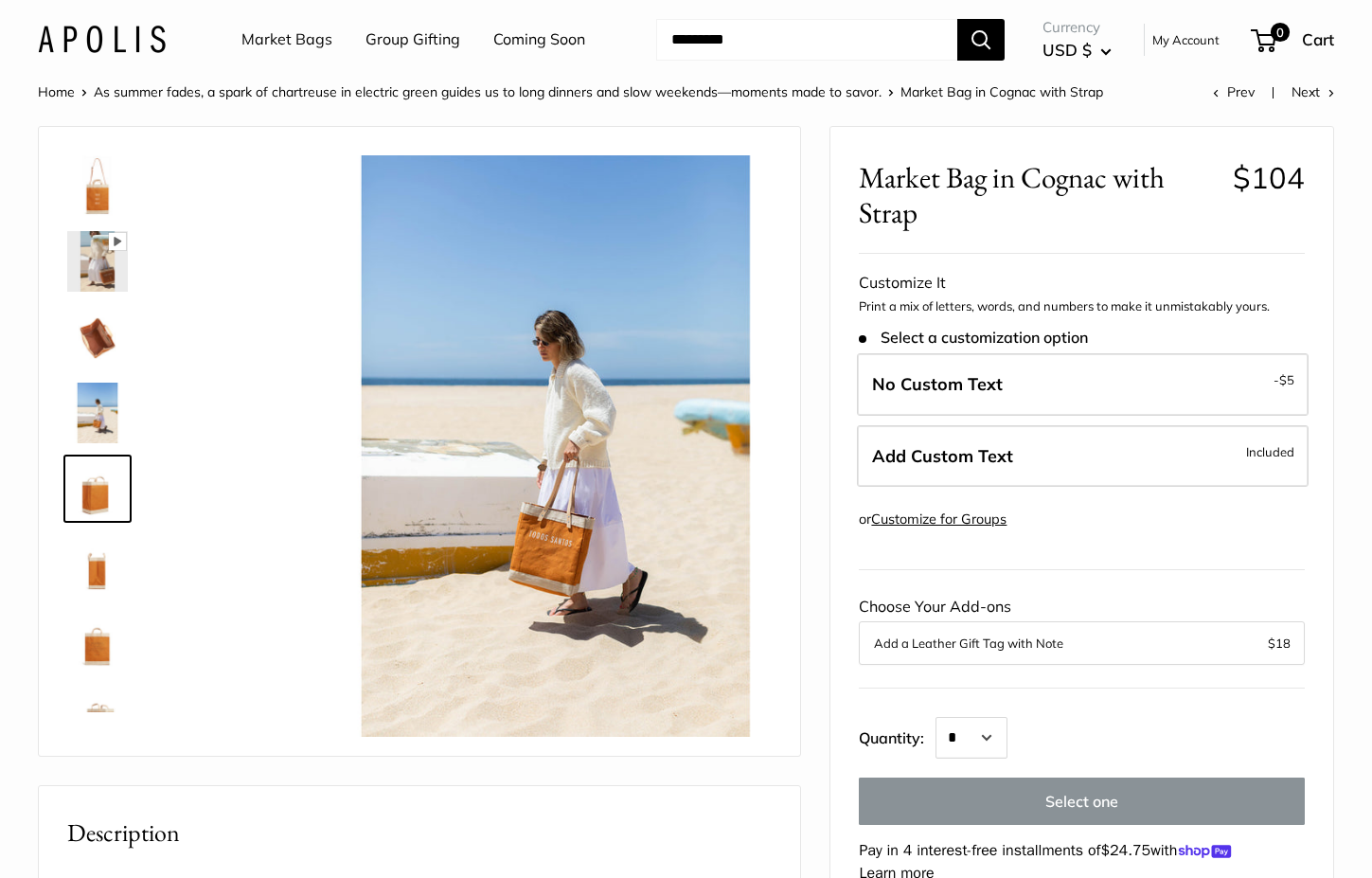 scroll, scrollTop: 59, scrollLeft: 0, axis: vertical 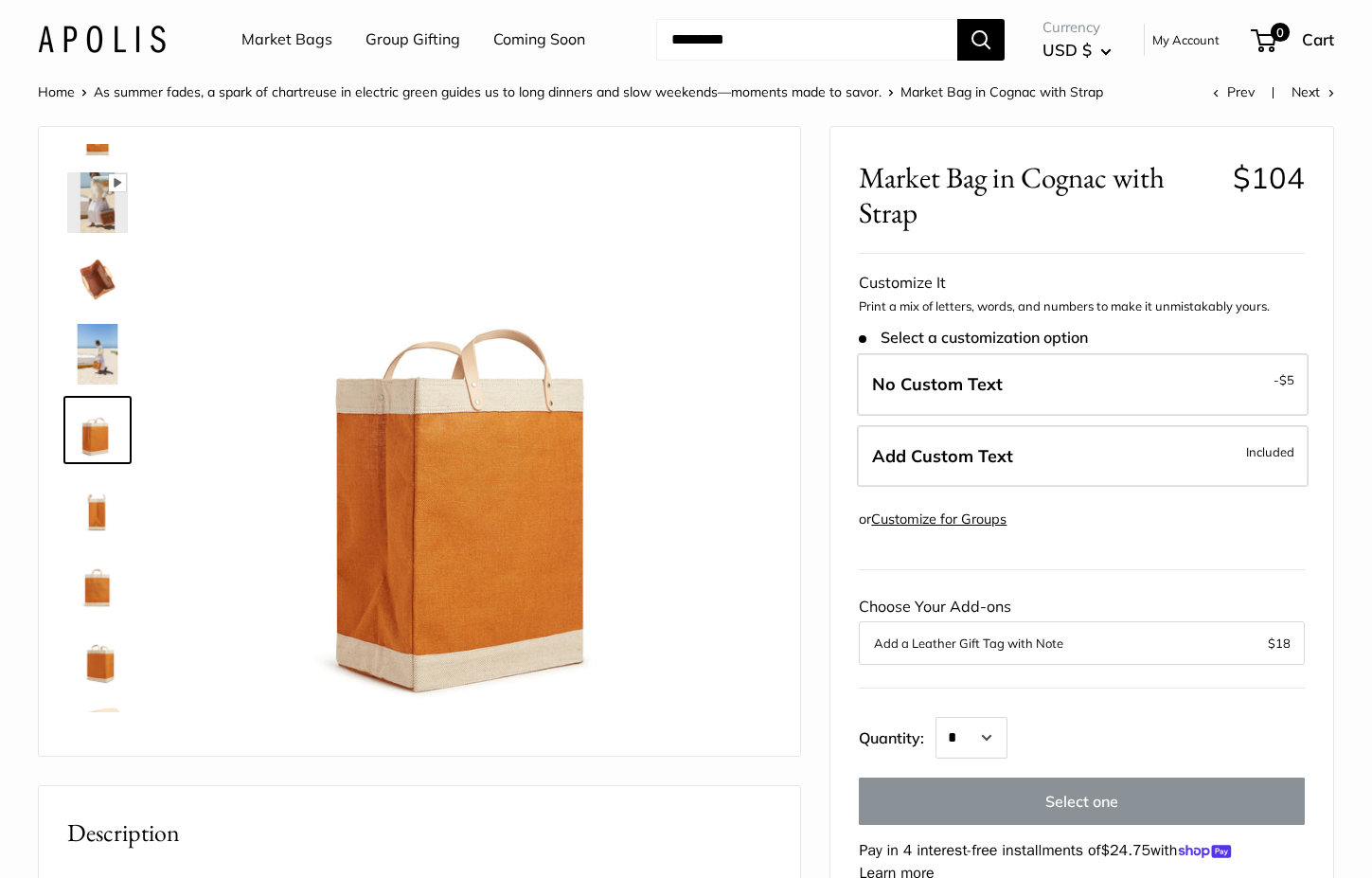 click at bounding box center [98, 506] 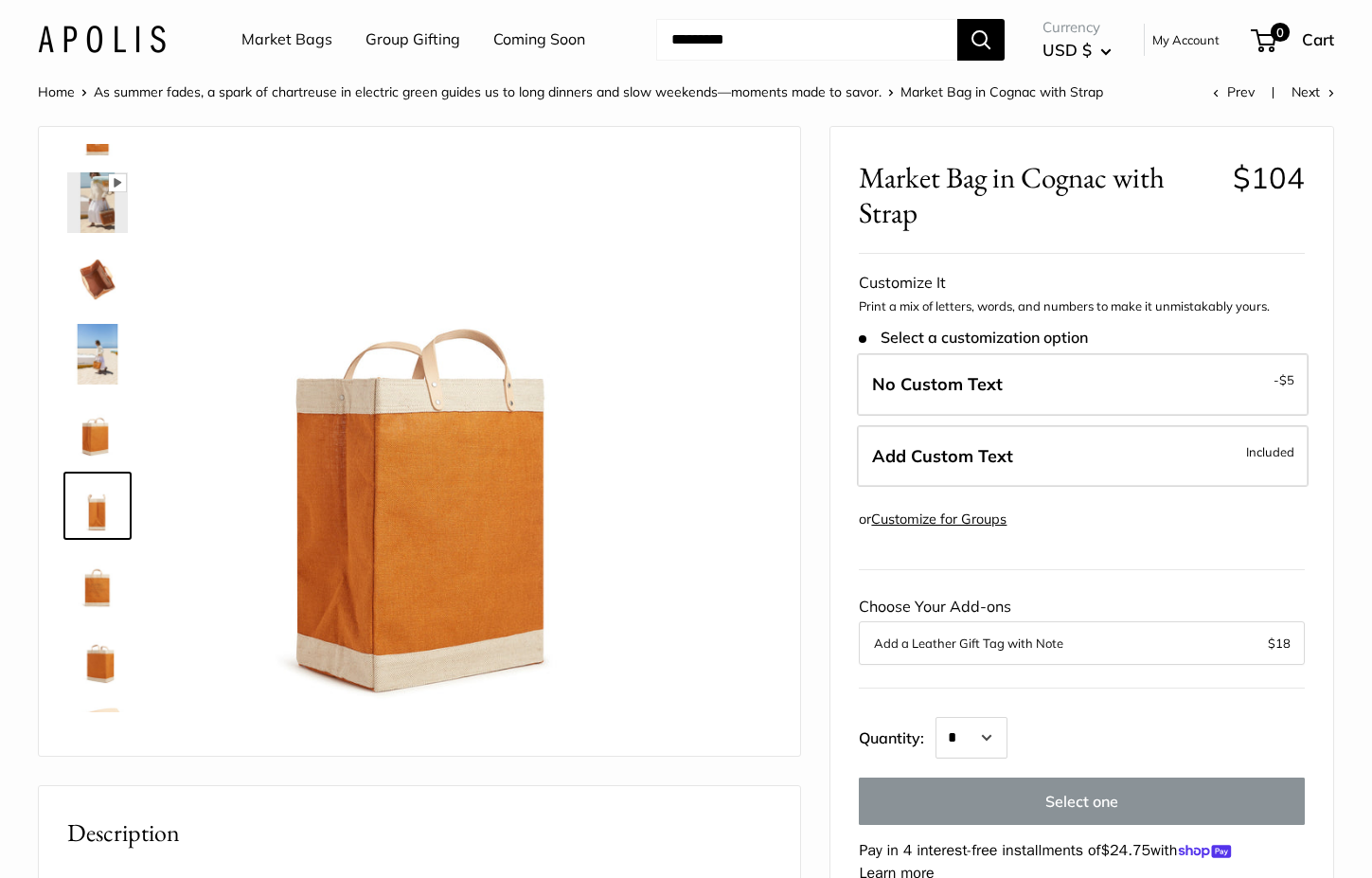 scroll, scrollTop: 134, scrollLeft: 0, axis: vertical 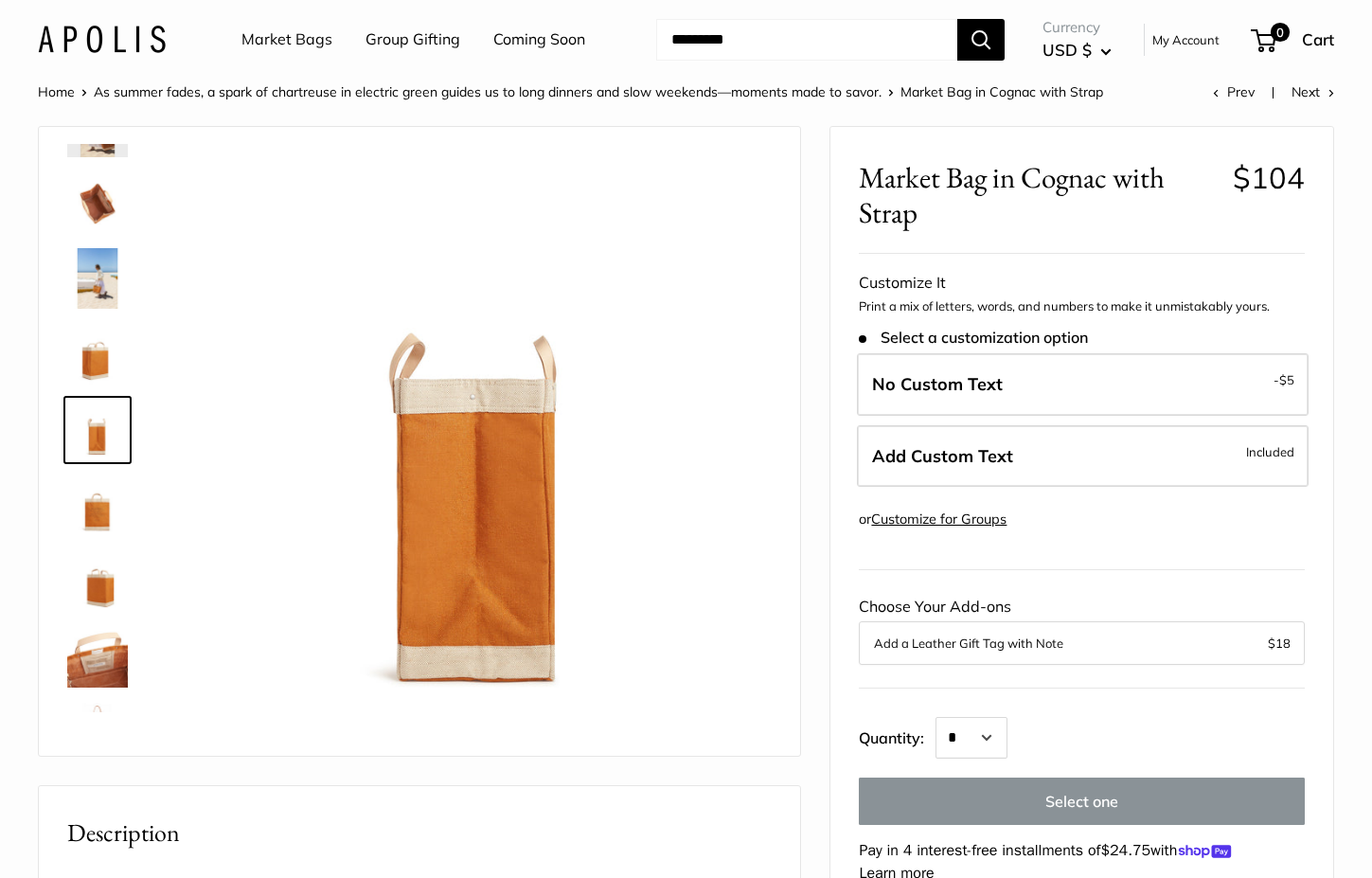 click at bounding box center [98, 582] 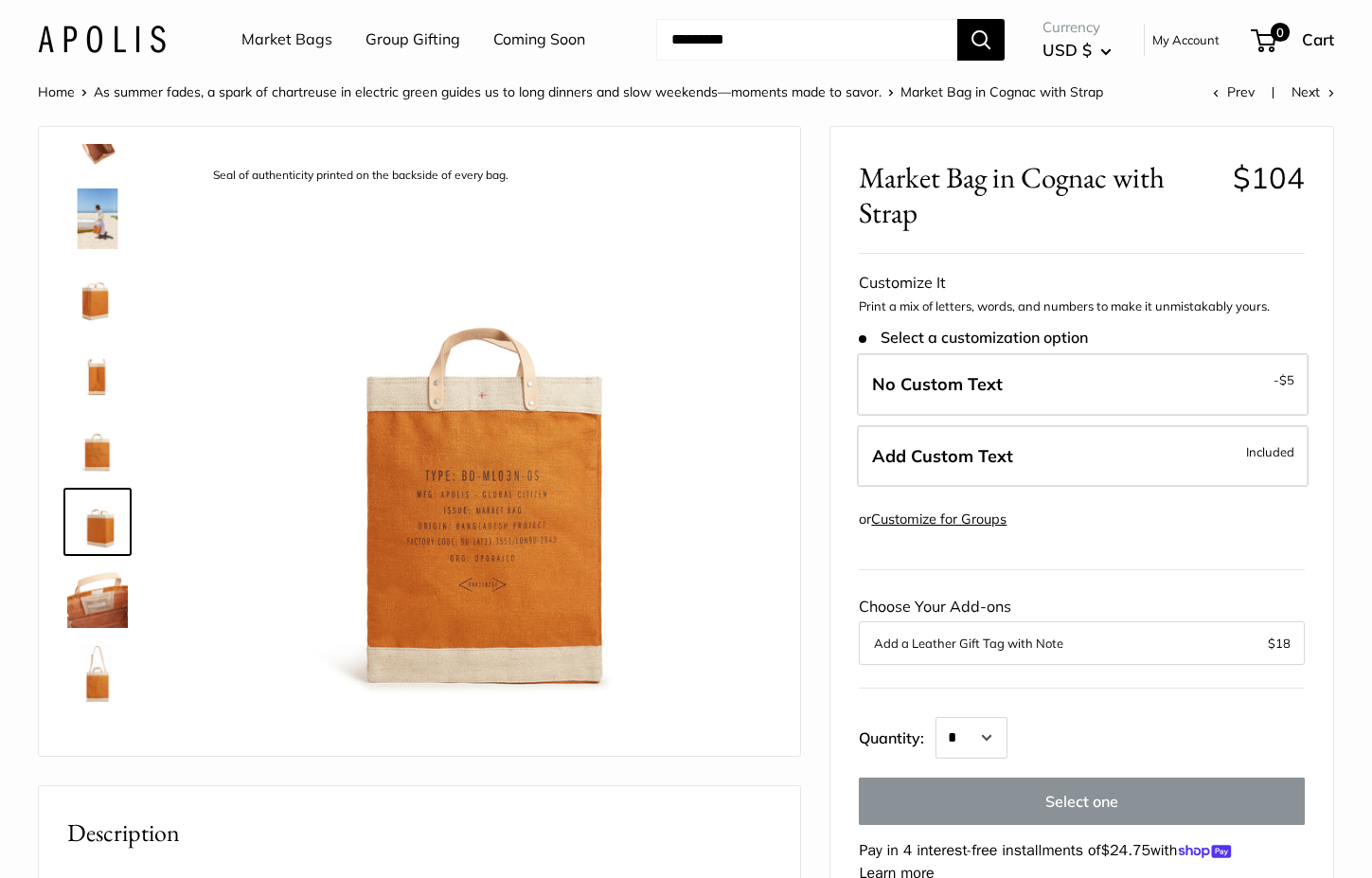 scroll, scrollTop: 197, scrollLeft: 0, axis: vertical 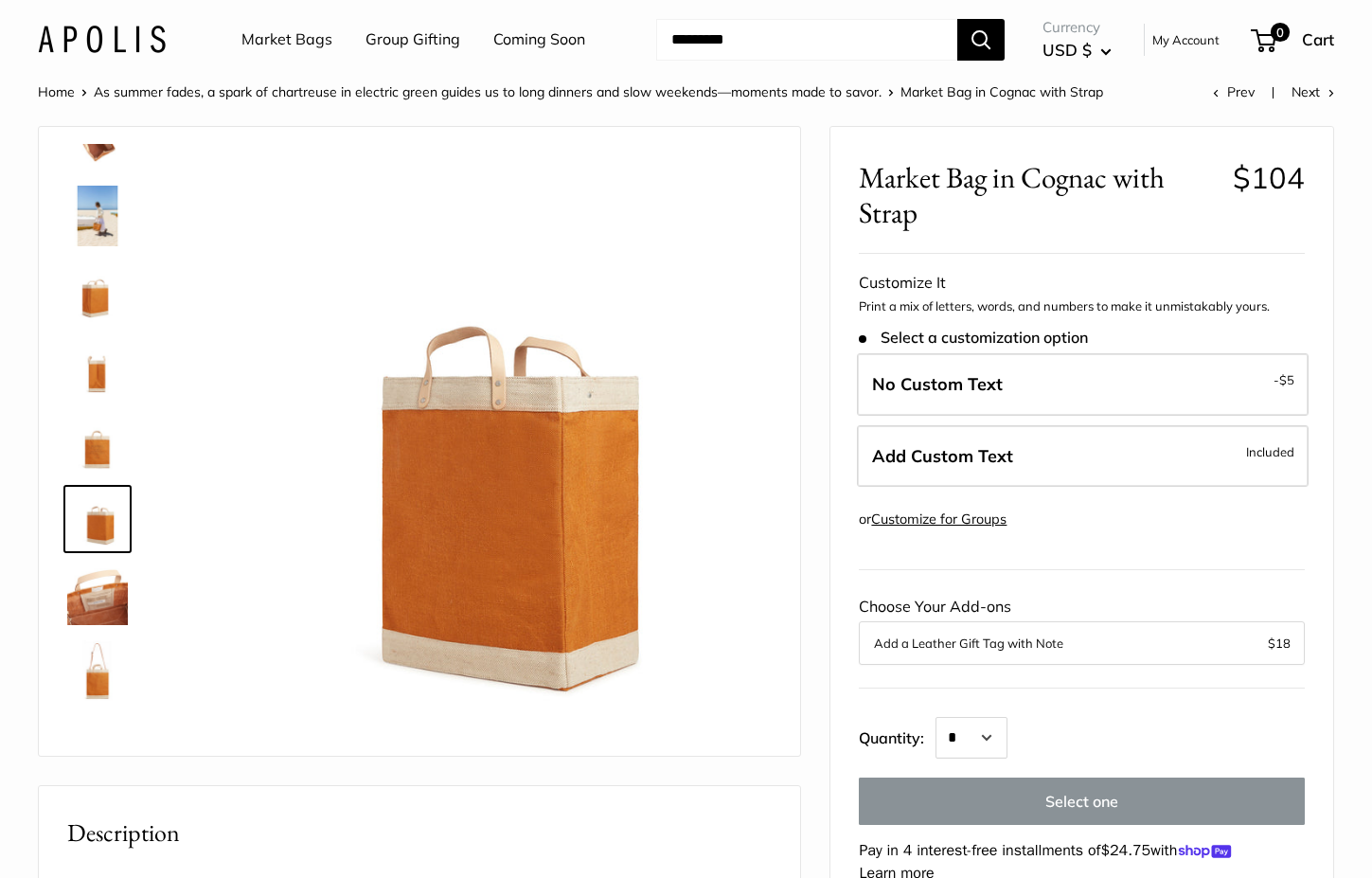 click at bounding box center [98, 595] 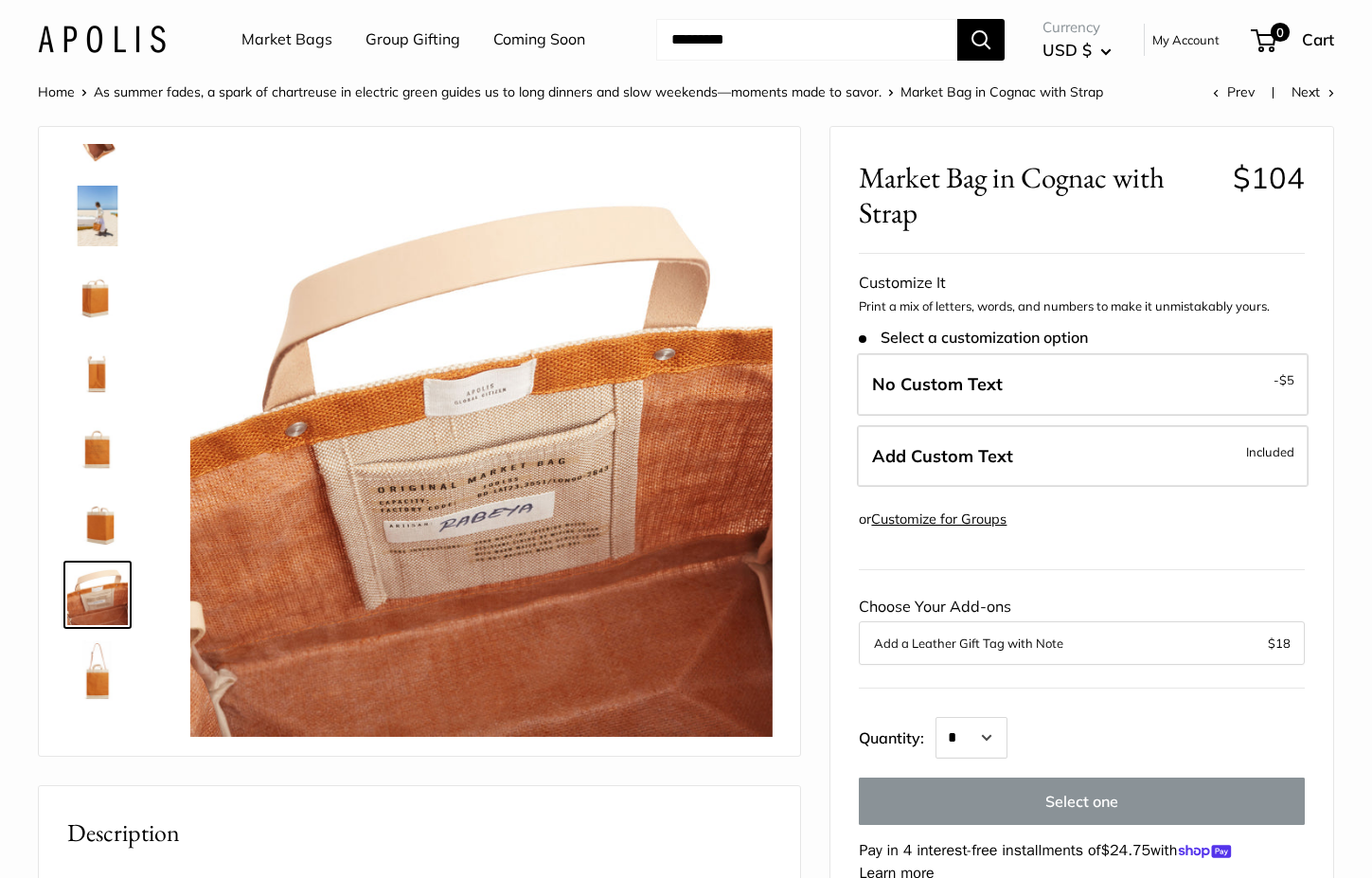 click at bounding box center (98, 671) 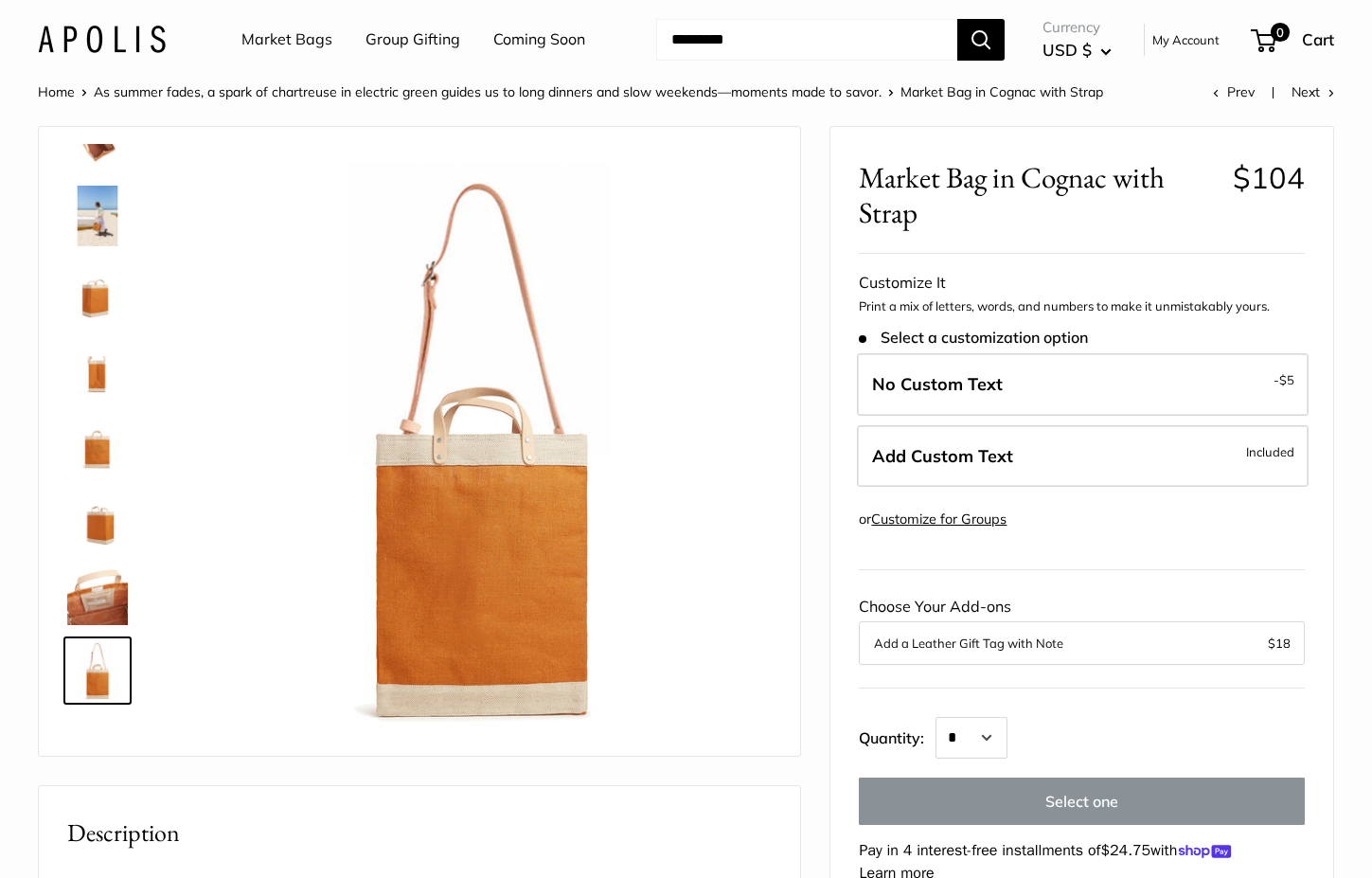 click at bounding box center [98, 216] 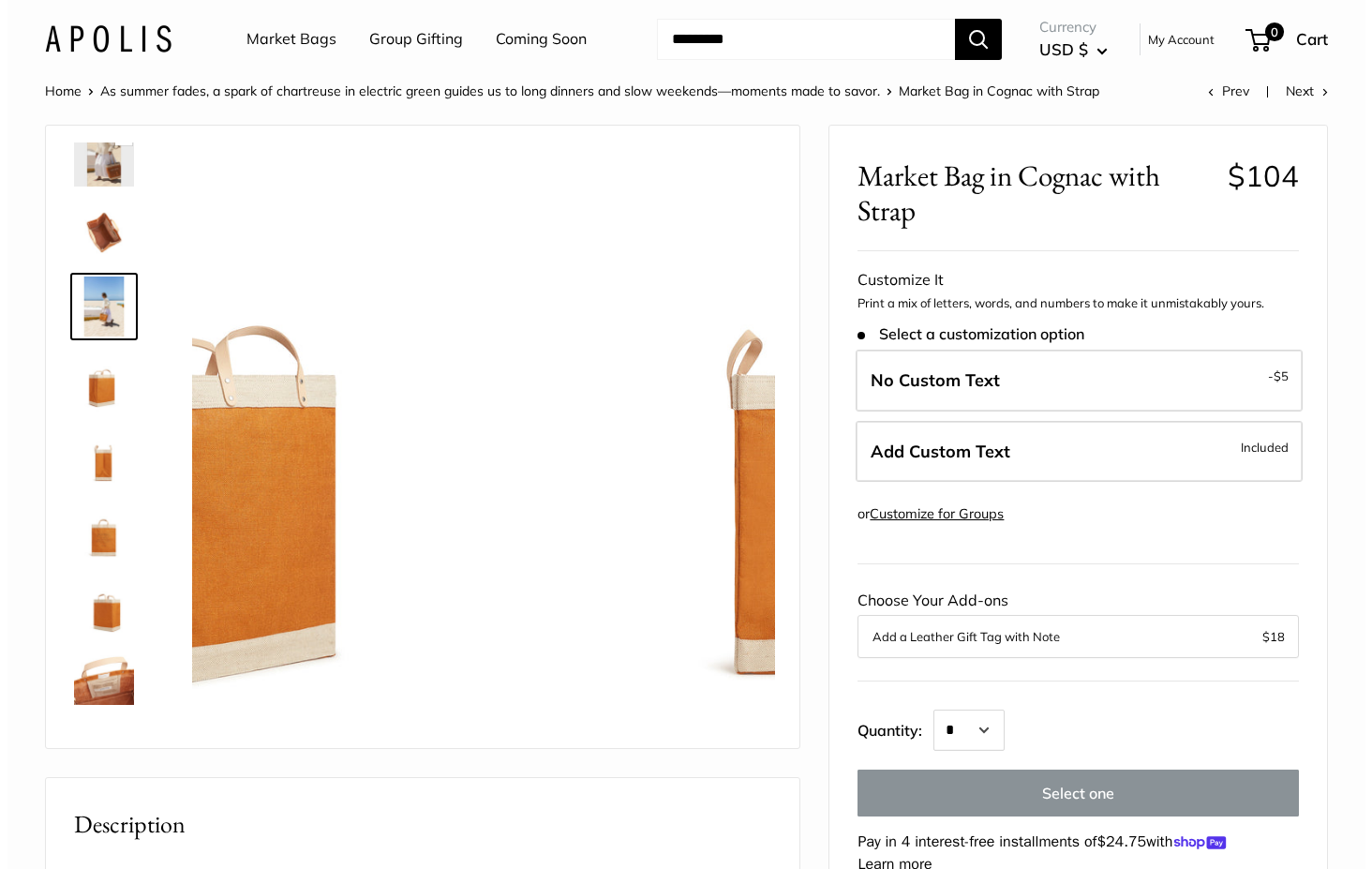 scroll, scrollTop: 0, scrollLeft: 0, axis: both 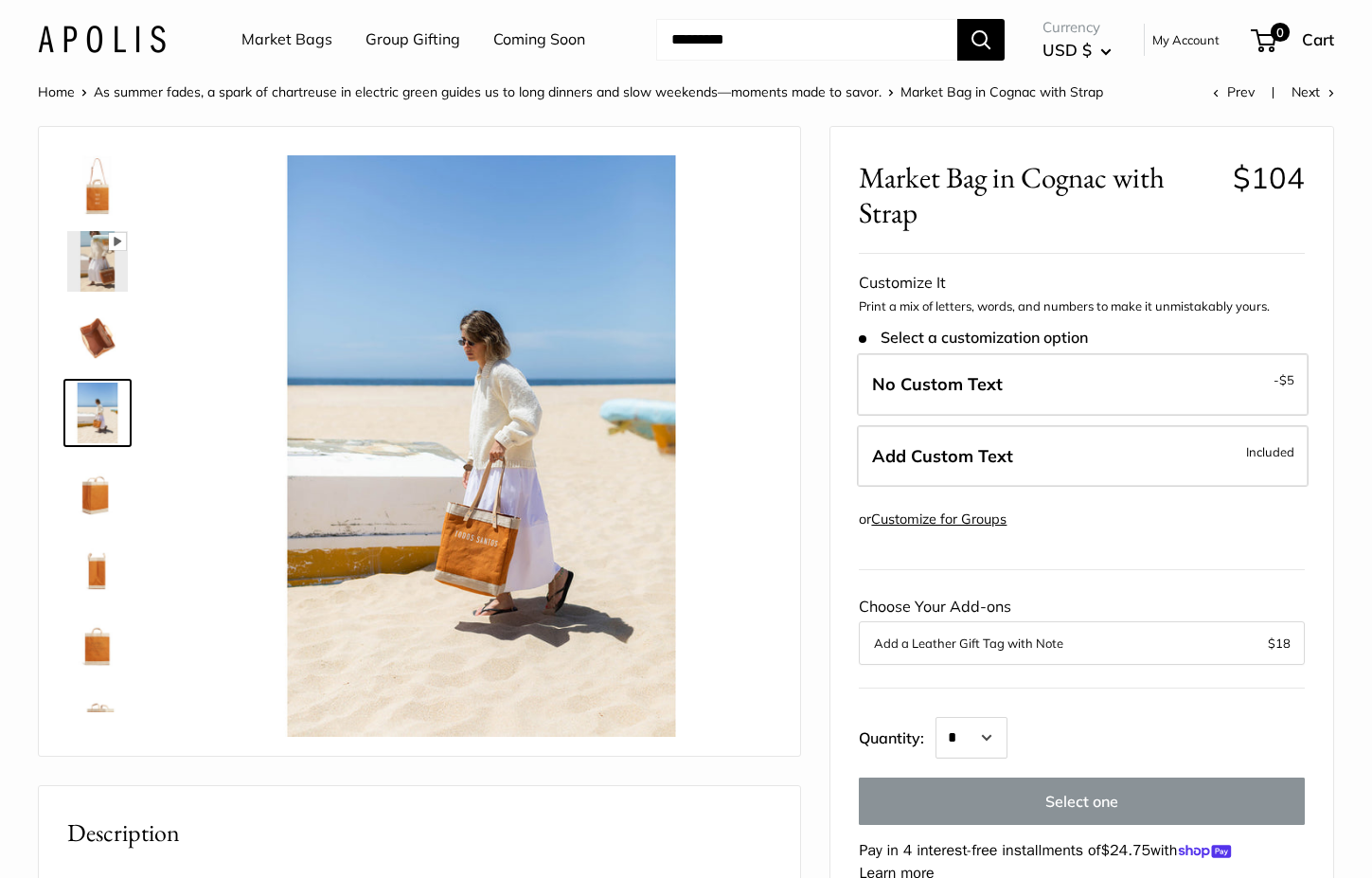 click at bounding box center [98, 186] 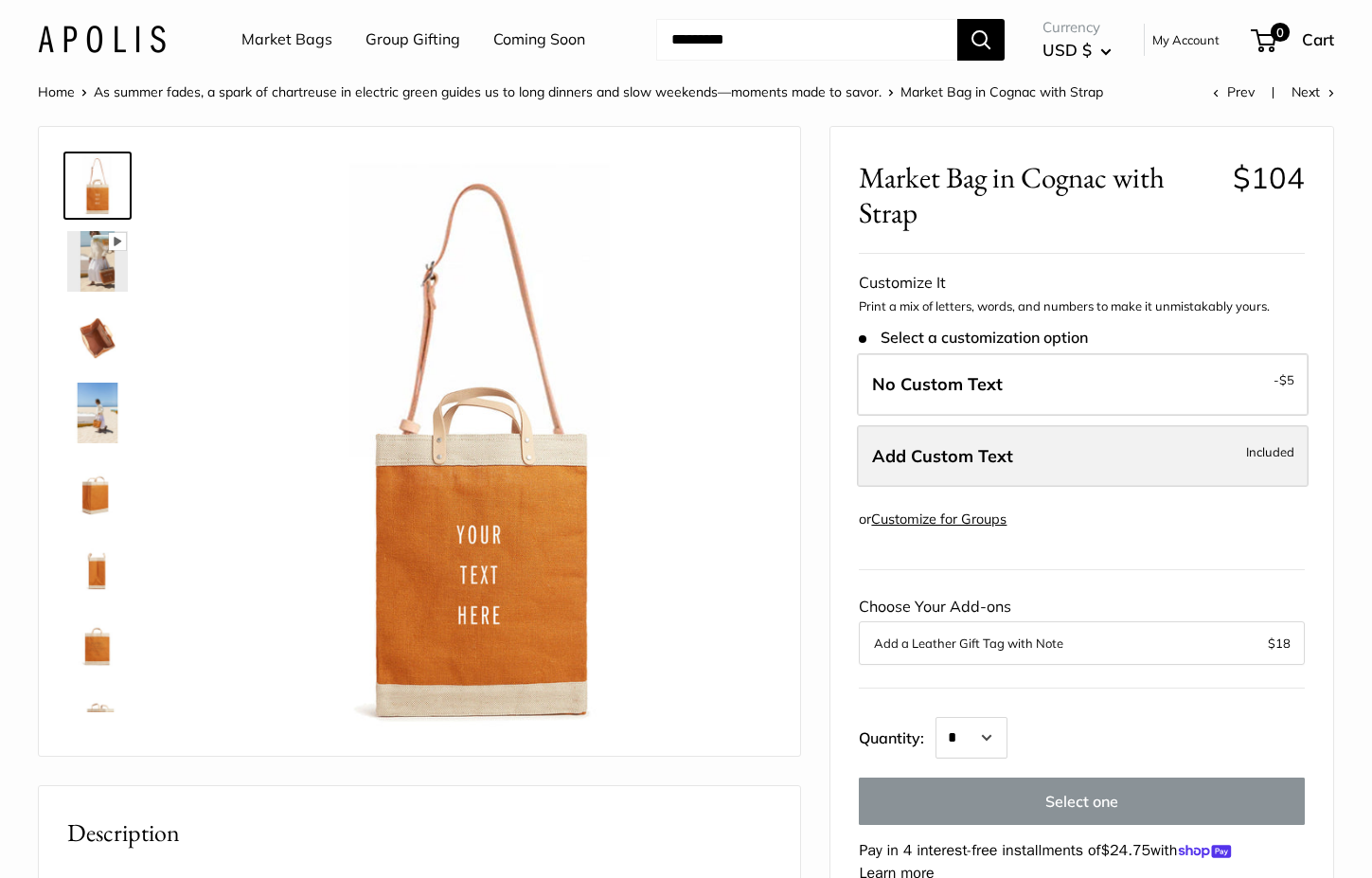 click on "Add Custom Text
Included" at bounding box center (1082, 457) 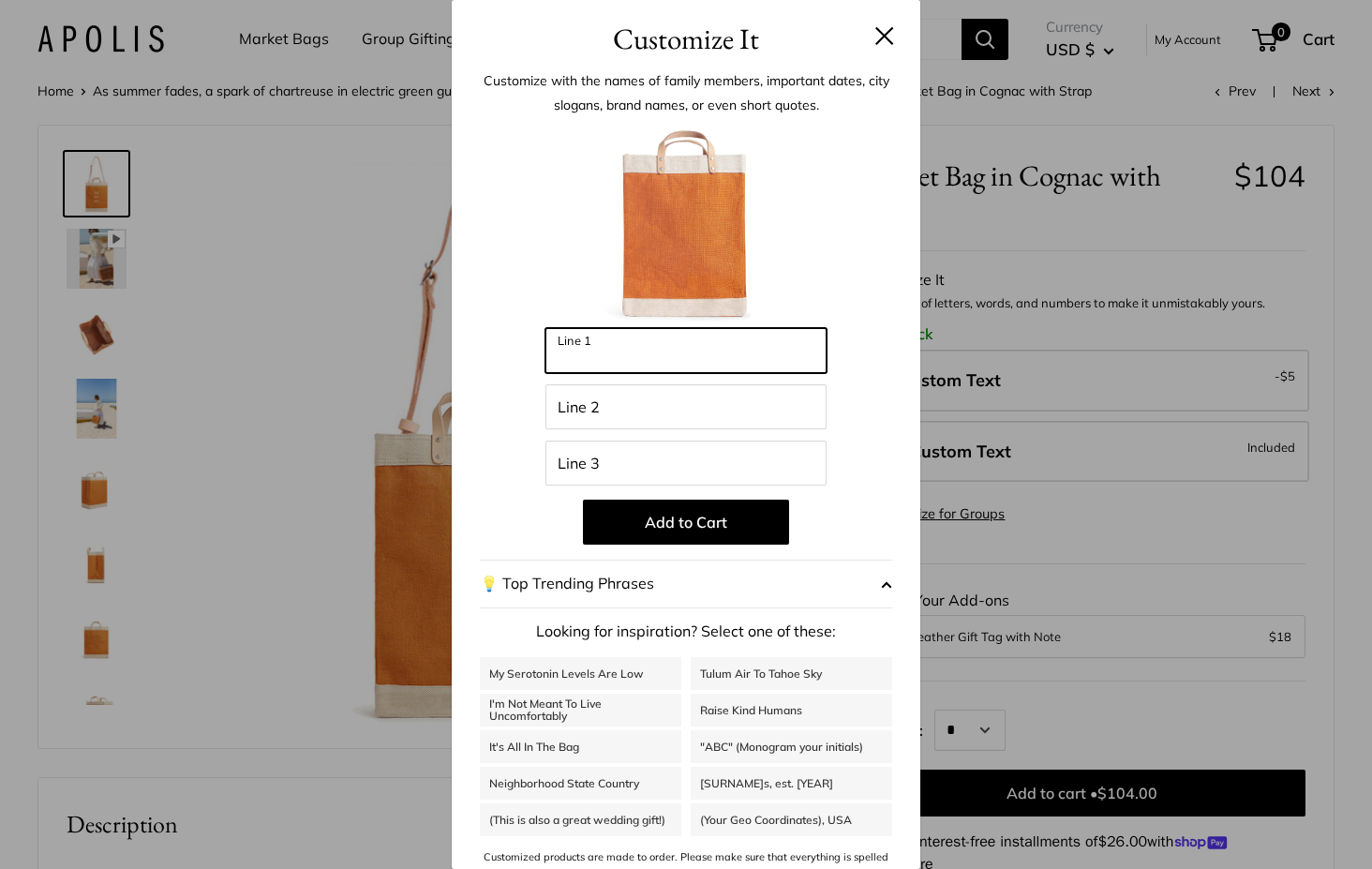 click on "Line 1" at bounding box center [686, 351] 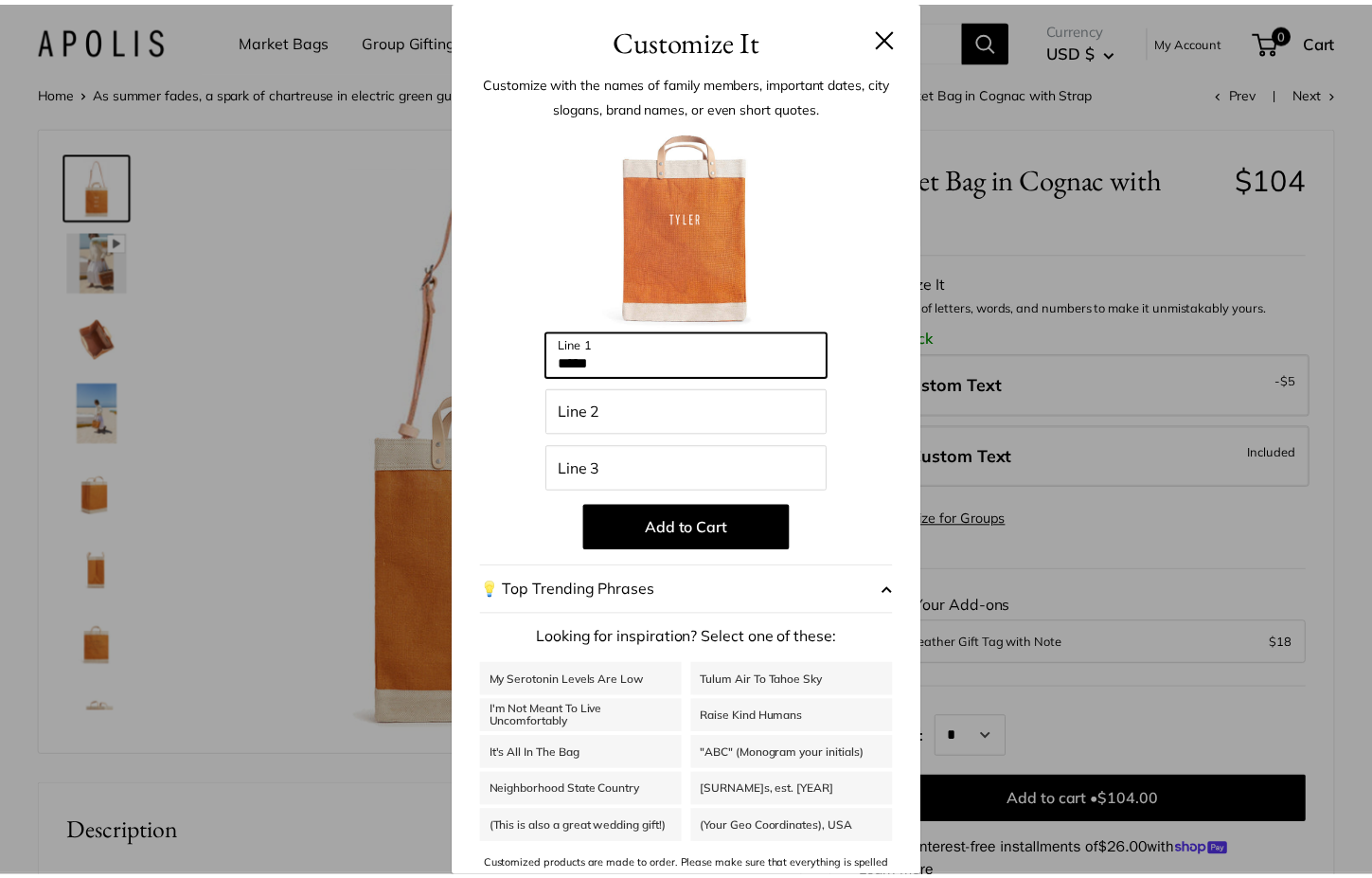 scroll, scrollTop: 0, scrollLeft: 0, axis: both 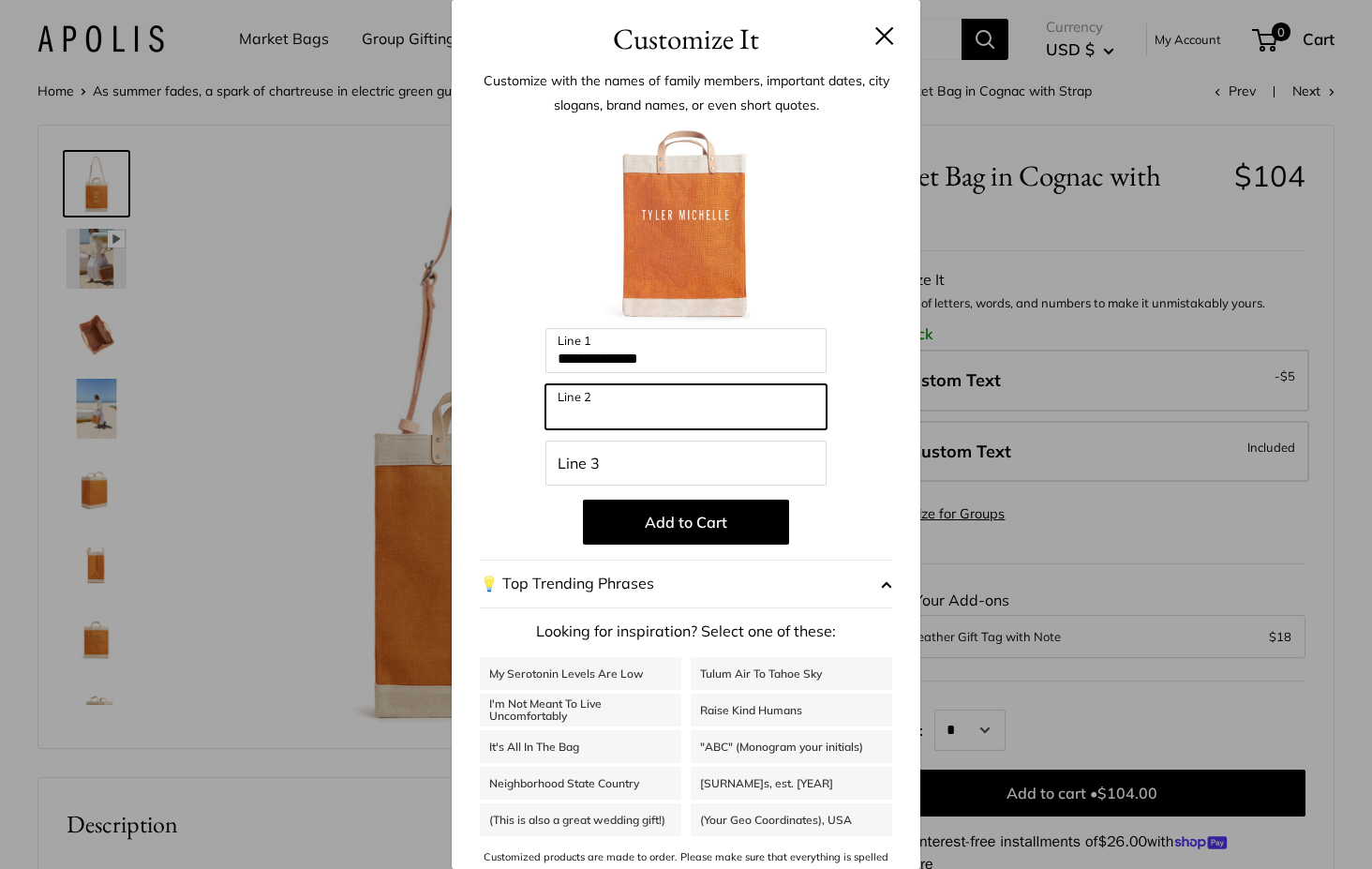 click on "Line 2" at bounding box center (686, 407) 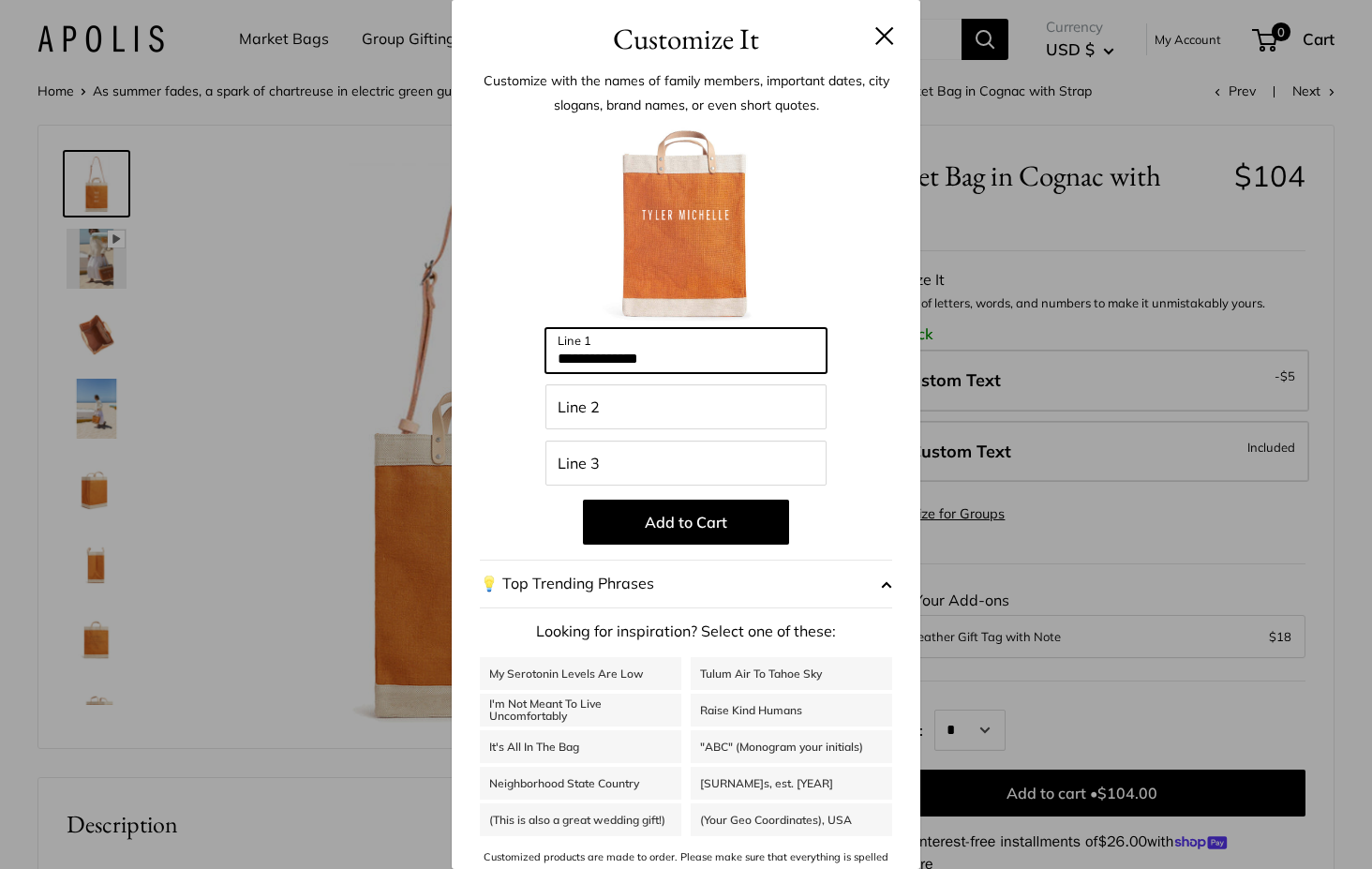drag, startPoint x: 678, startPoint y: 360, endPoint x: 455, endPoint y: 360, distance: 223 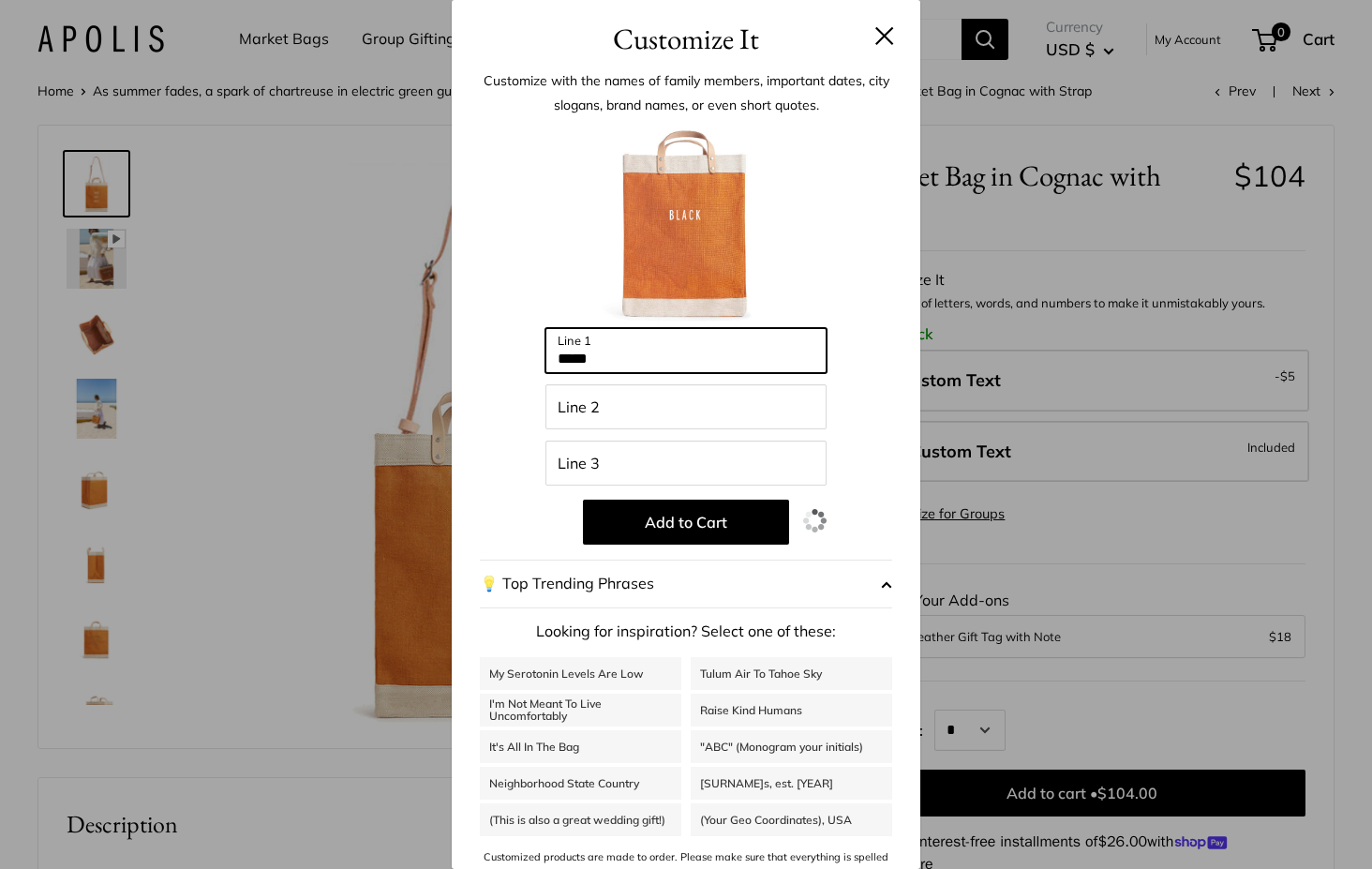 type on "*****" 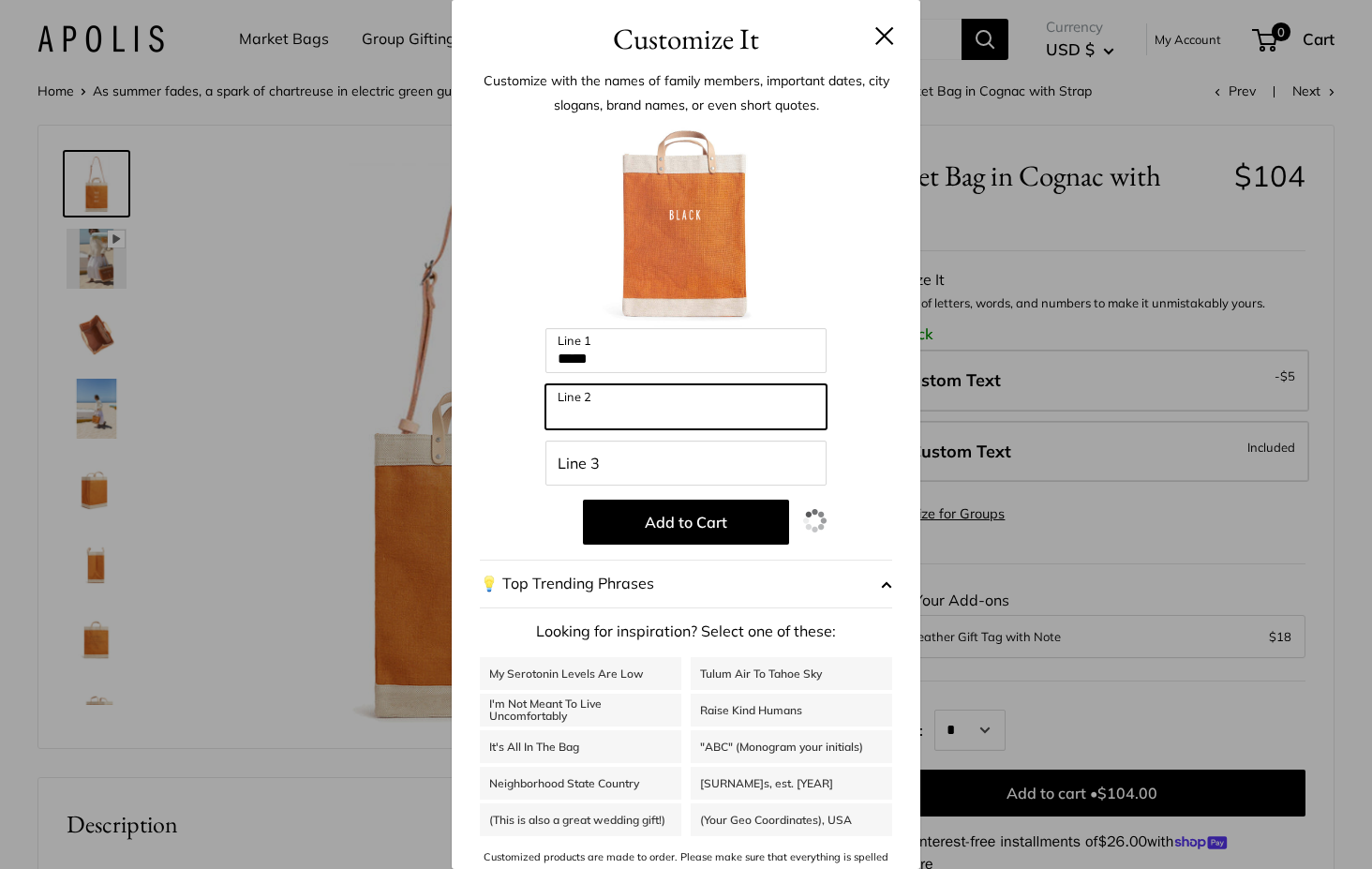click on "Line 2" at bounding box center (686, 407) 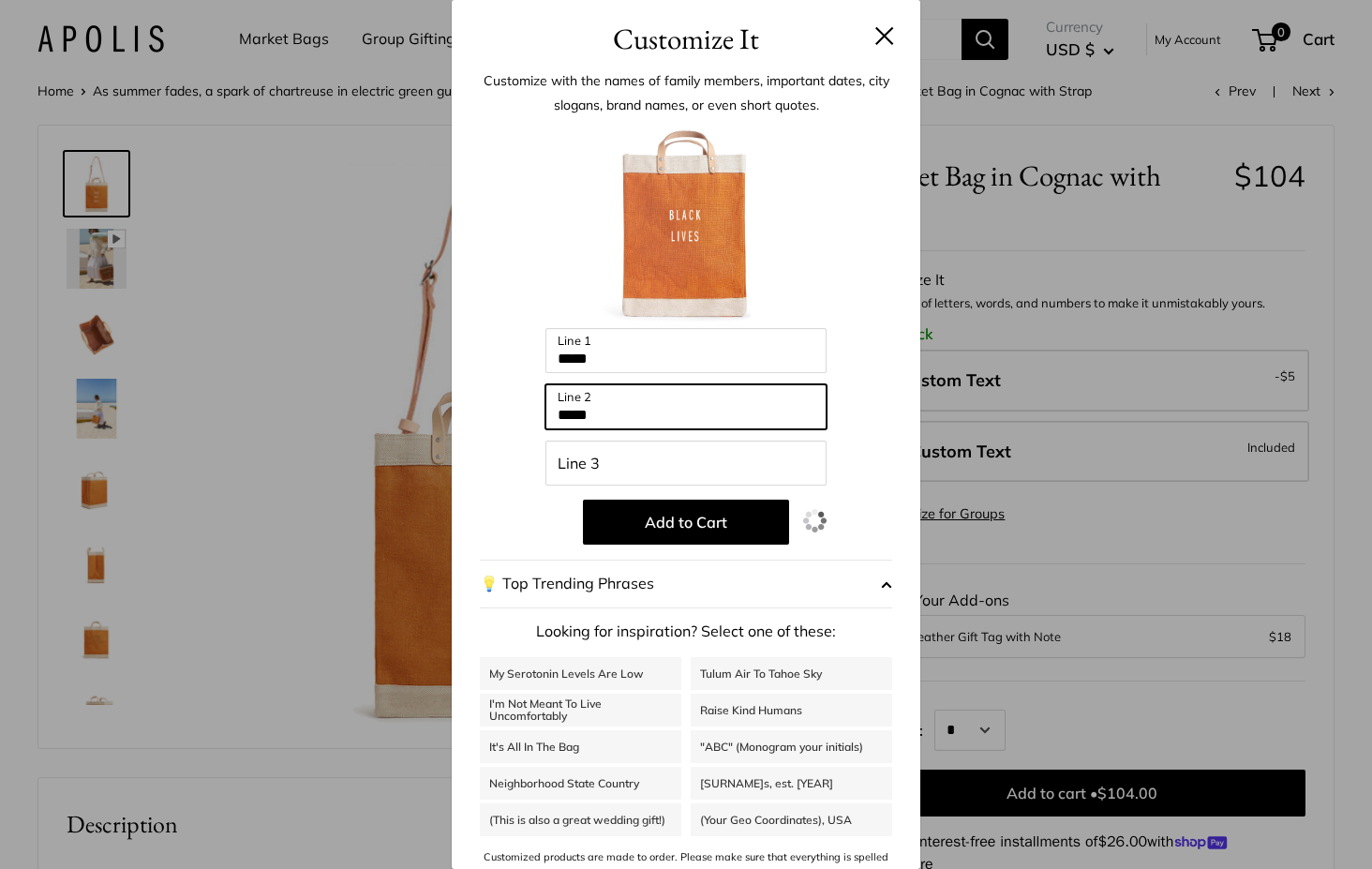 type on "*****" 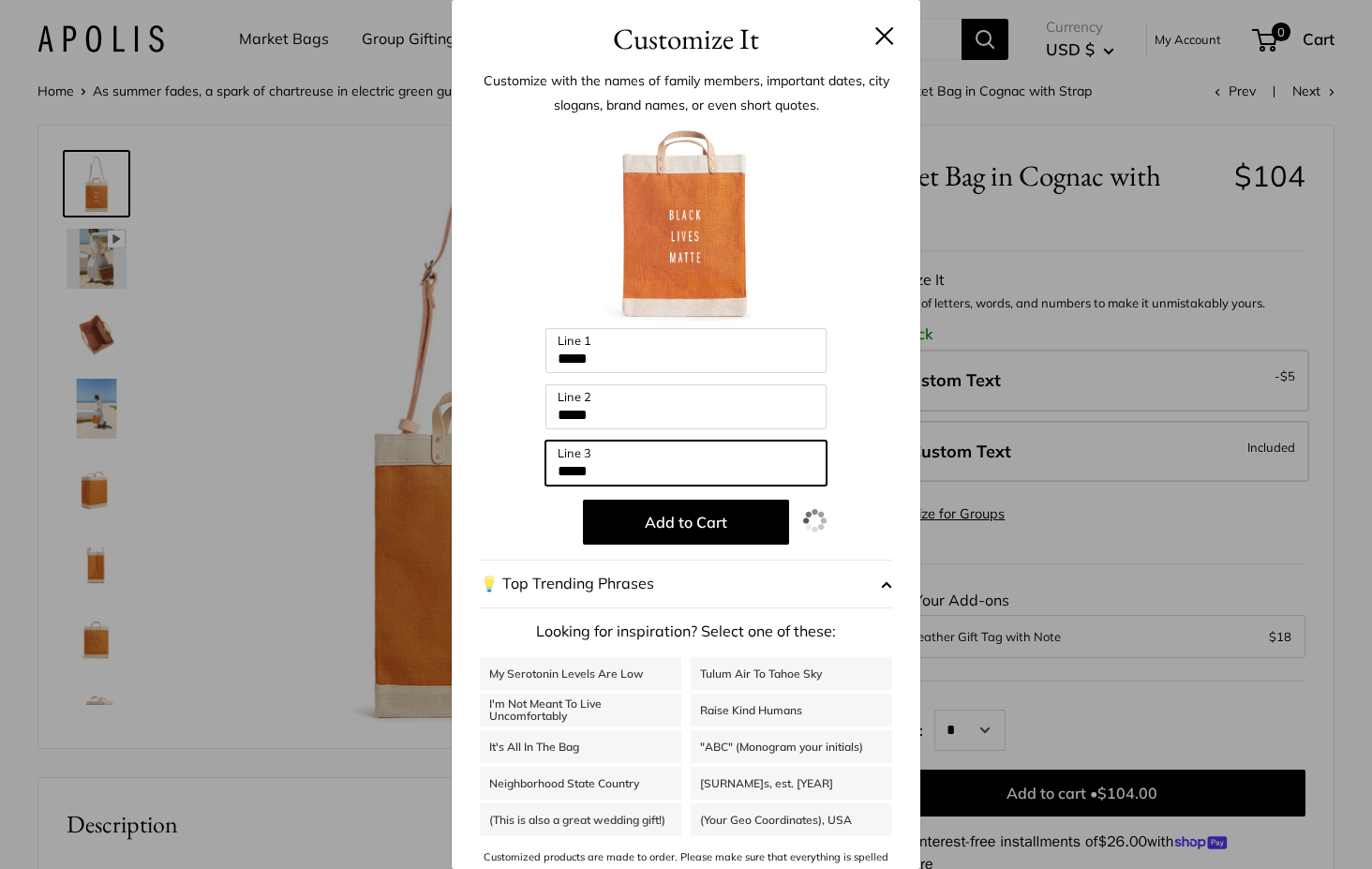 type on "******" 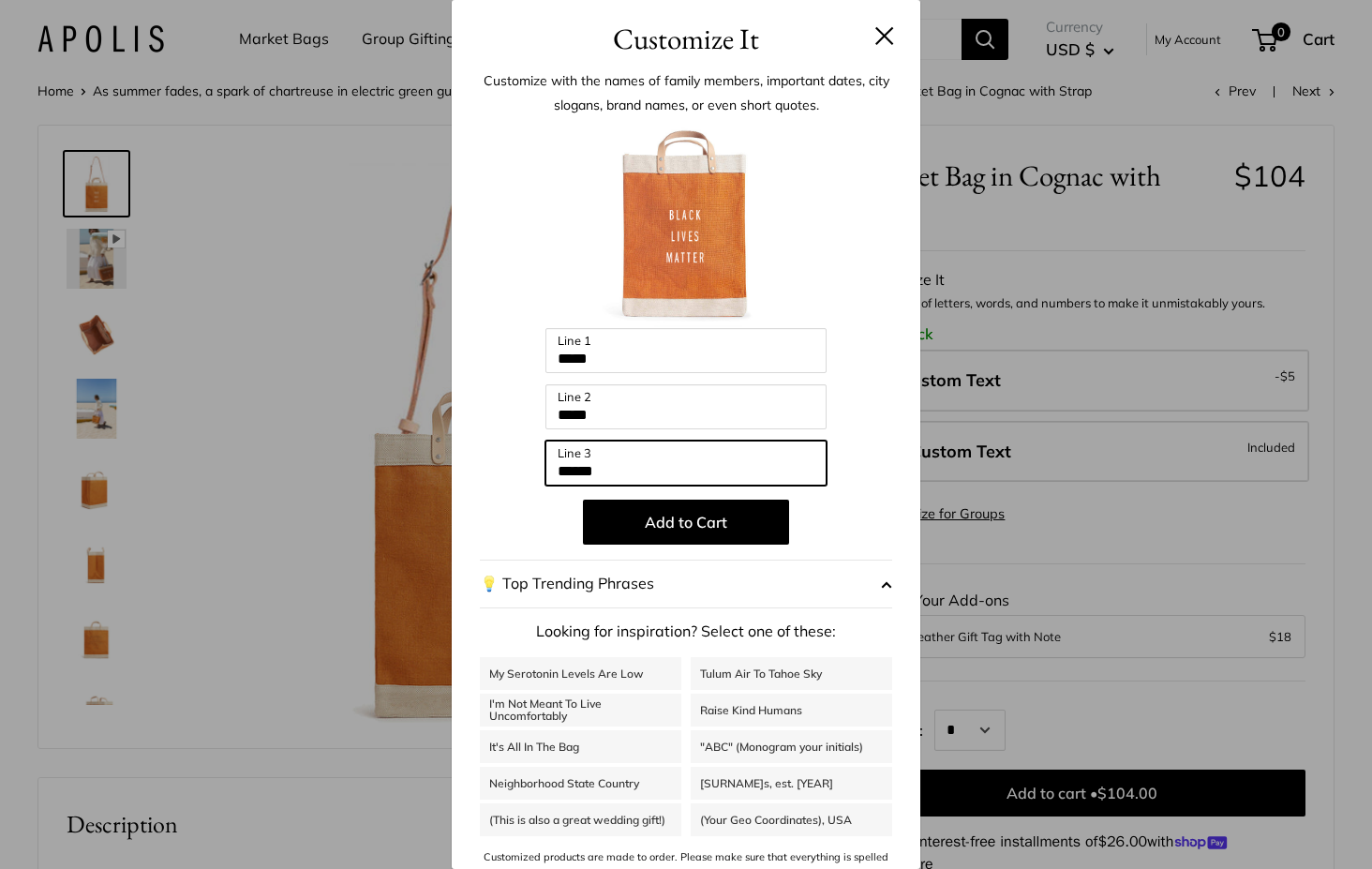drag, startPoint x: 606, startPoint y: 470, endPoint x: 504, endPoint y: 468, distance: 102.01961 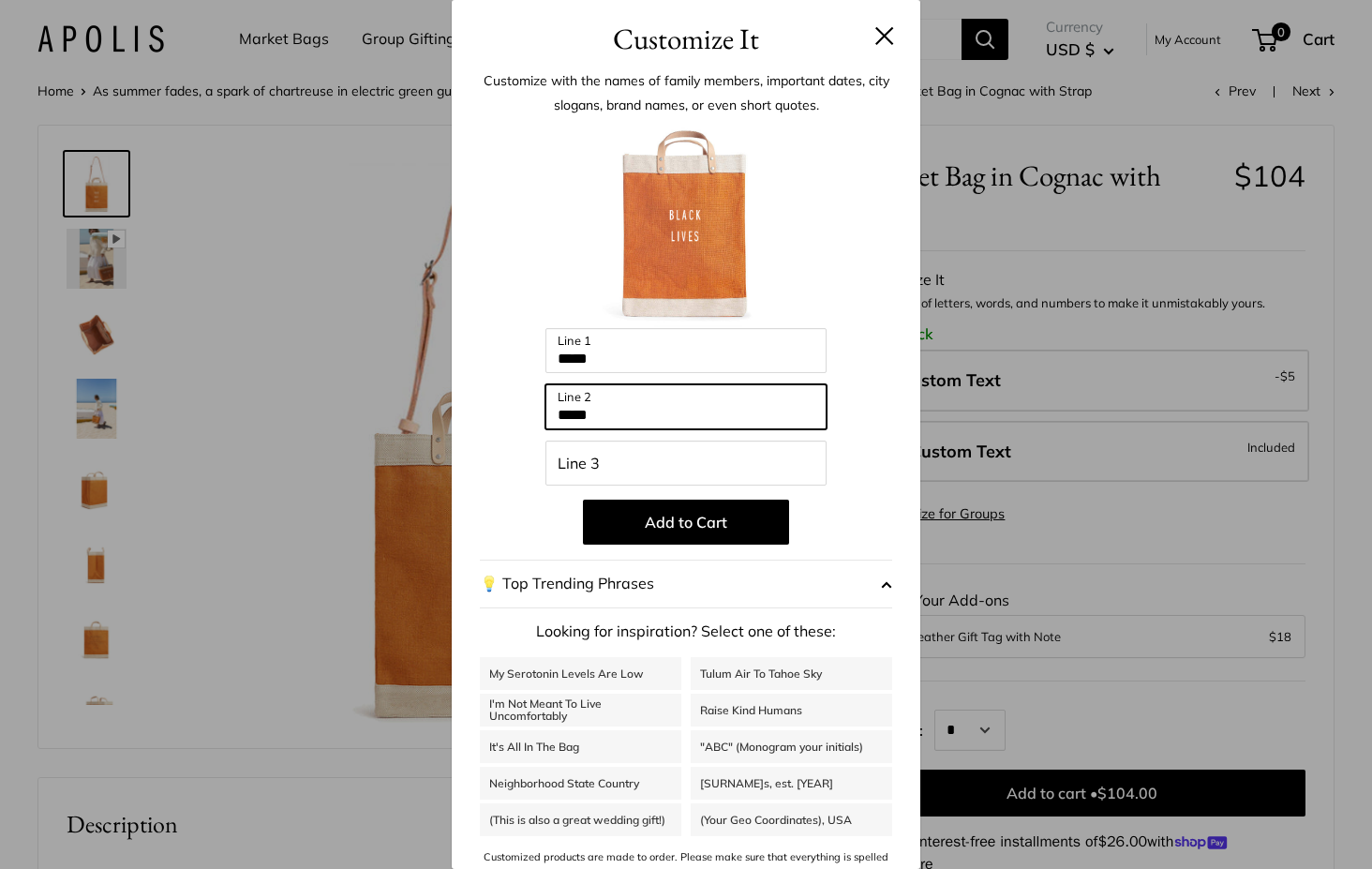 drag, startPoint x: 593, startPoint y: 420, endPoint x: 475, endPoint y: 412, distance: 118.27088 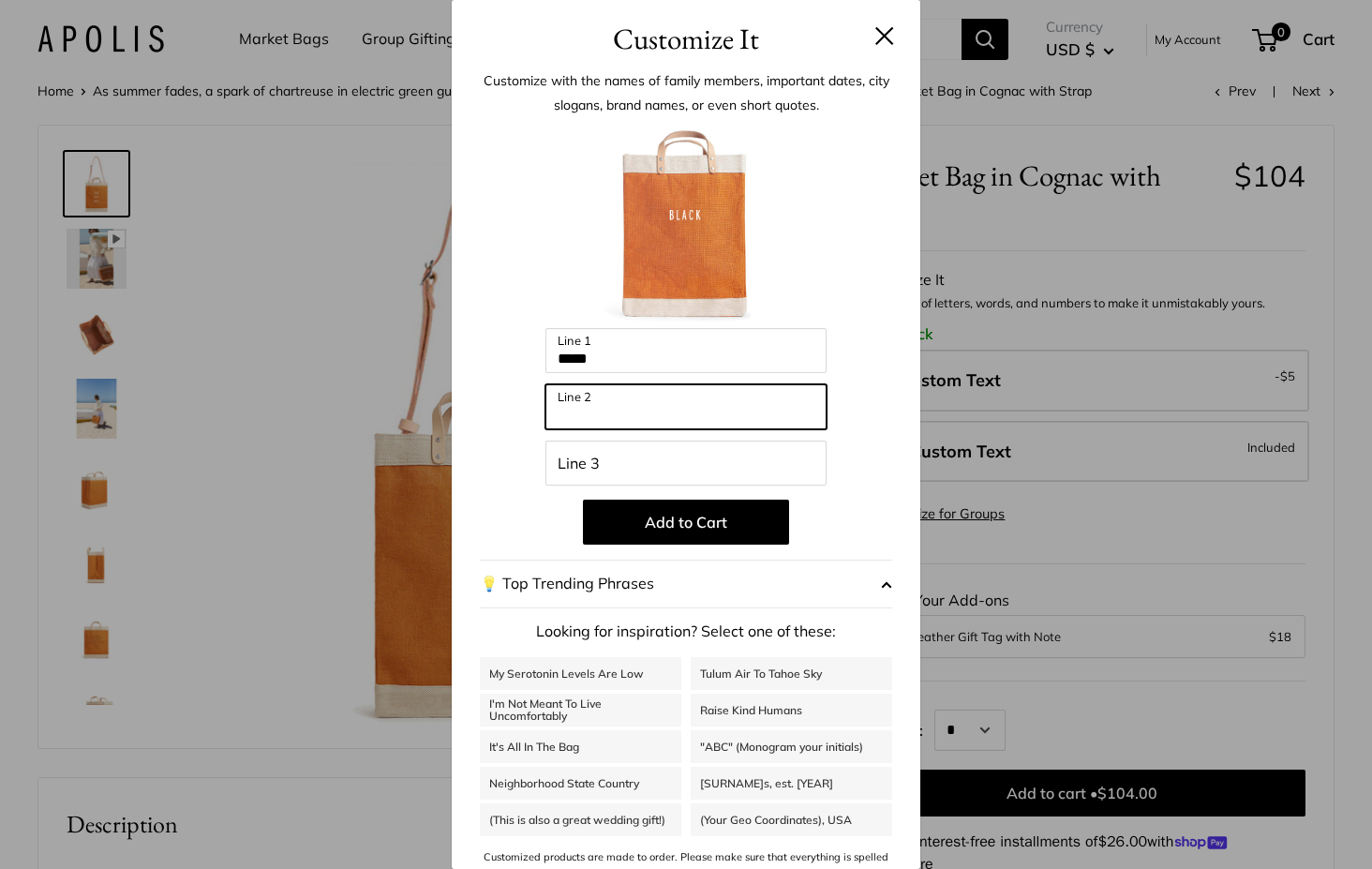 type 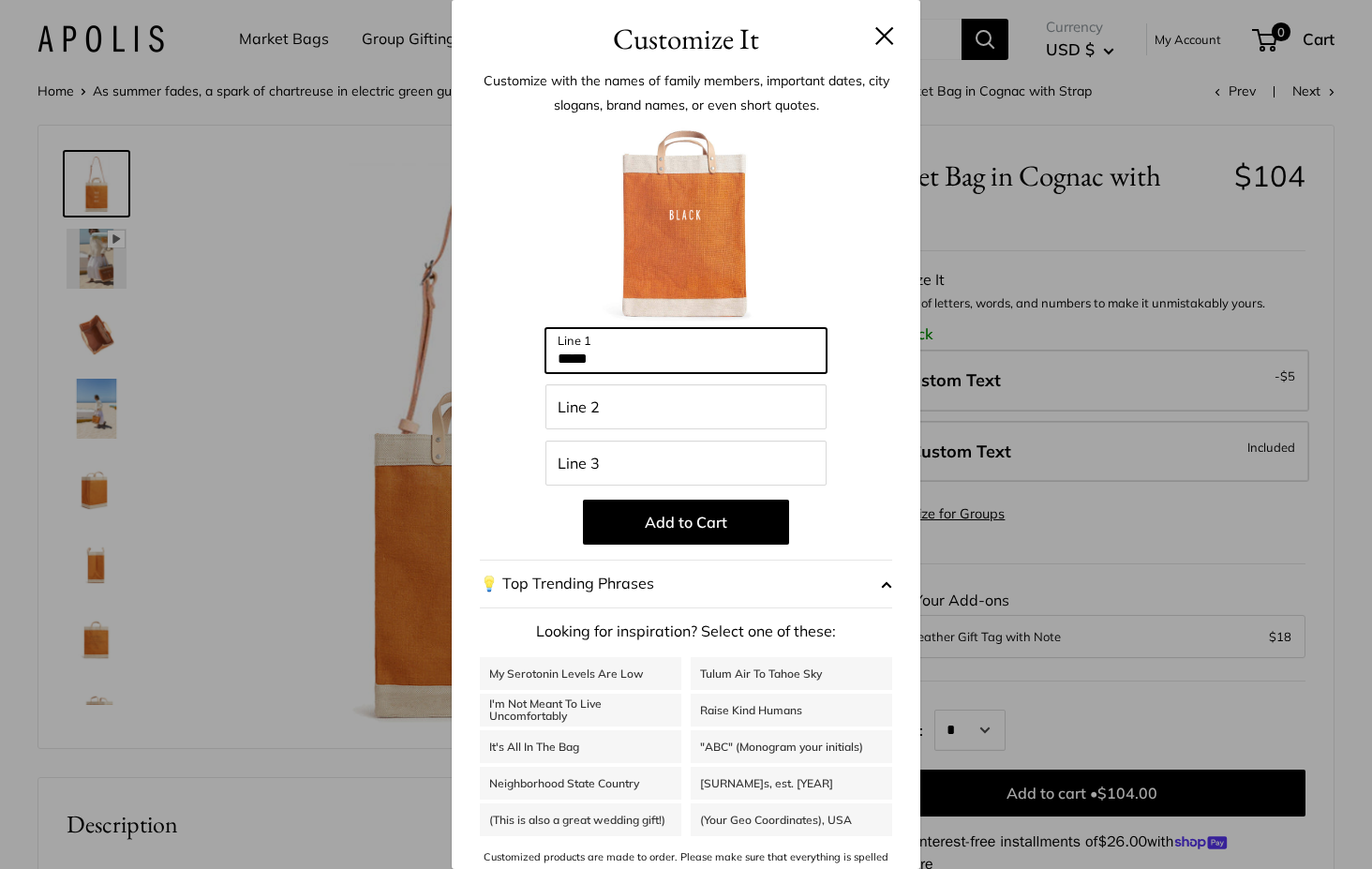 drag, startPoint x: 598, startPoint y: 363, endPoint x: 490, endPoint y: 363, distance: 108 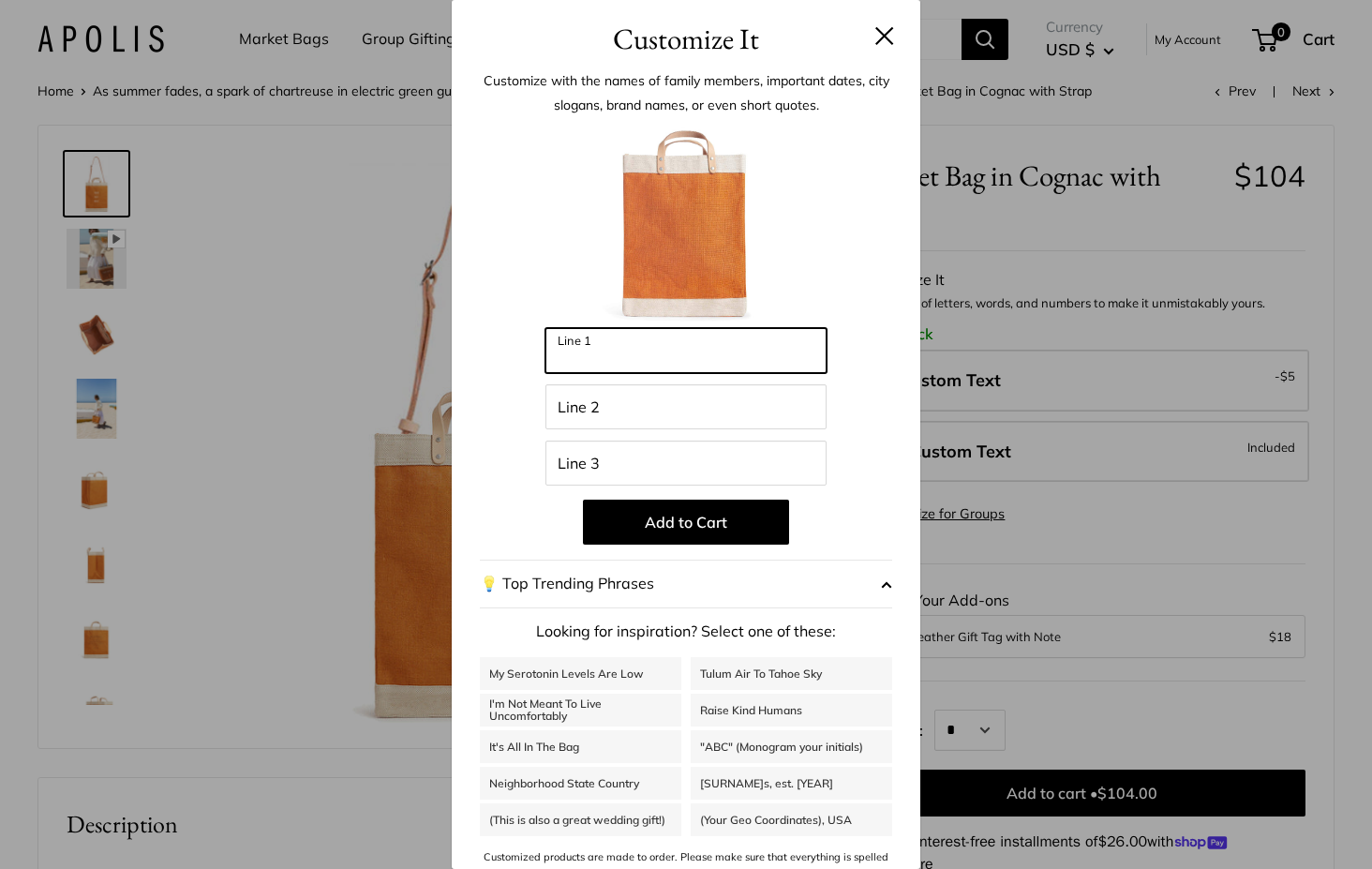 type 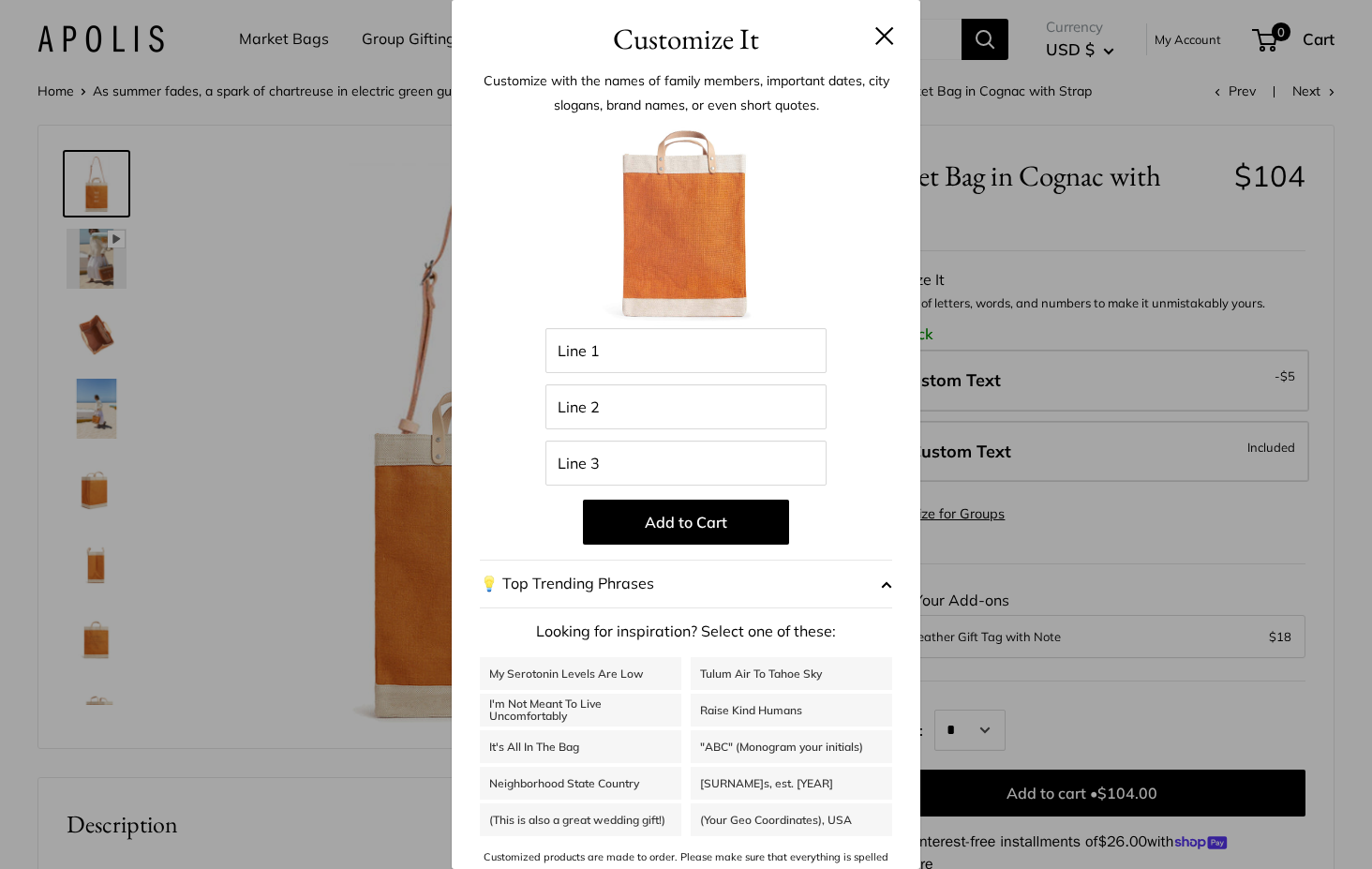 click on "Enter 42 letters
Line 1
Line 2
Line 3
Add to Cart
💡 Top Trending Phrases
Looking for inspiration? Select one of these: My Serotonin Levels Are Low Tulum Air To Tahoe Sky I'm Not Meant To Live Uncomfortably Raise Kind Humans It's All In The Bag "ABC" (Monogram your initials) Neighborhood State Country The Smiths, est. 2008 (Your Geo Coordinates), USA" at bounding box center (686, 503) 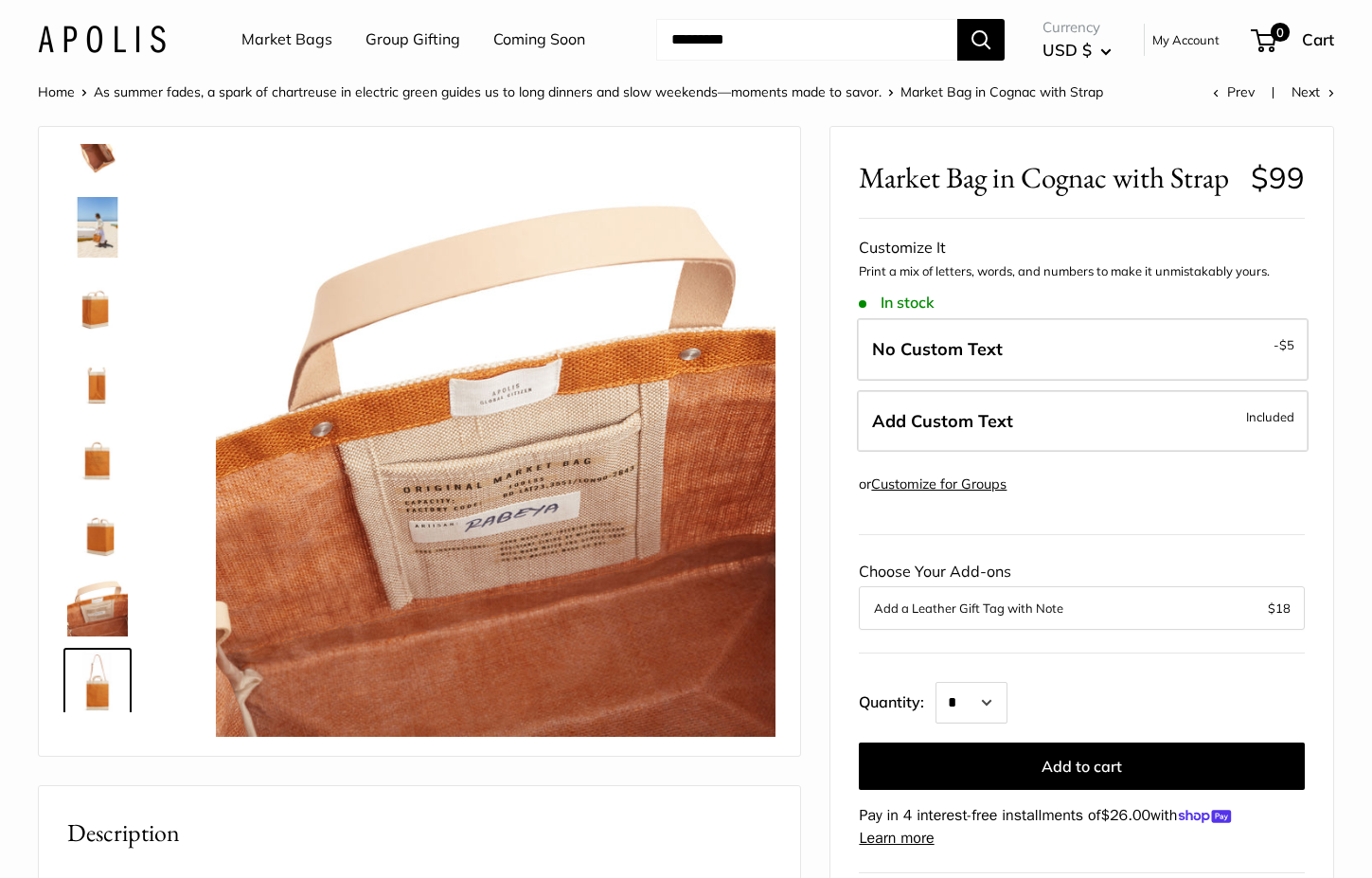 scroll, scrollTop: 197, scrollLeft: 0, axis: vertical 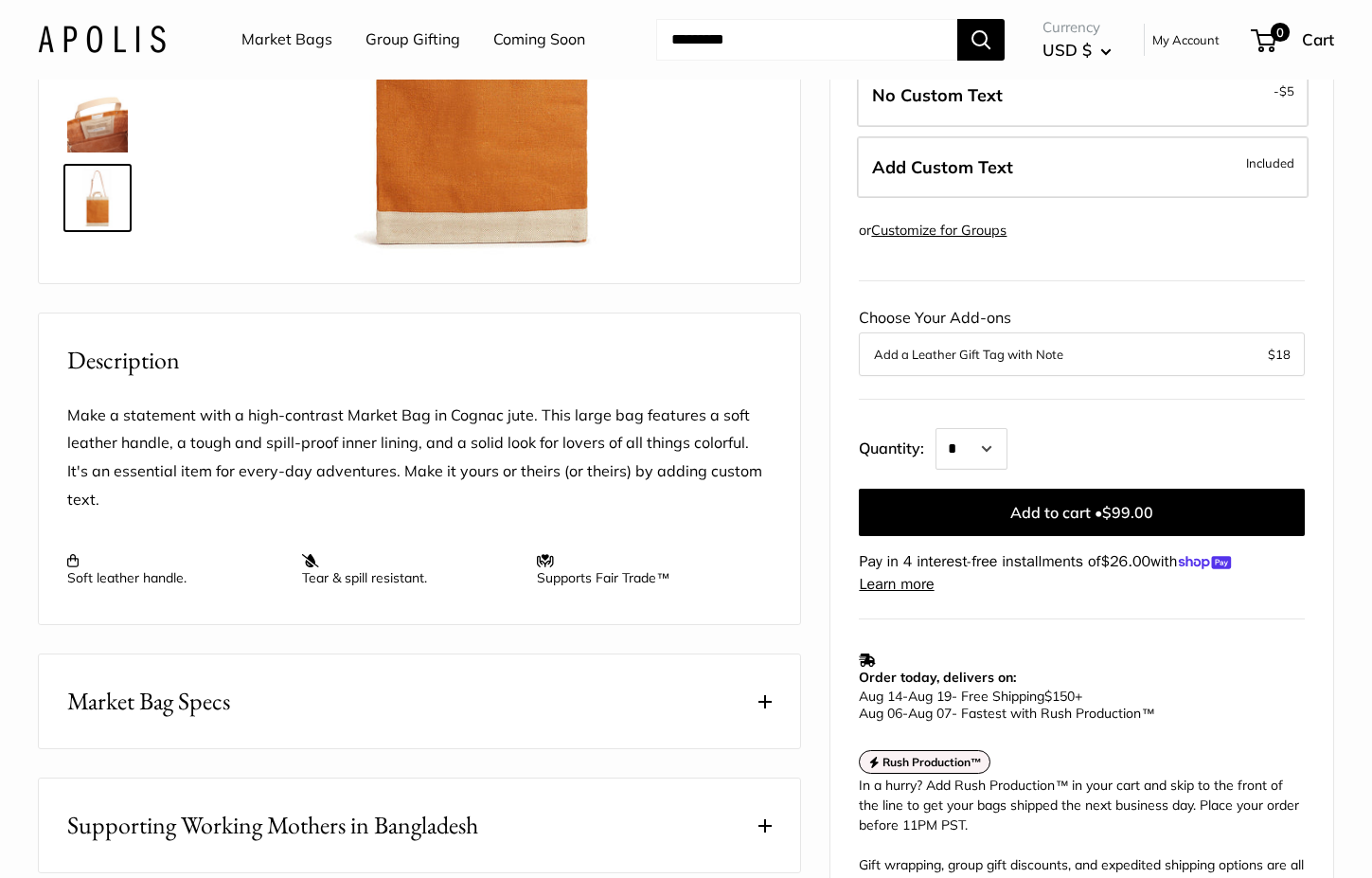 click on "Customize for Groups" at bounding box center [938, 230] 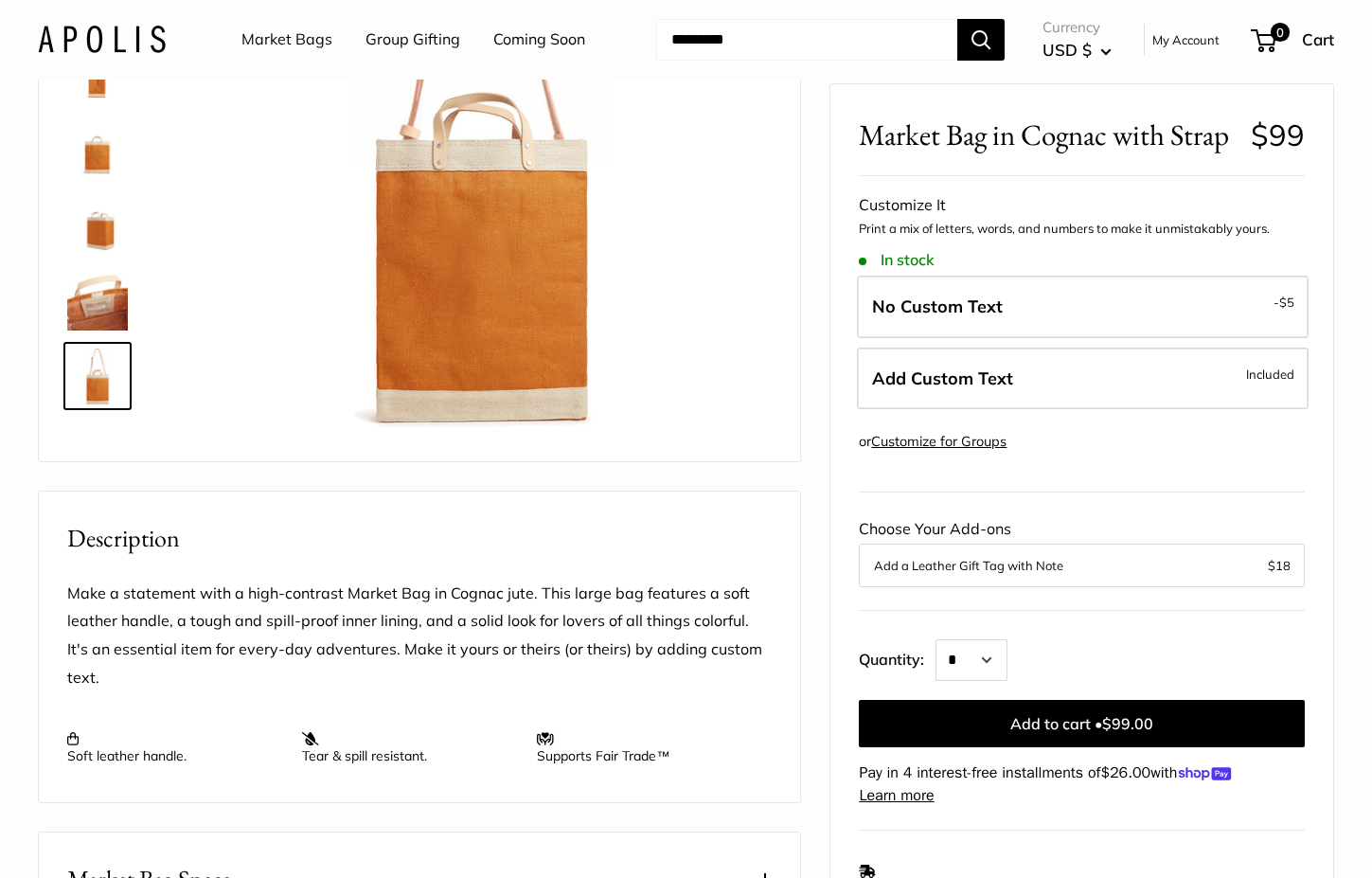 scroll, scrollTop: 117, scrollLeft: 0, axis: vertical 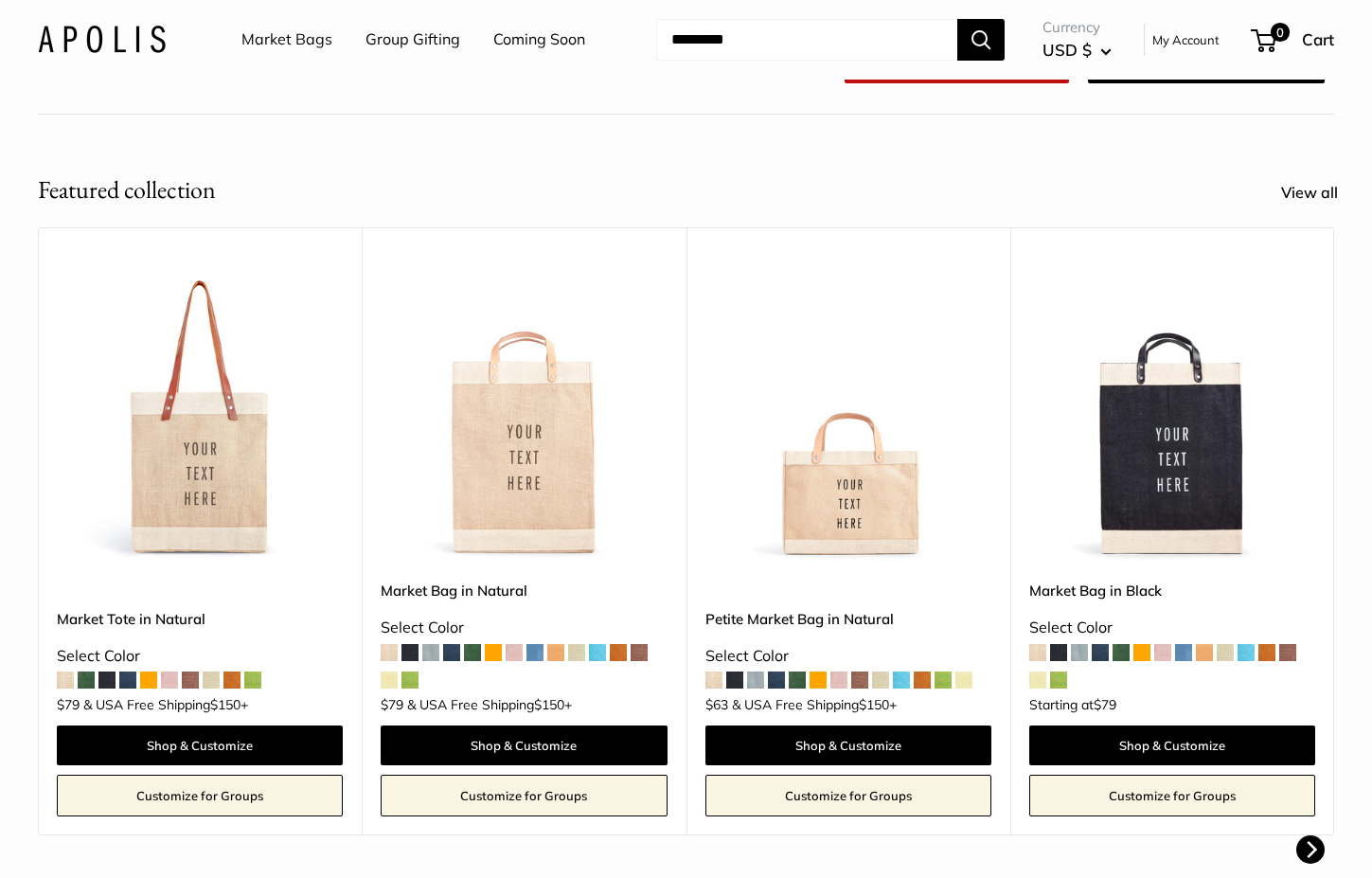 click at bounding box center (0, 0) 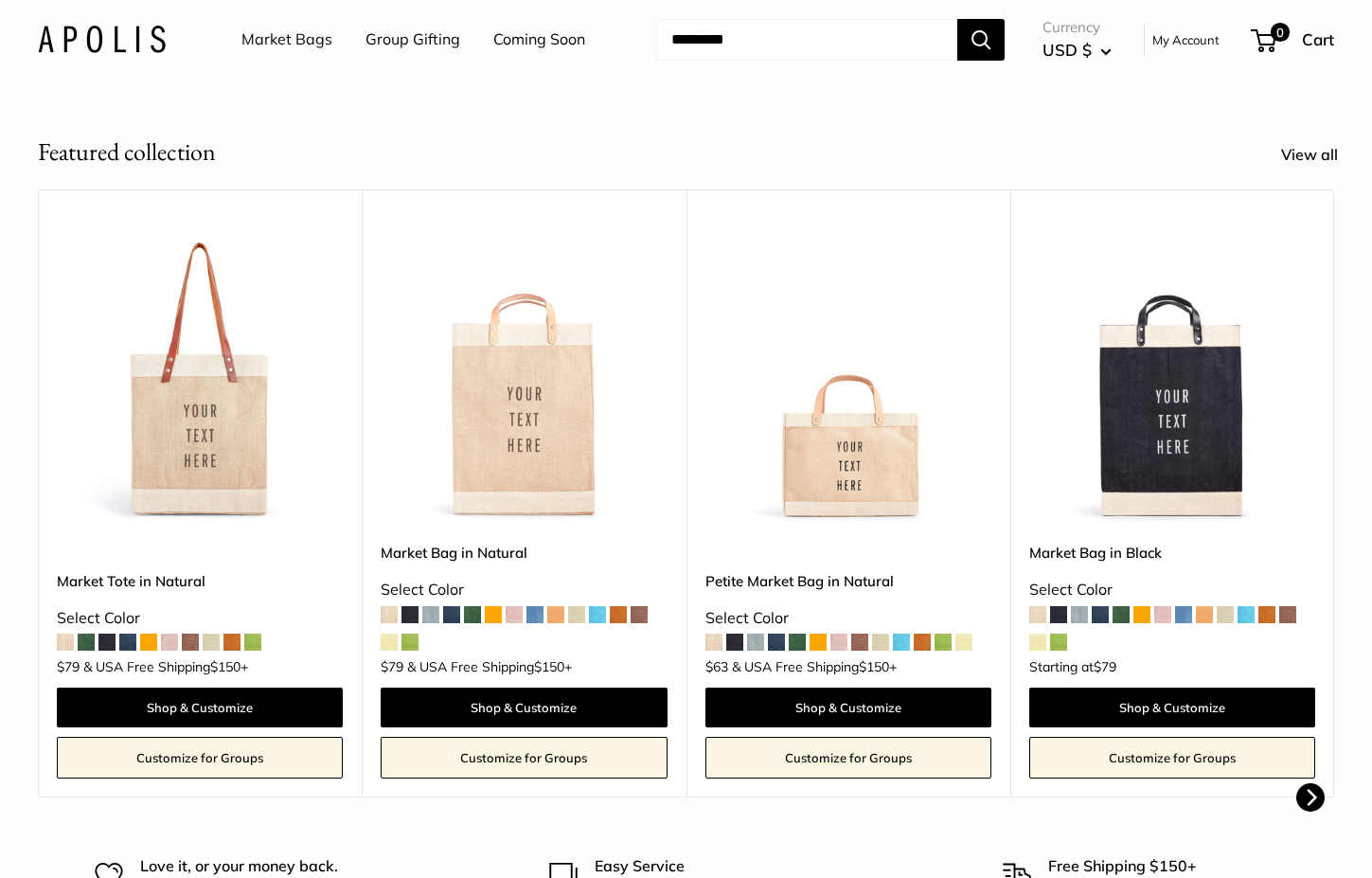 scroll, scrollTop: 101, scrollLeft: 0, axis: vertical 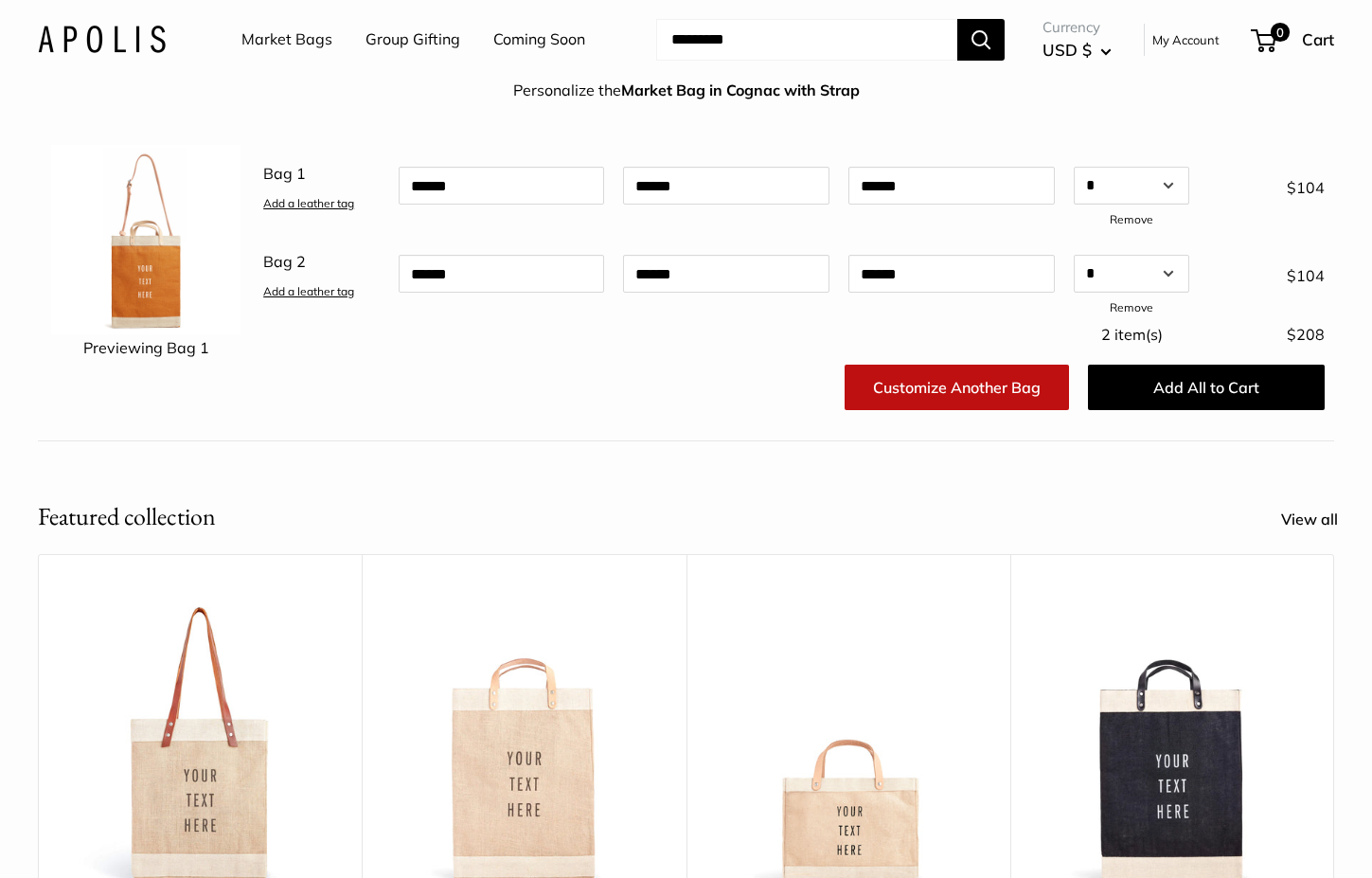 click at bounding box center (146, 240) 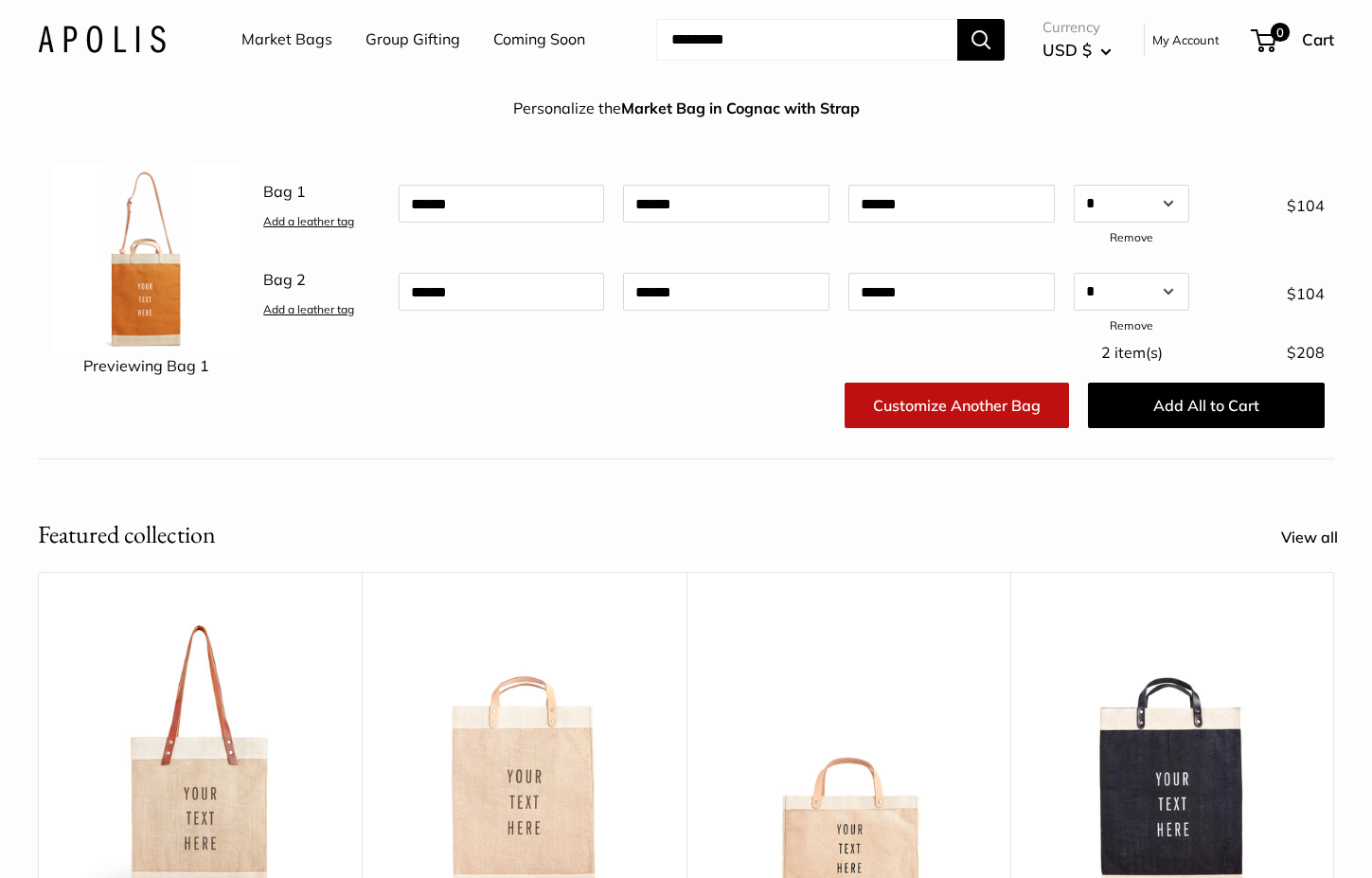 scroll, scrollTop: 0, scrollLeft: 0, axis: both 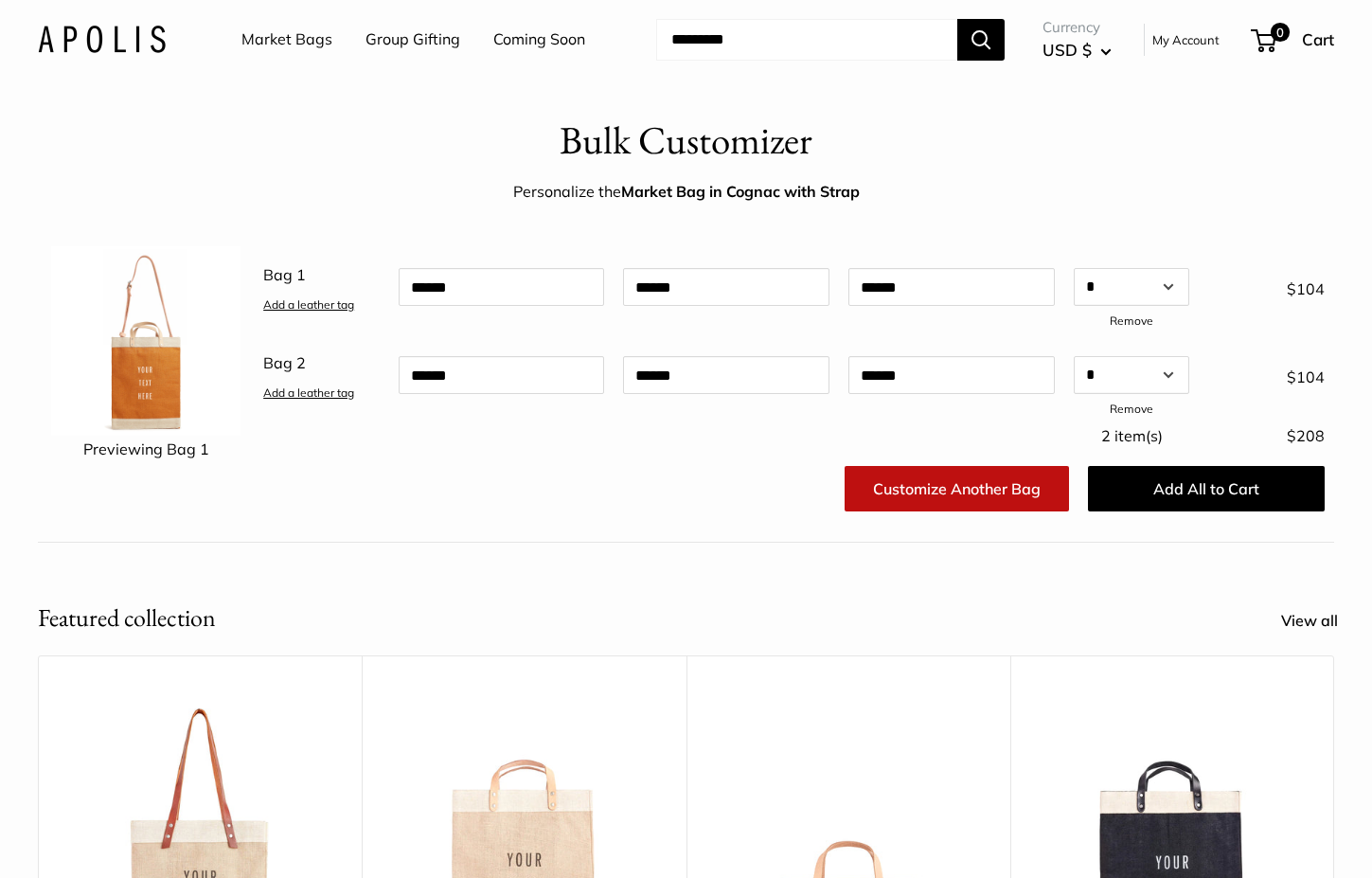 click on "Market Bag in Cognac with Strap" at bounding box center (740, 191) 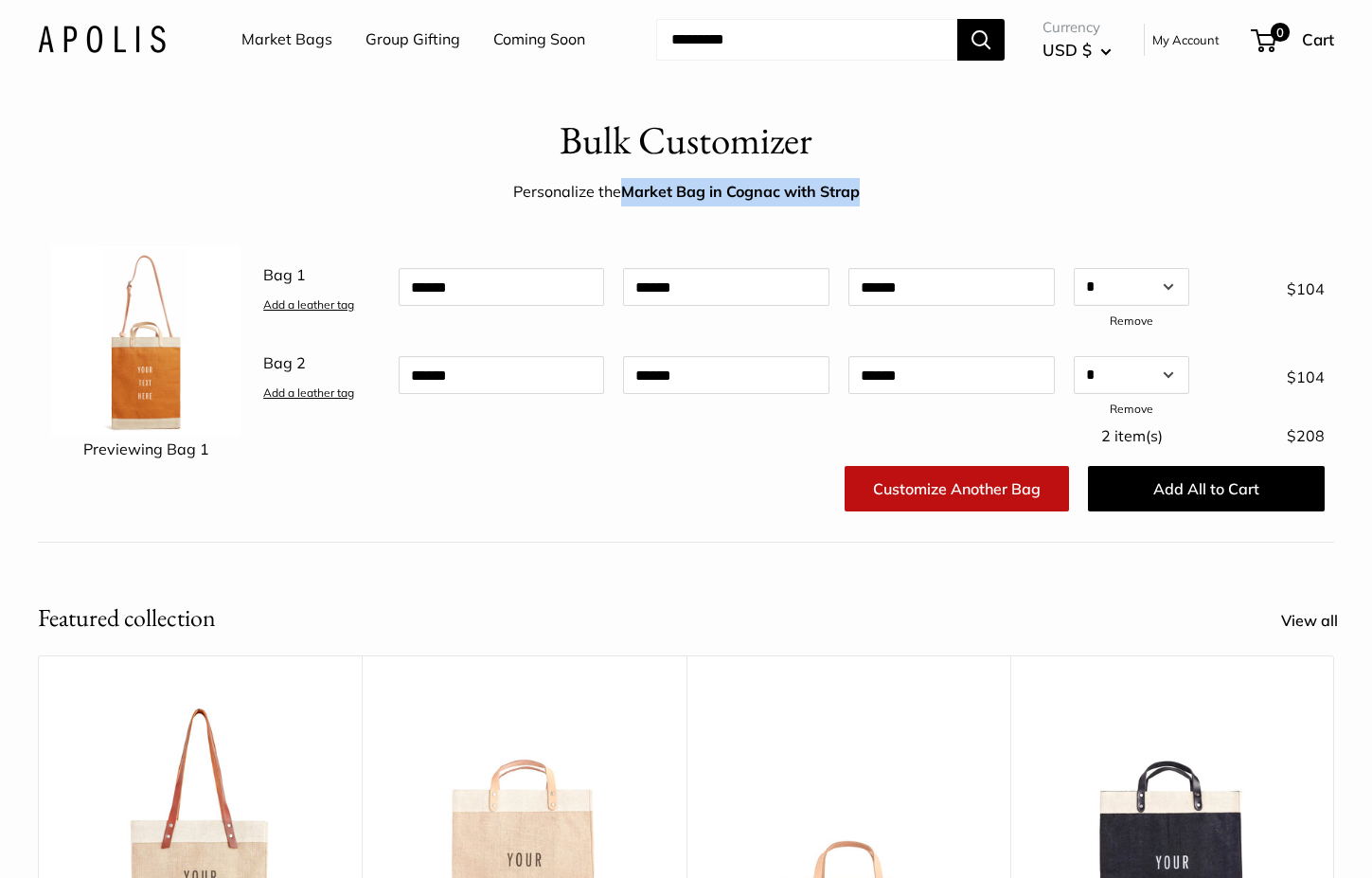drag, startPoint x: 620, startPoint y: 193, endPoint x: 881, endPoint y: 198, distance: 261.04789 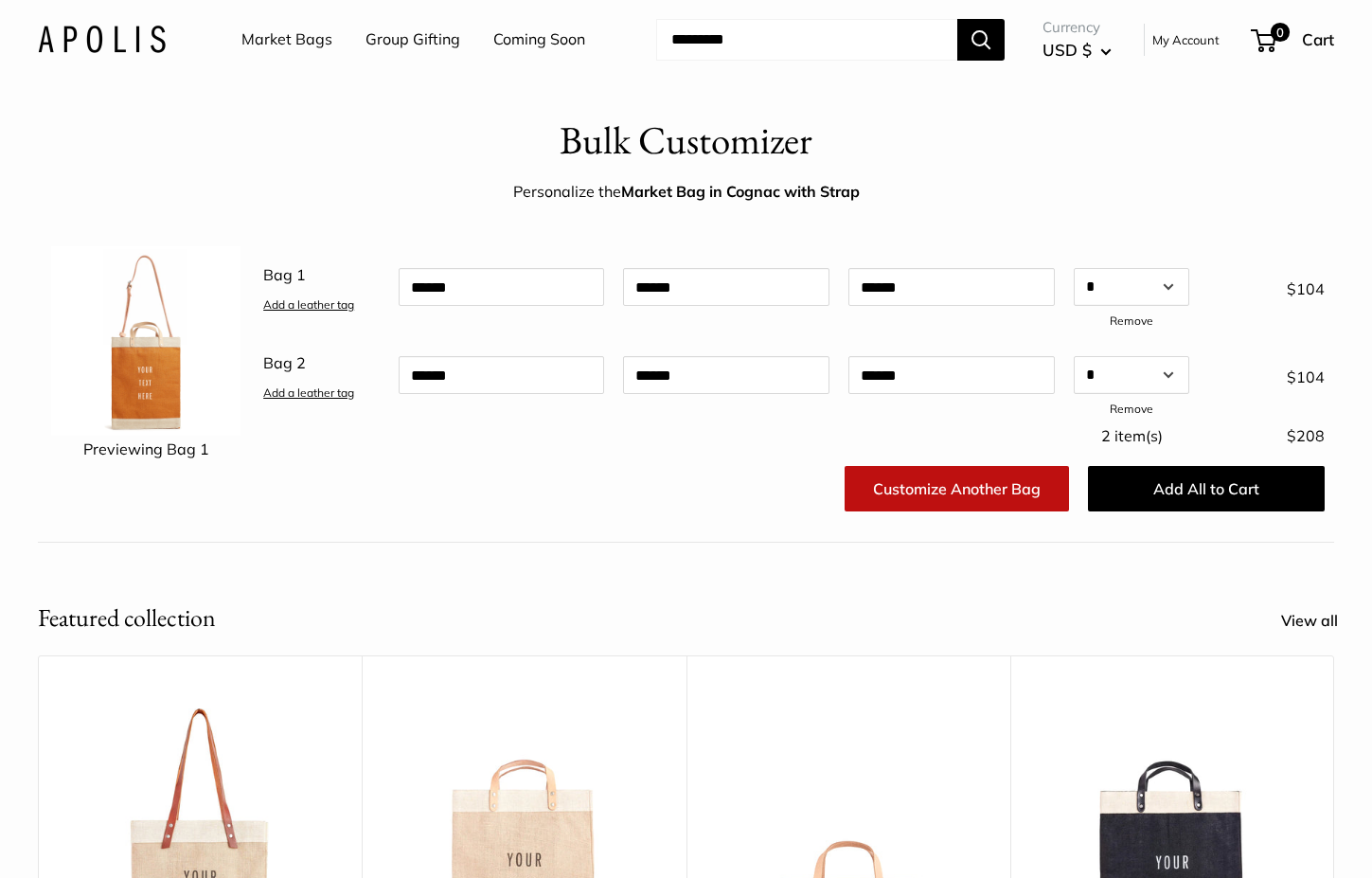click at bounding box center (807, 40) 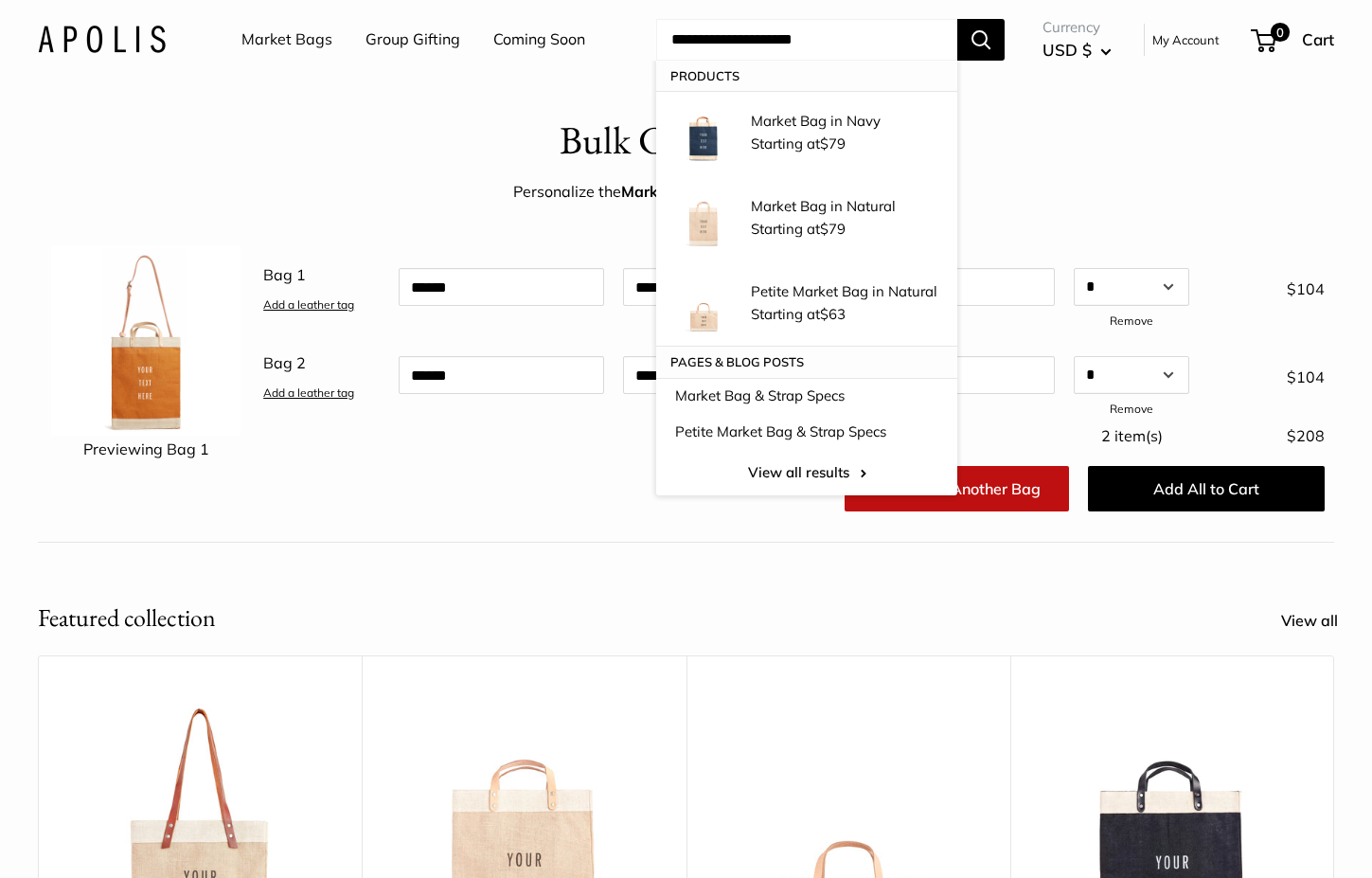 type on "**********" 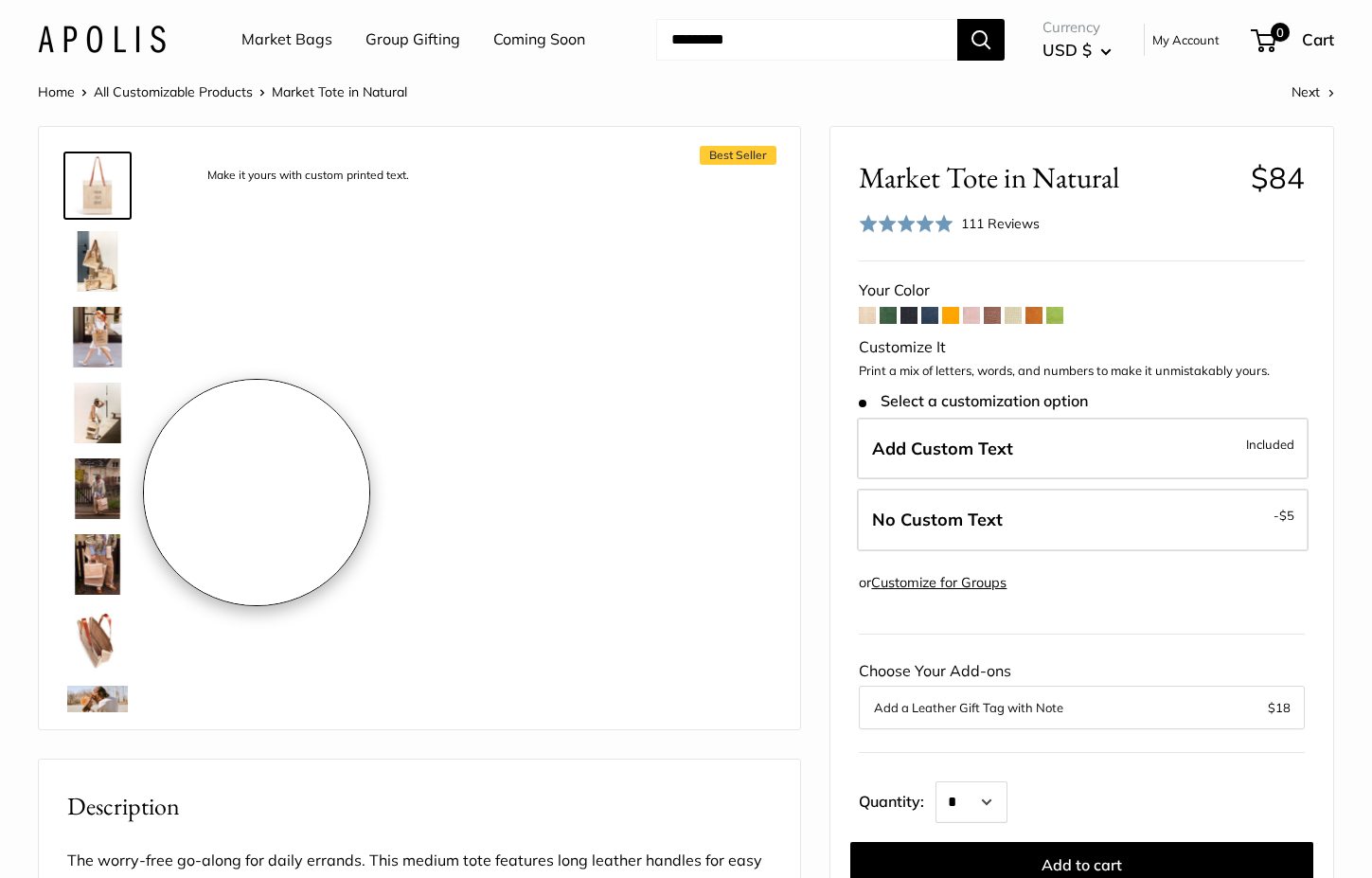 scroll, scrollTop: 0, scrollLeft: 0, axis: both 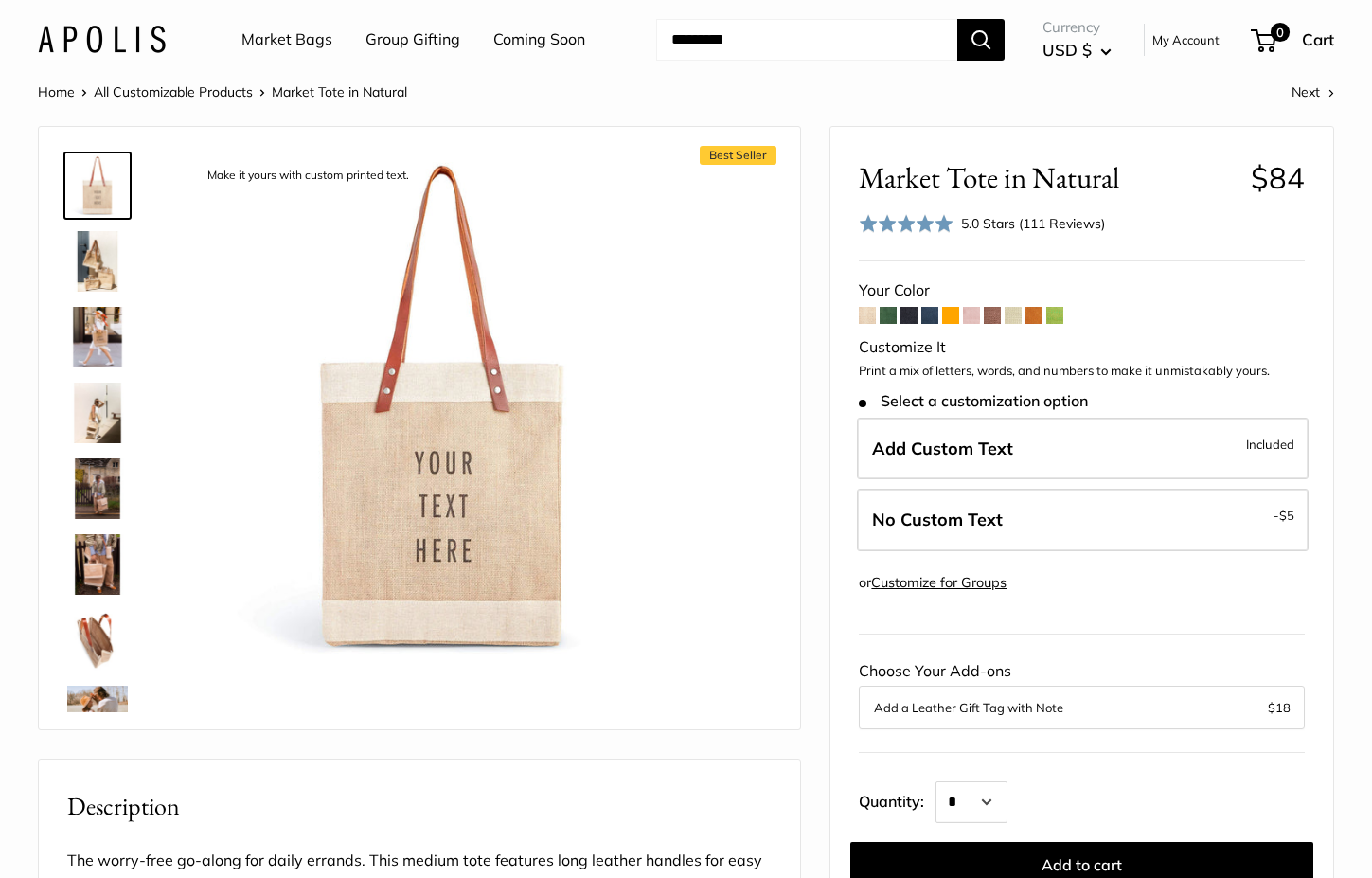 click at bounding box center (1013, 315) 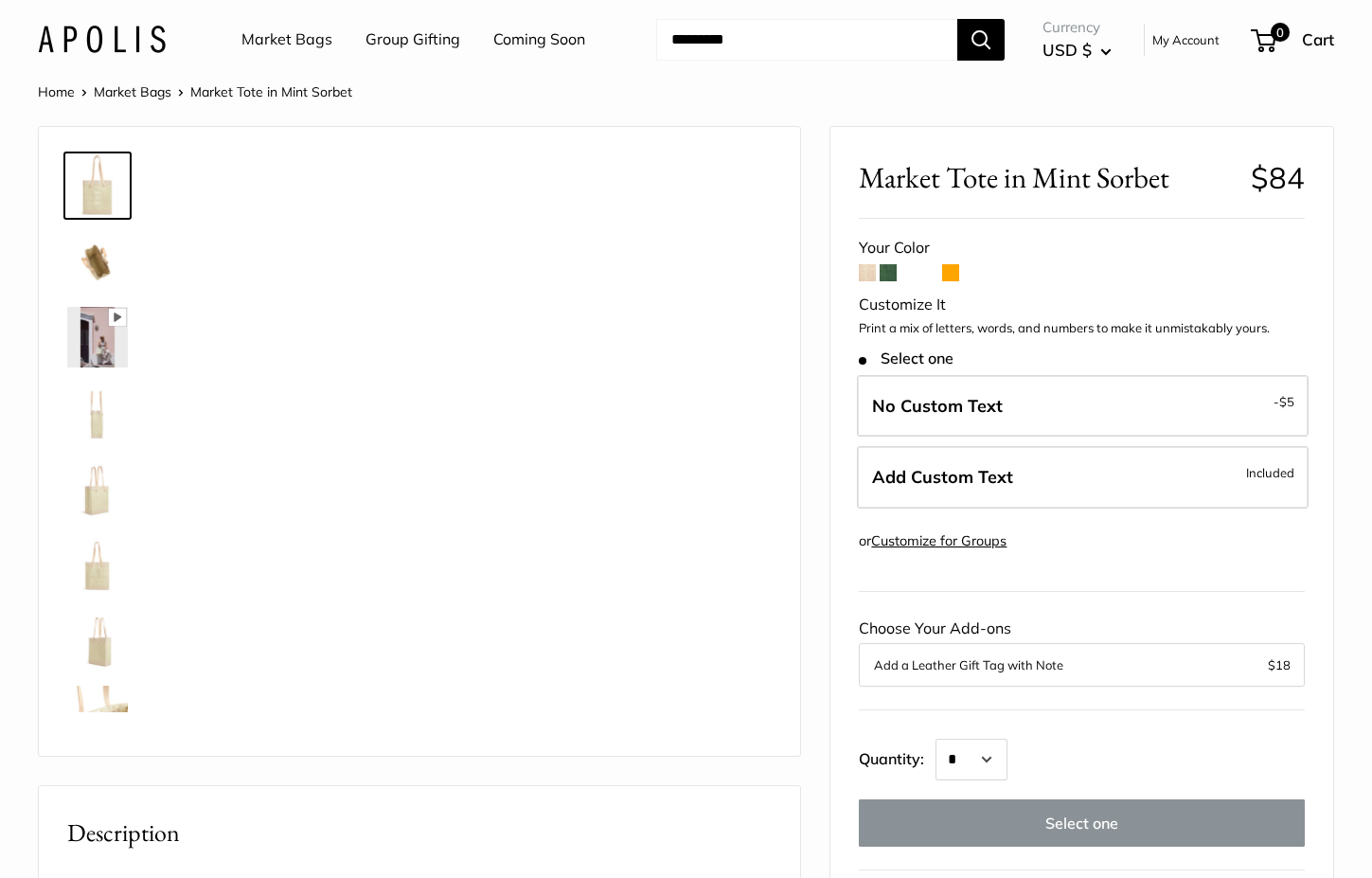 scroll, scrollTop: 0, scrollLeft: 0, axis: both 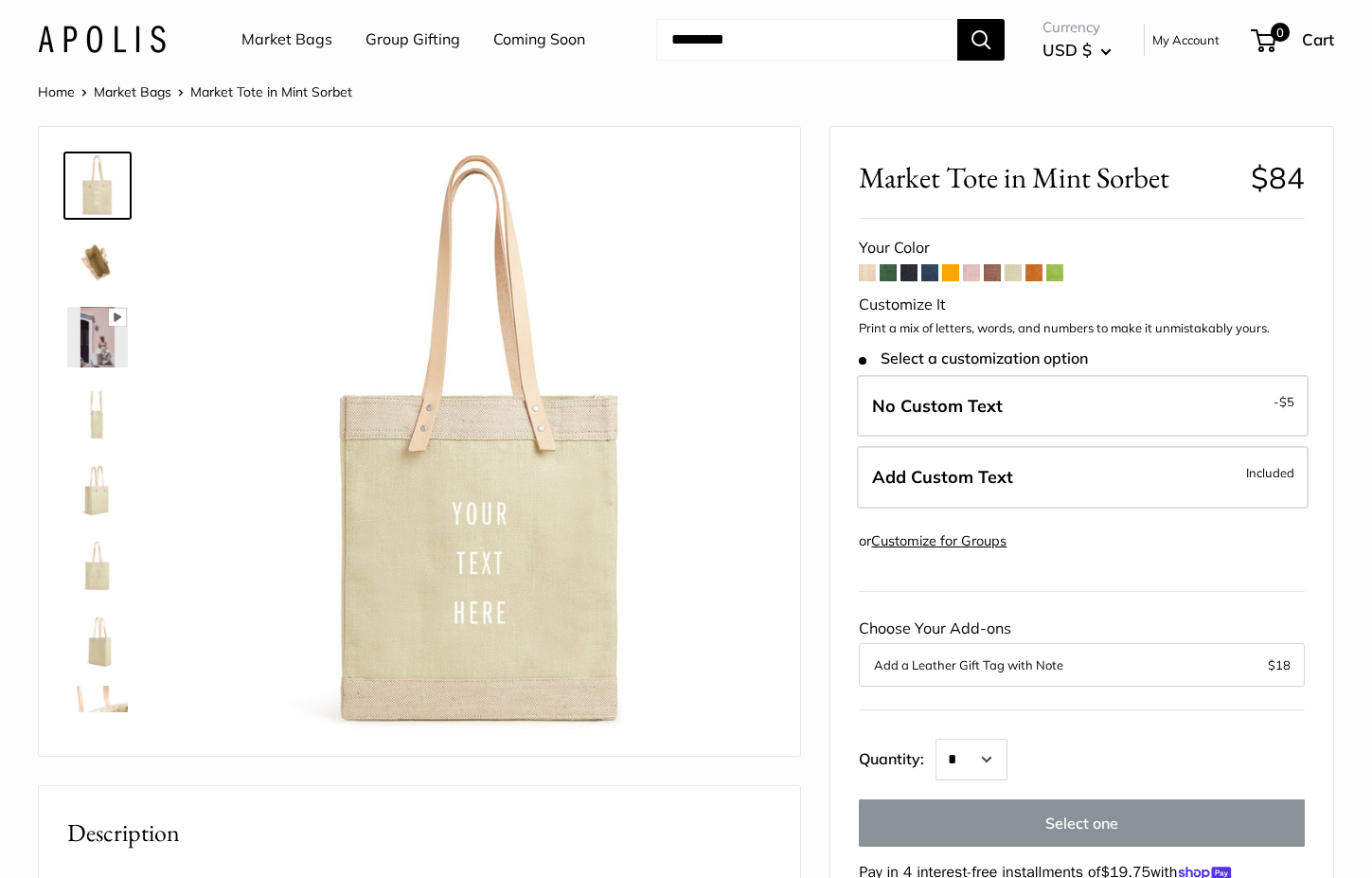 click on "Your Color
Customize It
Print a mix of letters, words, and numbers to make it unmistakably yours.
Stock:
- -" at bounding box center [1081, 570] 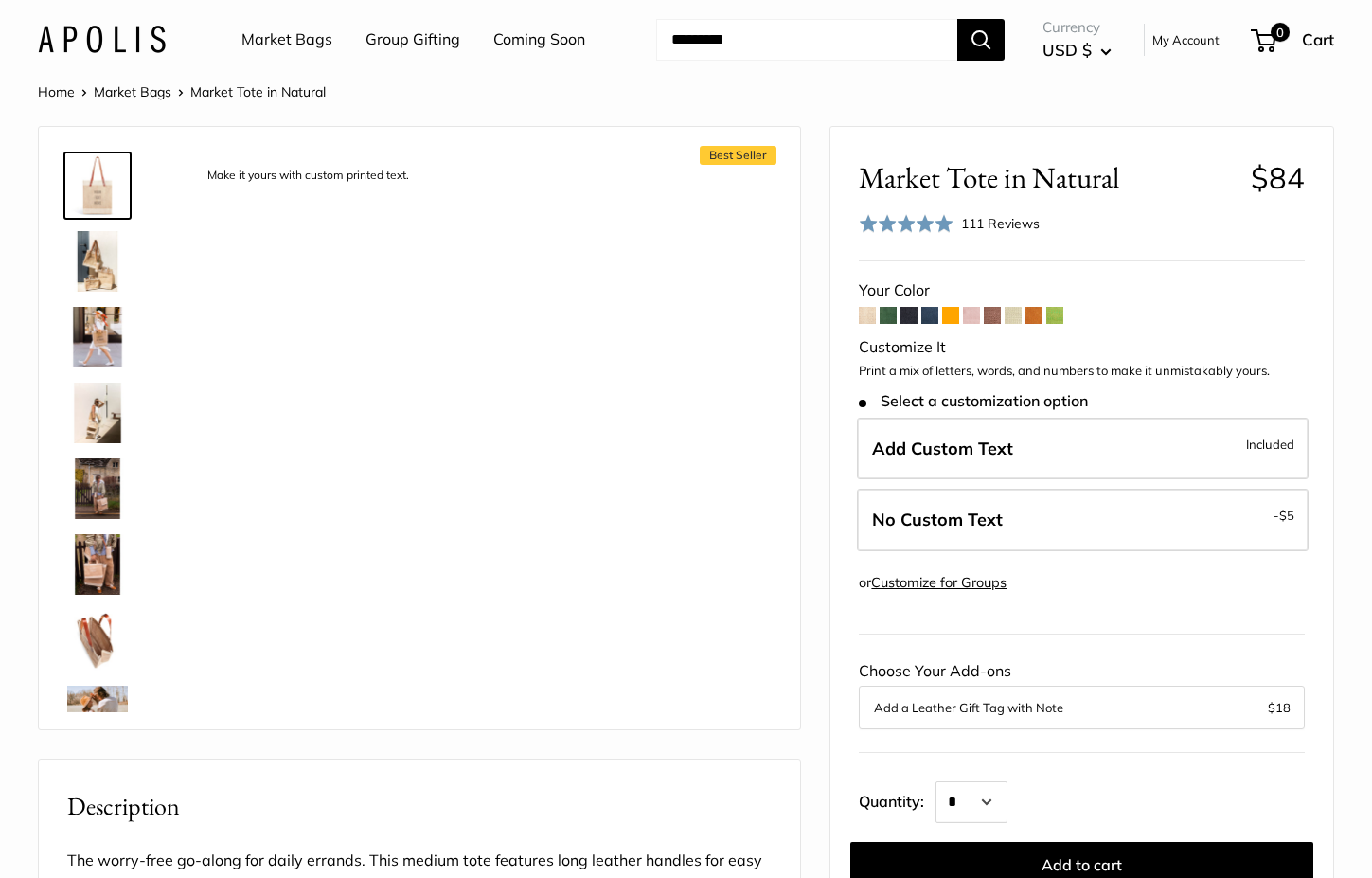 scroll, scrollTop: 0, scrollLeft: 0, axis: both 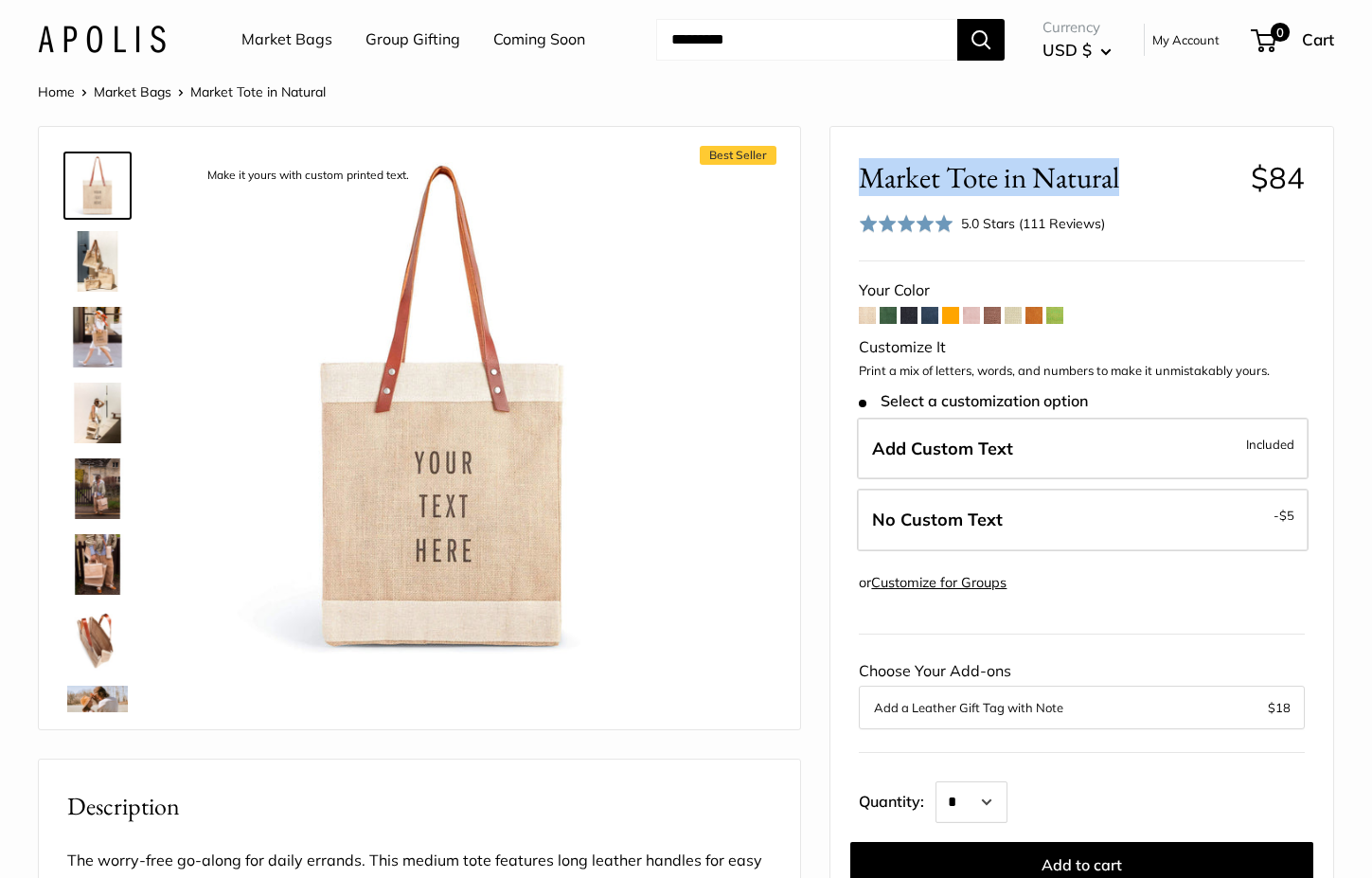 drag, startPoint x: 1141, startPoint y: 183, endPoint x: 852, endPoint y: 190, distance: 289.0848 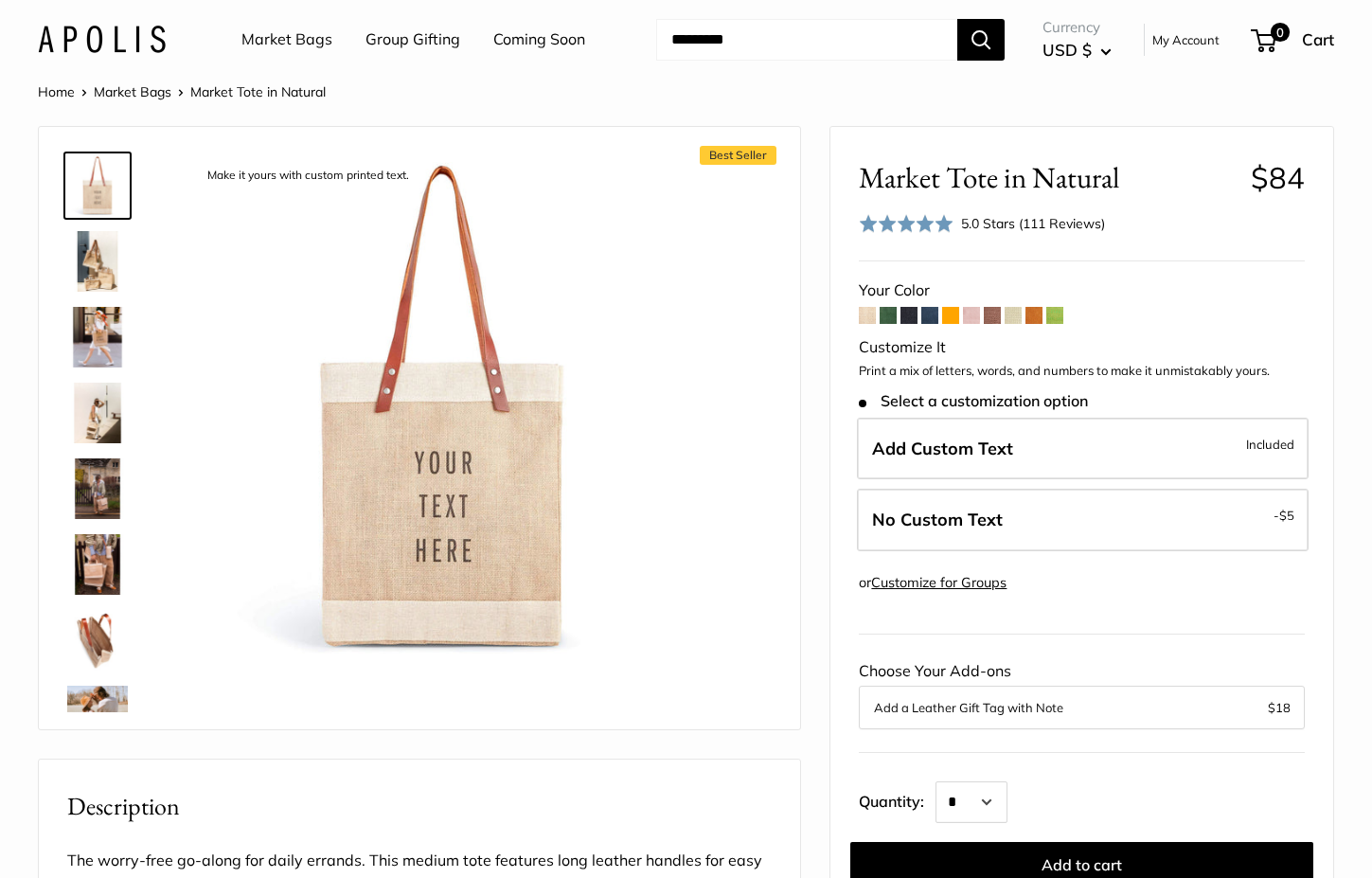 click at bounding box center [807, 40] 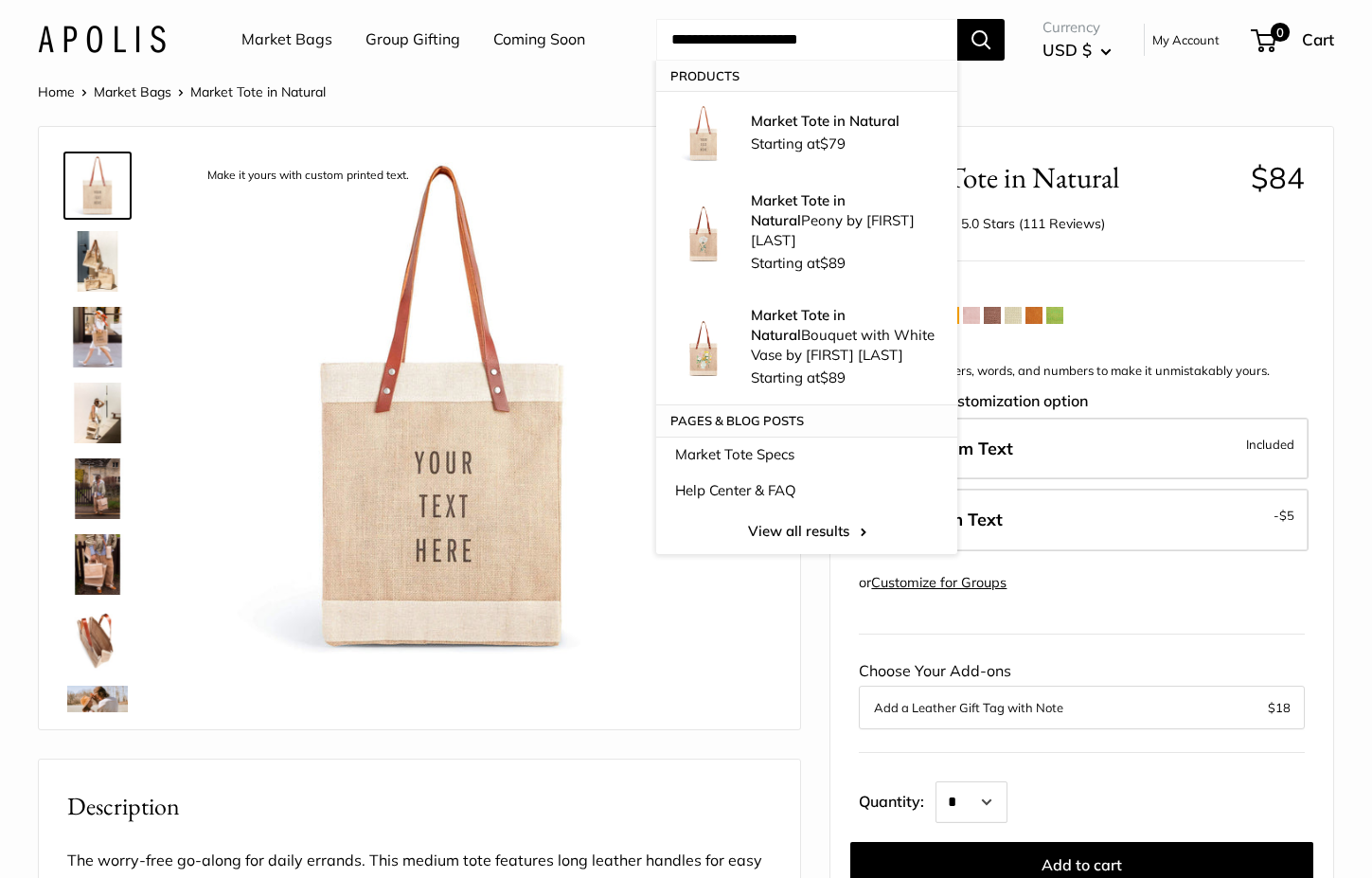 type on "**********" 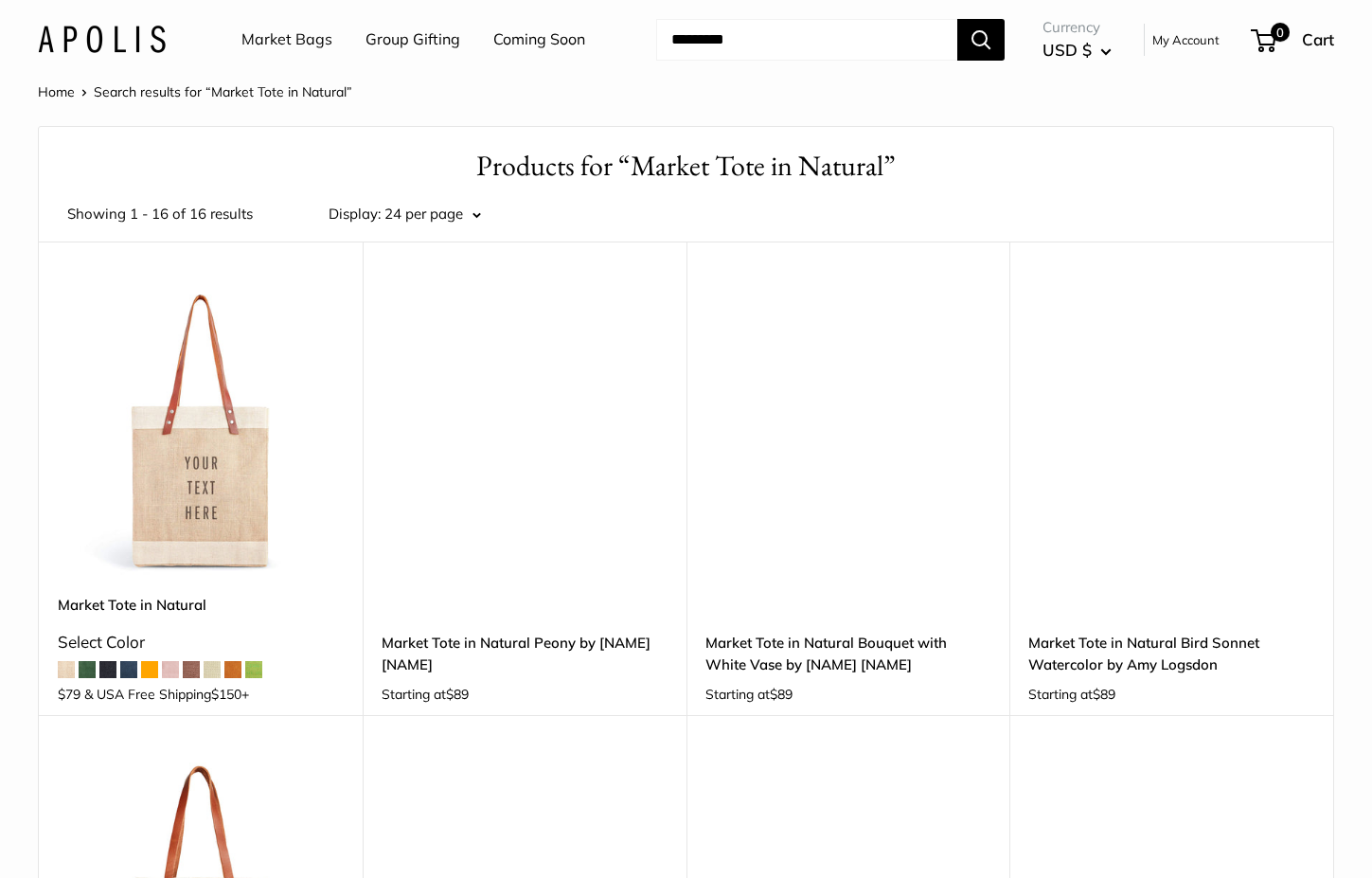 scroll, scrollTop: 0, scrollLeft: 0, axis: both 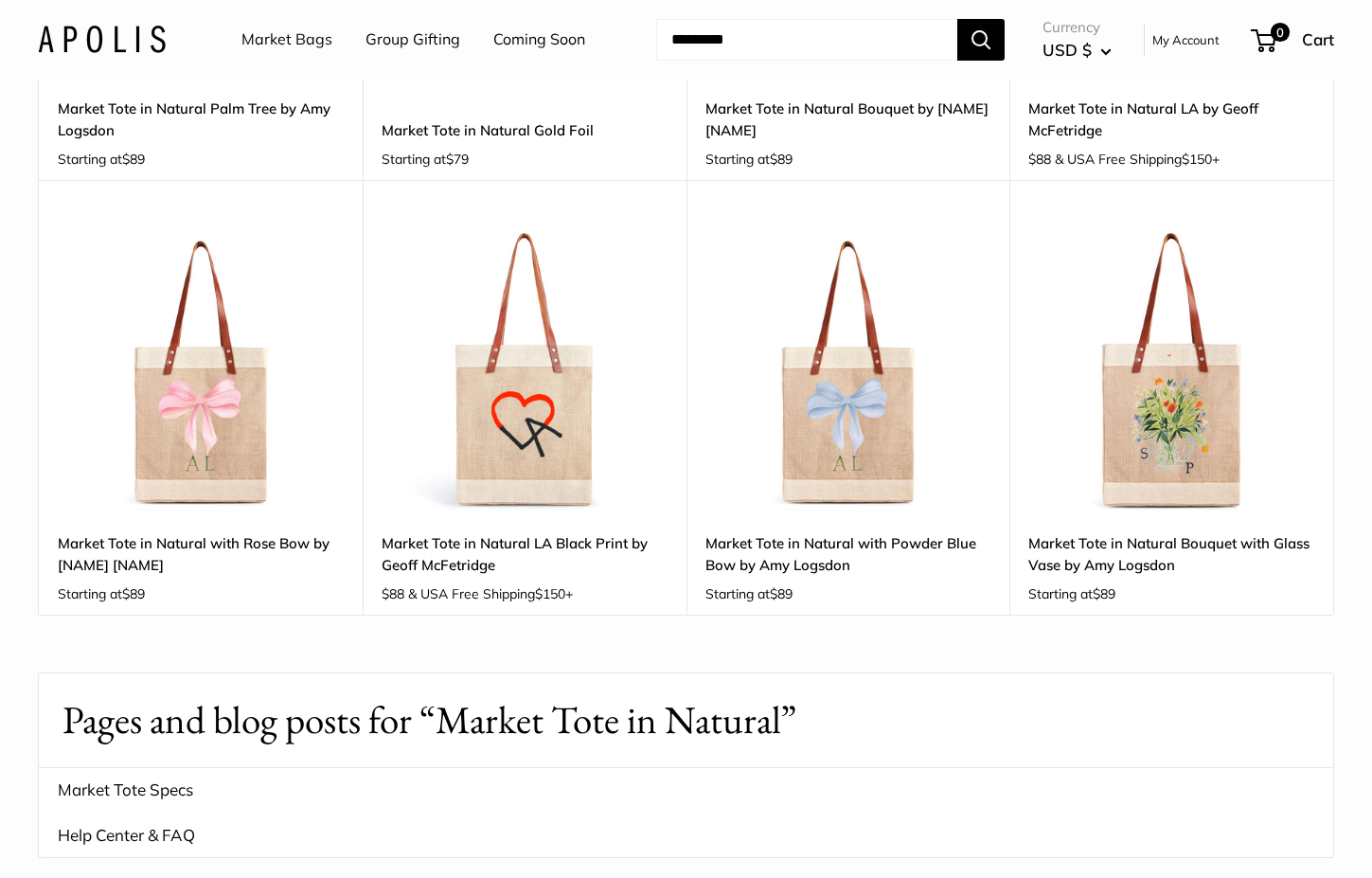 click at bounding box center [807, 40] 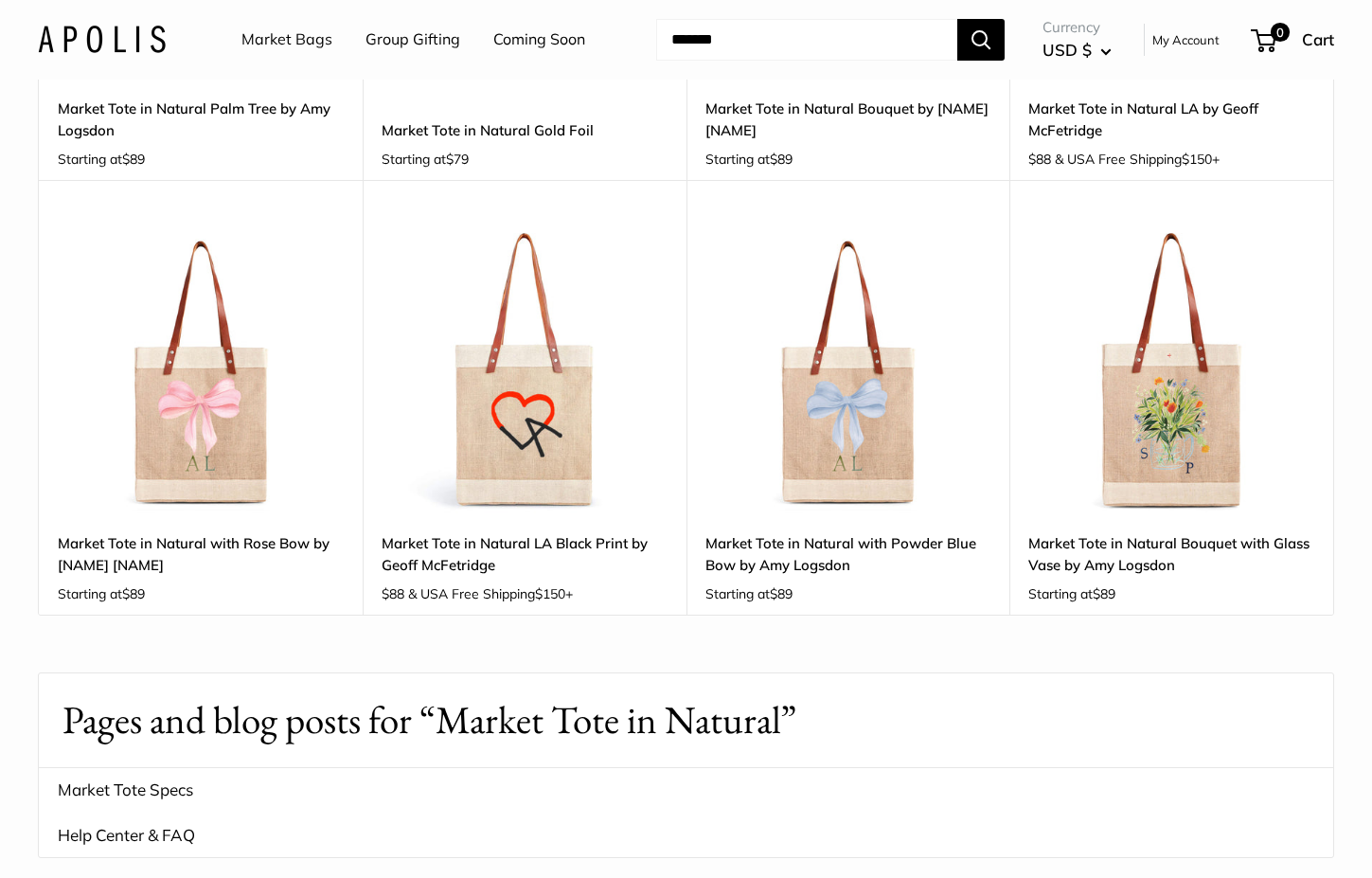 type on "*******" 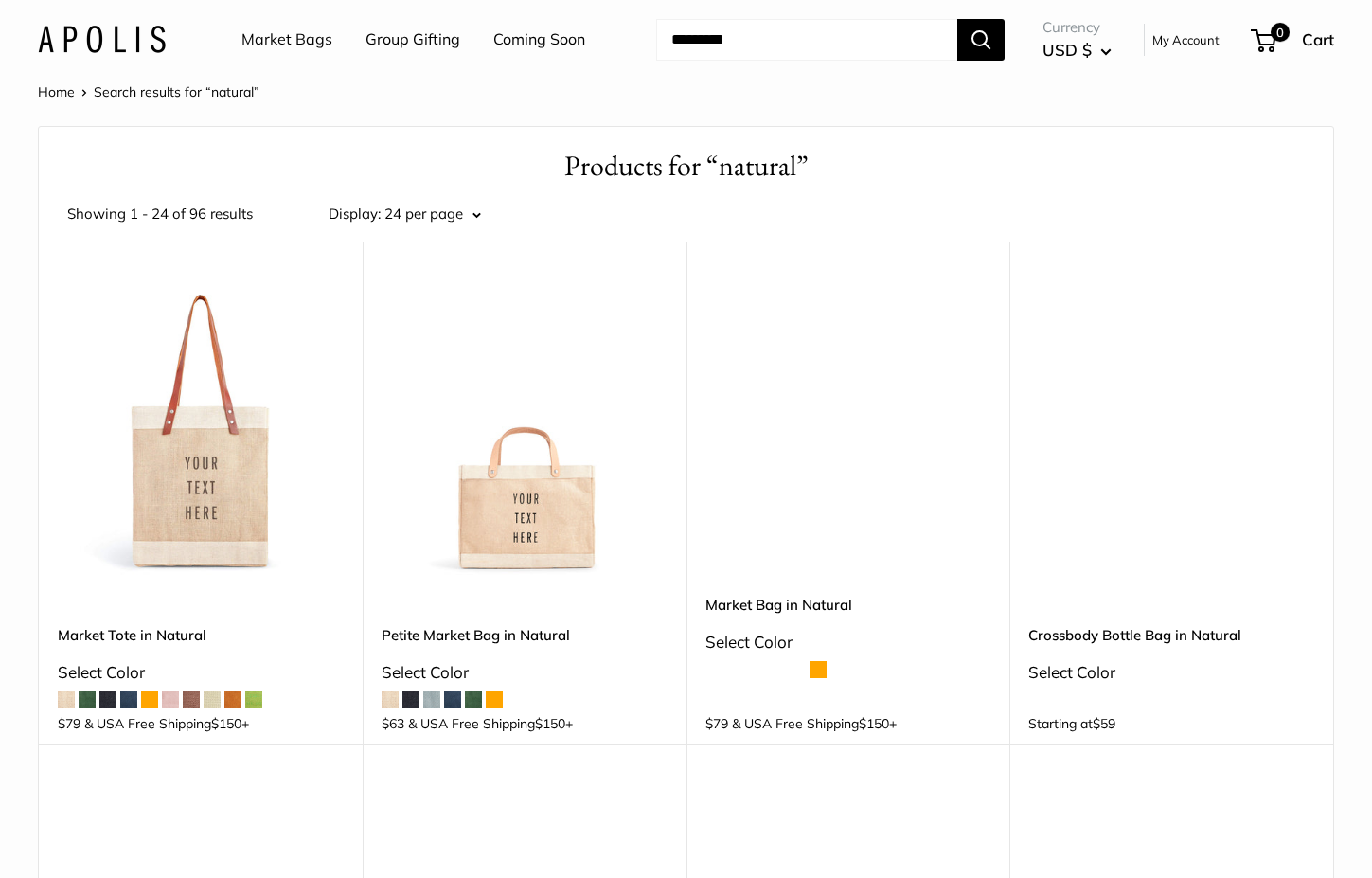 scroll, scrollTop: 0, scrollLeft: 0, axis: both 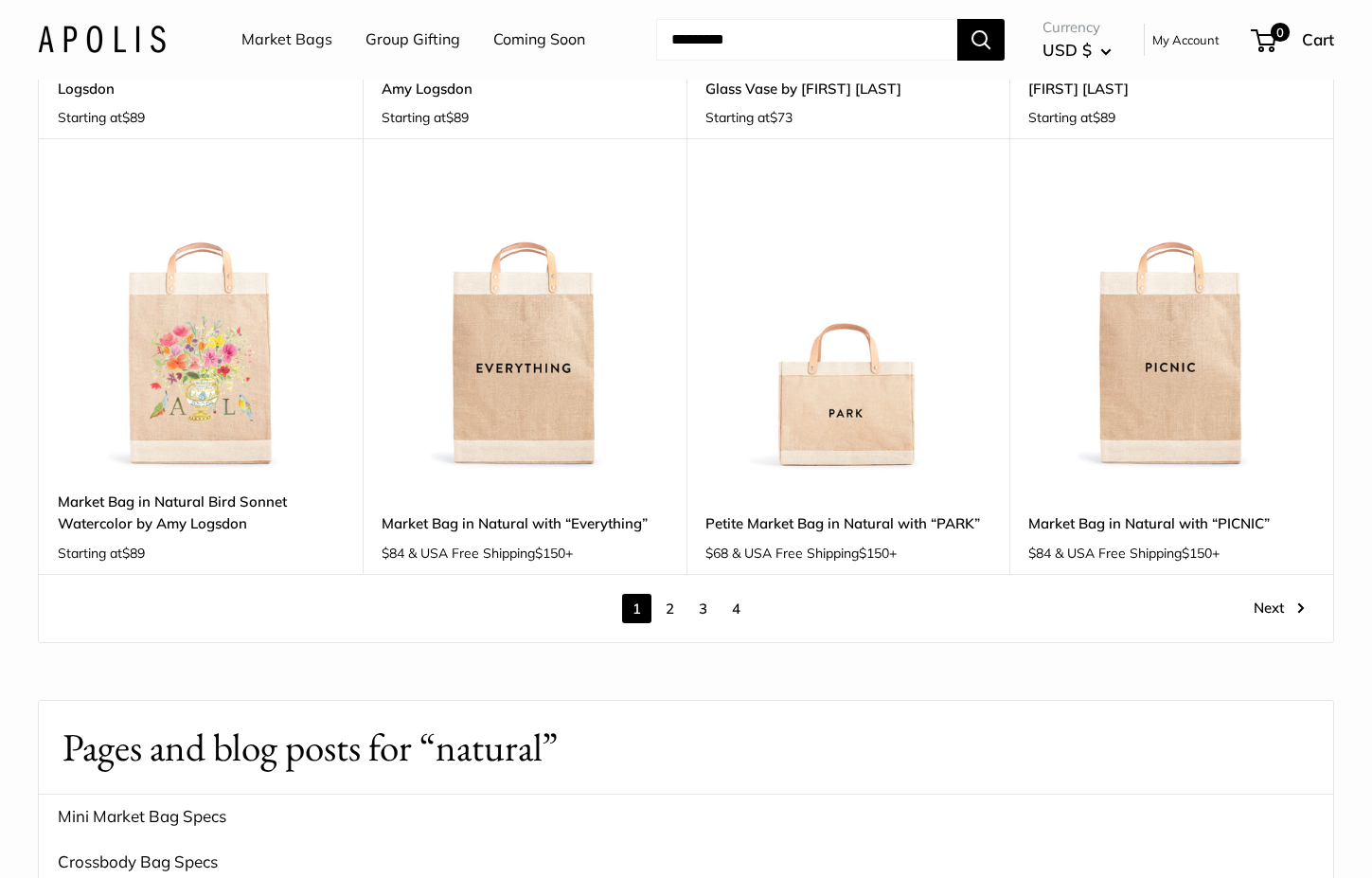 click on "2" at bounding box center [669, 608] 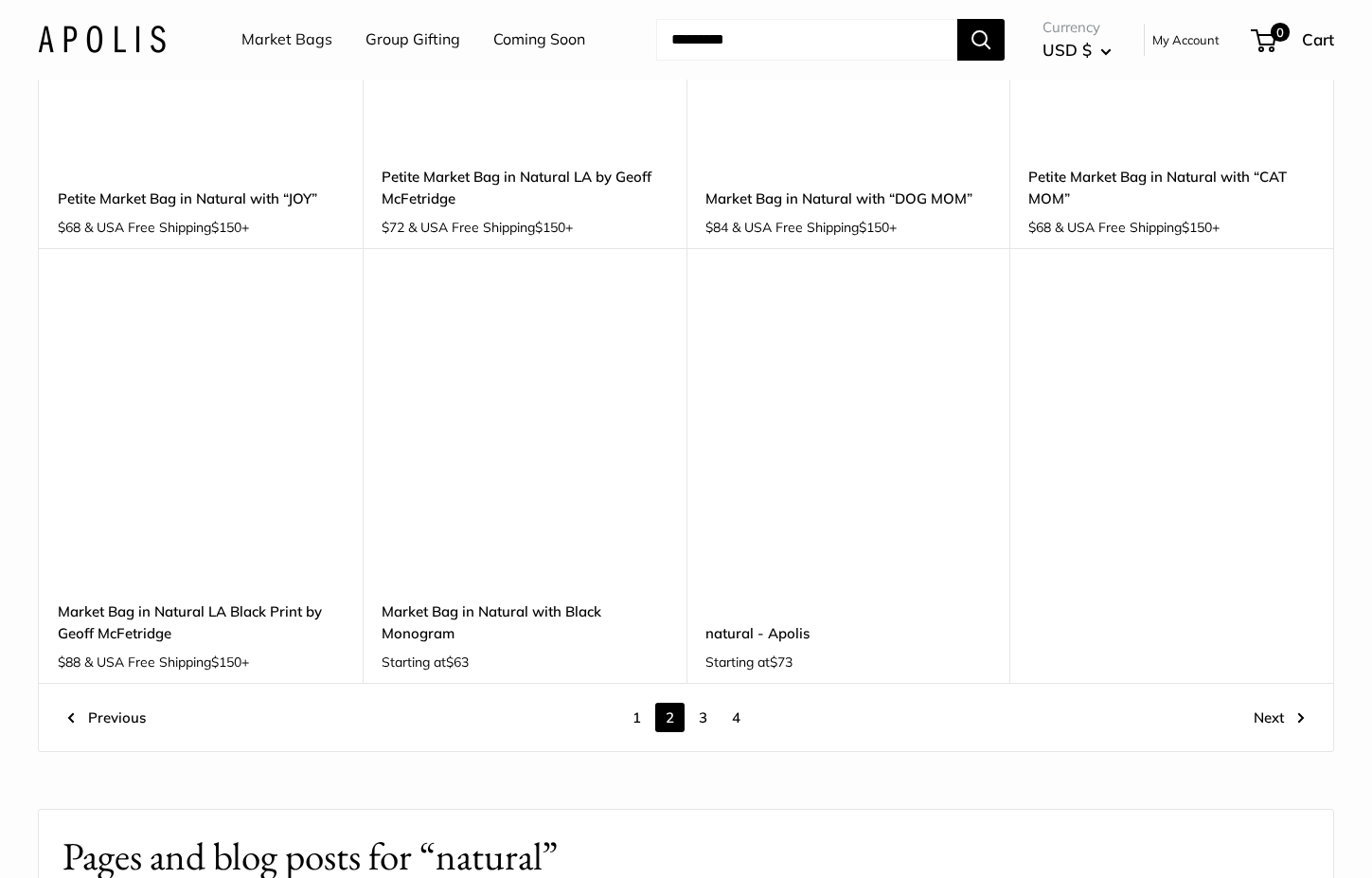 scroll, scrollTop: 2314, scrollLeft: 0, axis: vertical 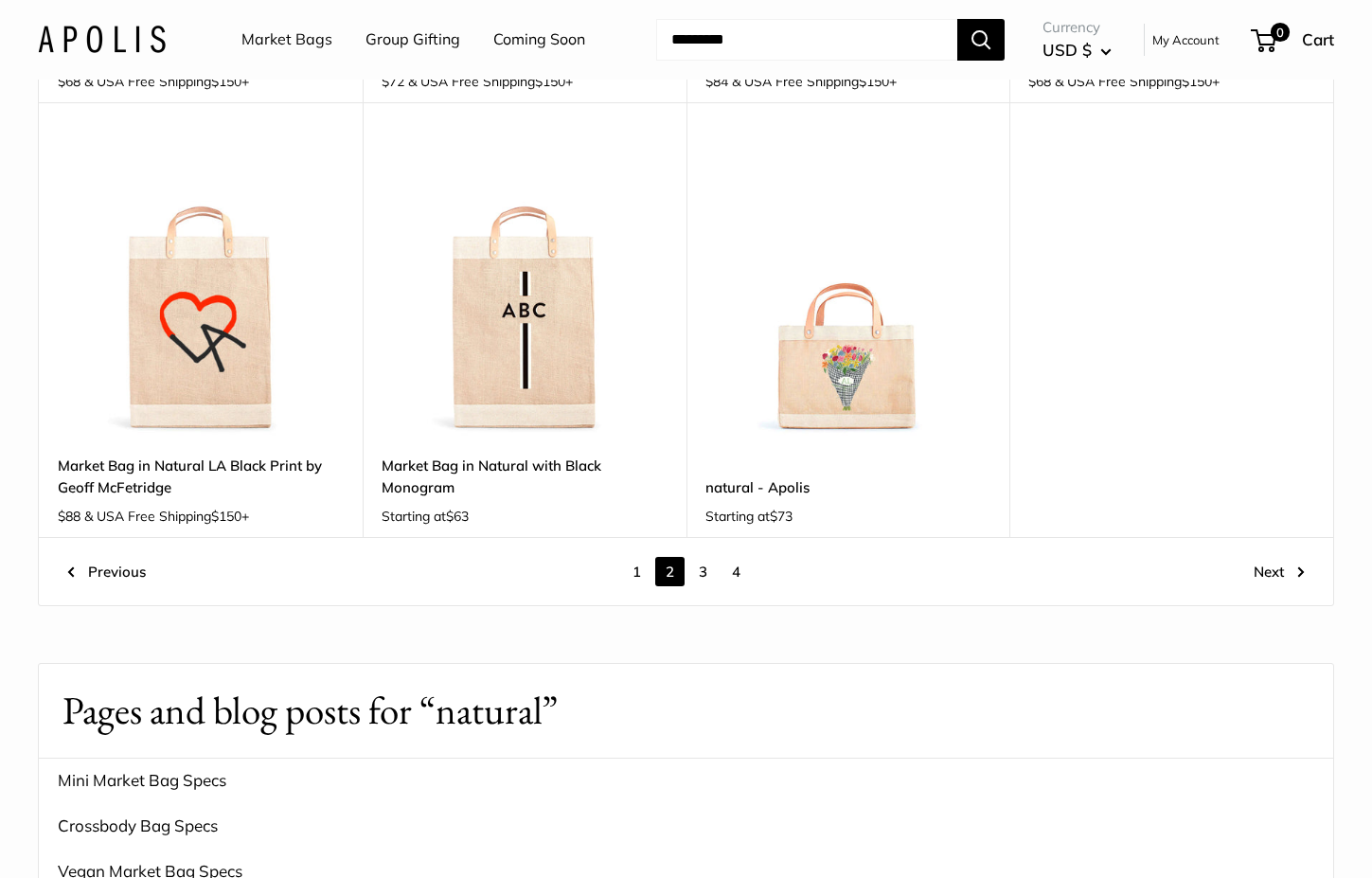 click on "3" at bounding box center (703, 571) 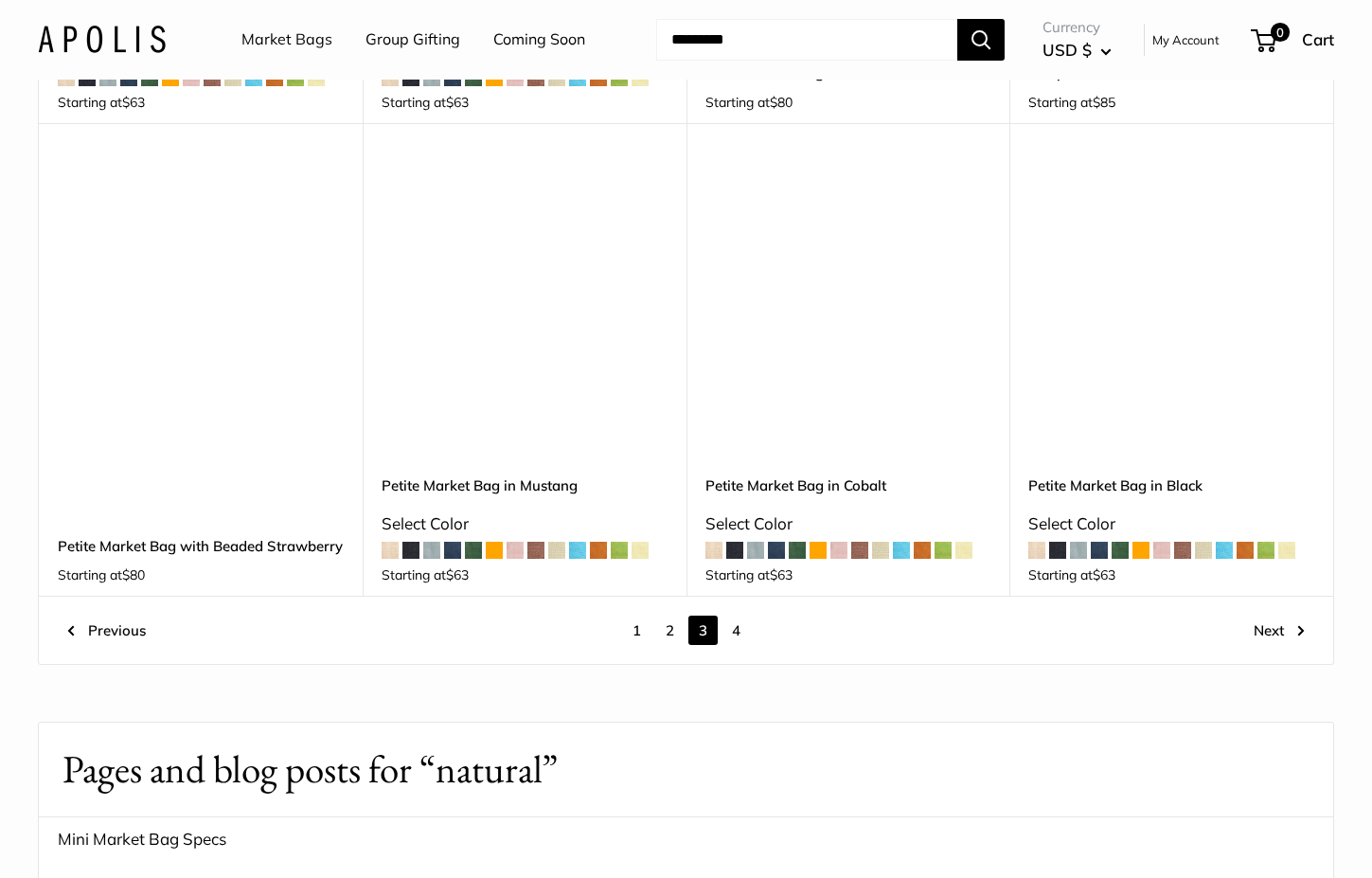 scroll, scrollTop: 2470, scrollLeft: 0, axis: vertical 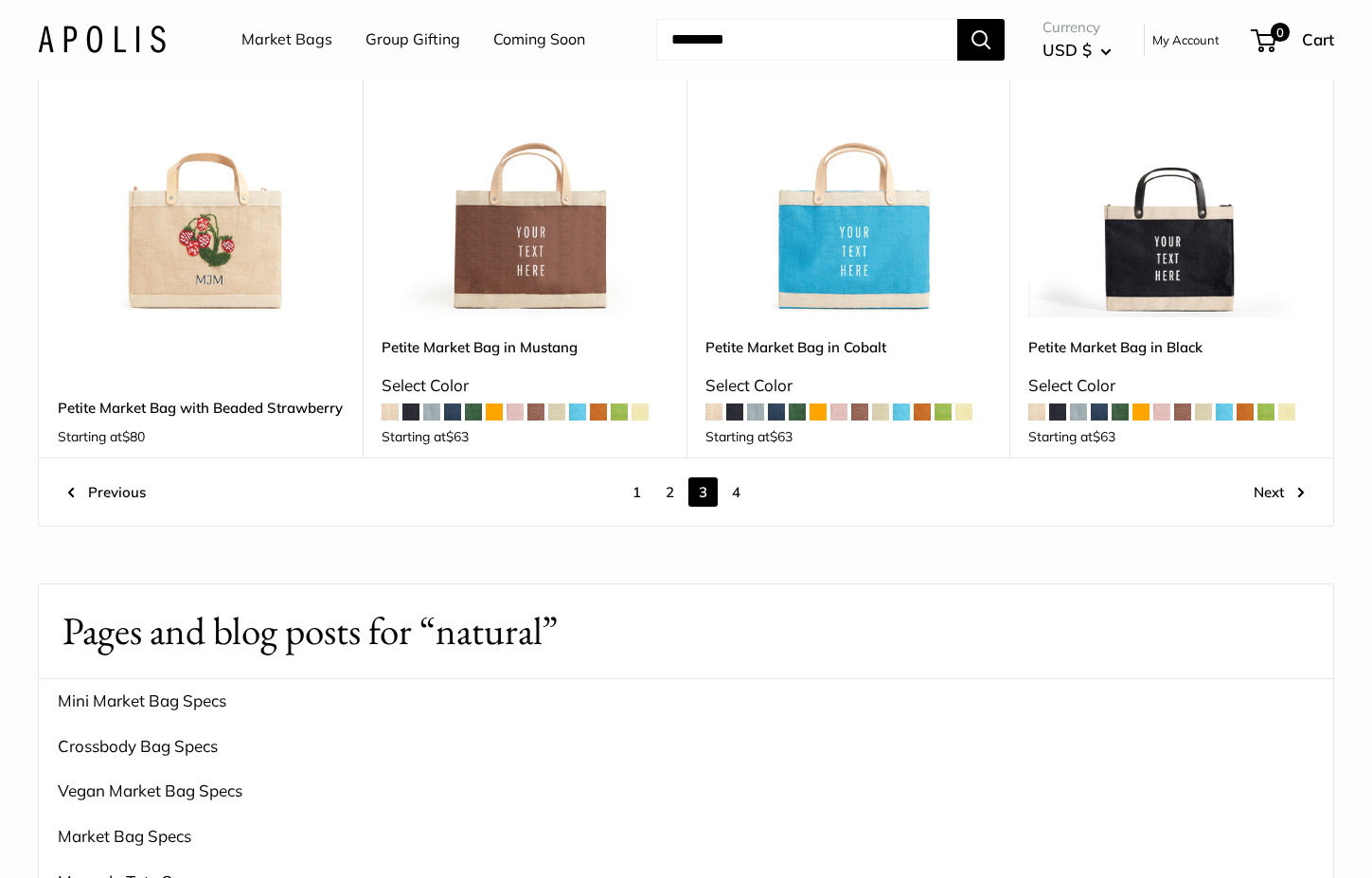 click on "4" at bounding box center (736, 492) 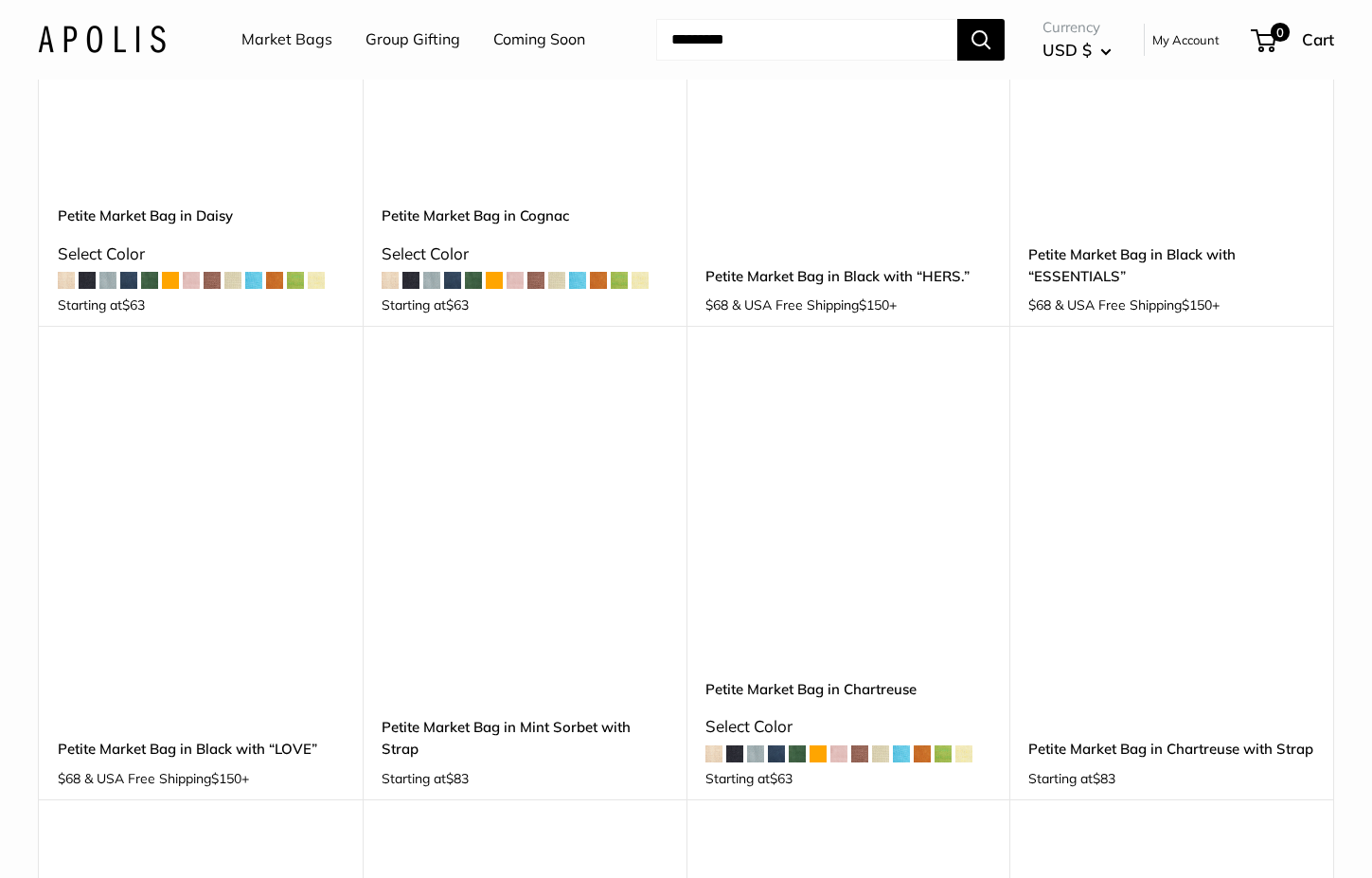 scroll, scrollTop: 1075, scrollLeft: 0, axis: vertical 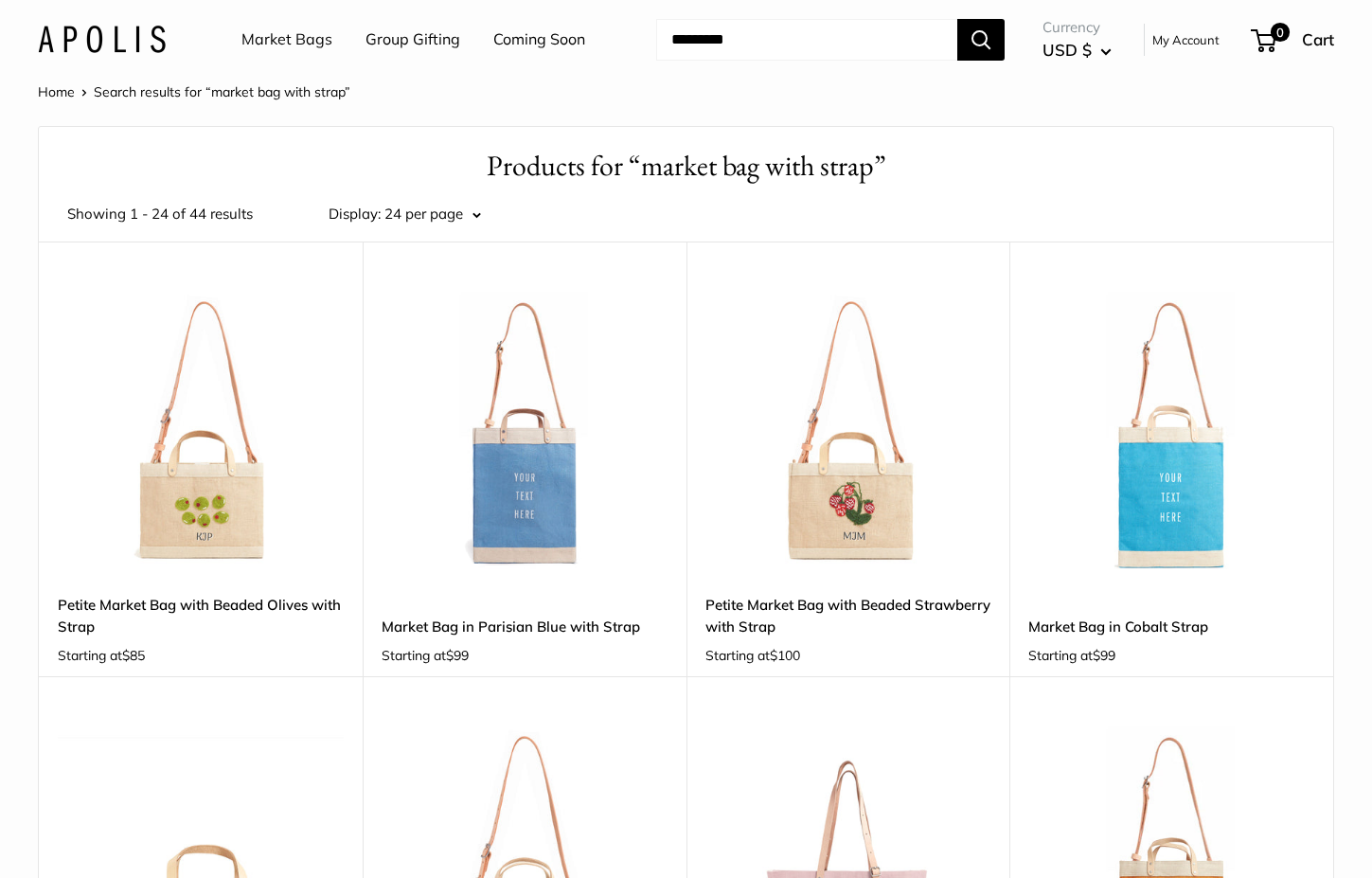 click at bounding box center [0, 0] 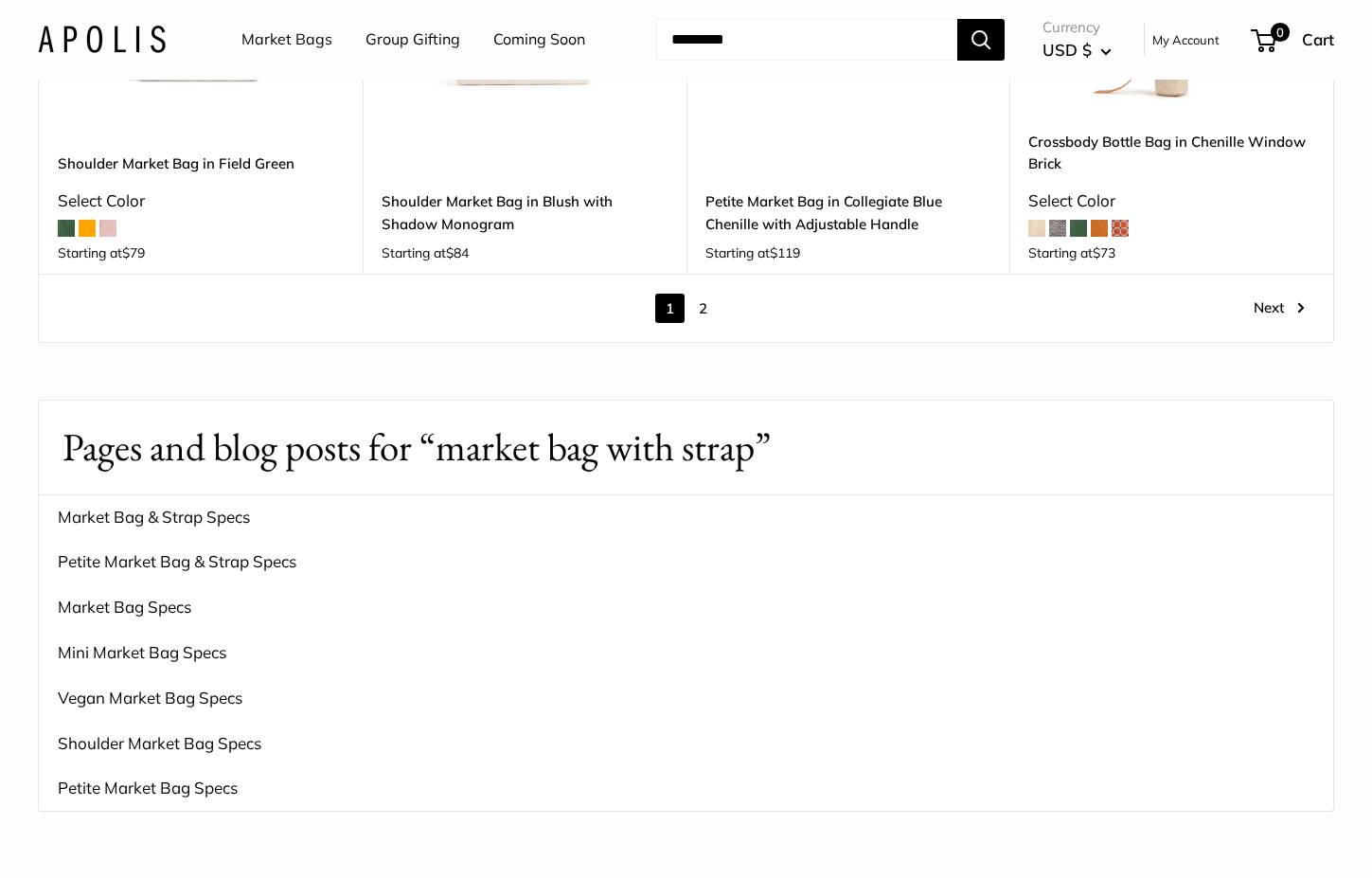 scroll, scrollTop: 2381, scrollLeft: 0, axis: vertical 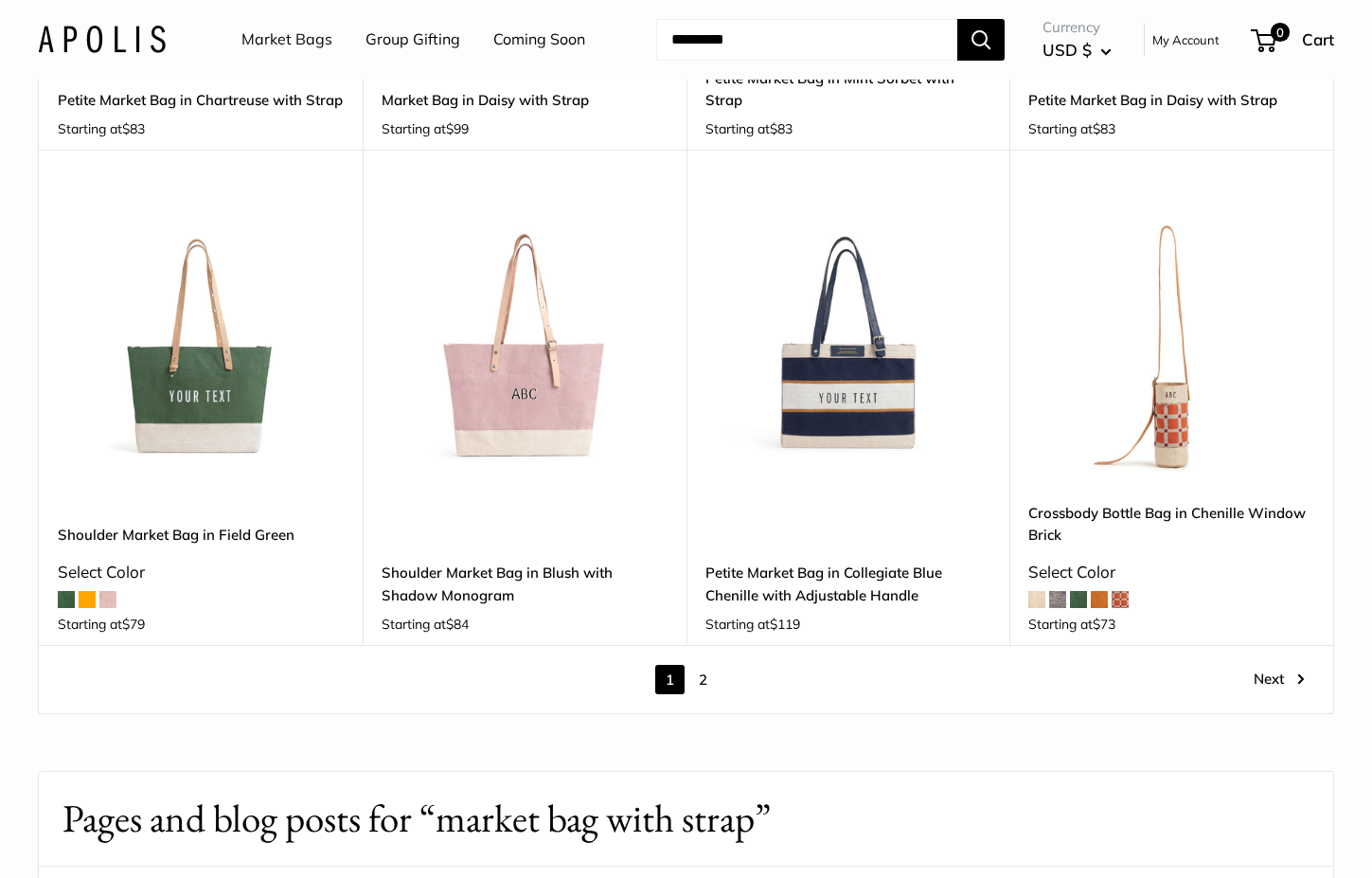 drag, startPoint x: 811, startPoint y: 580, endPoint x: 808, endPoint y: 564, distance: 16.278821 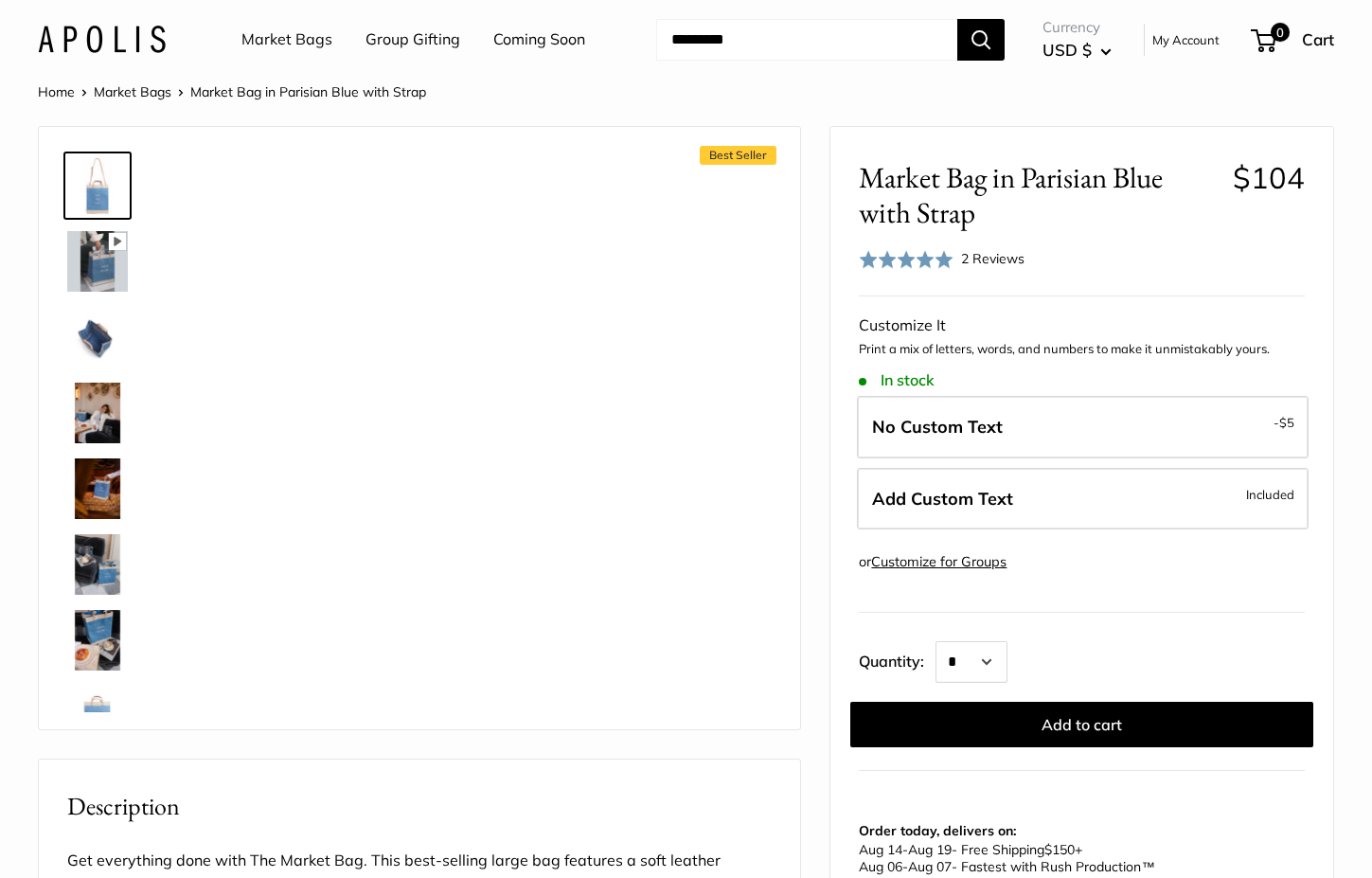 scroll, scrollTop: 0, scrollLeft: 0, axis: both 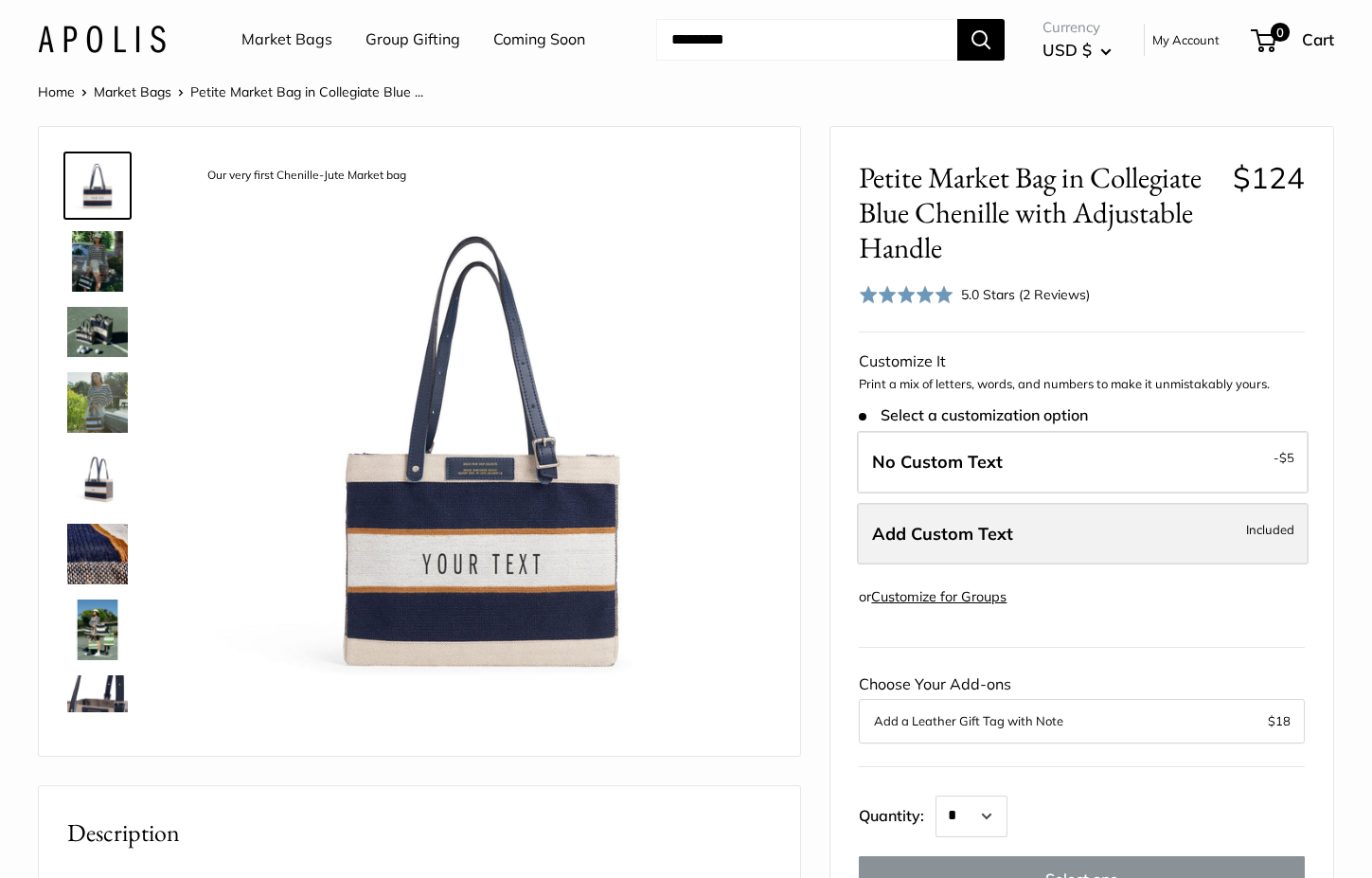 click on "Add Custom Text" at bounding box center (942, 533) 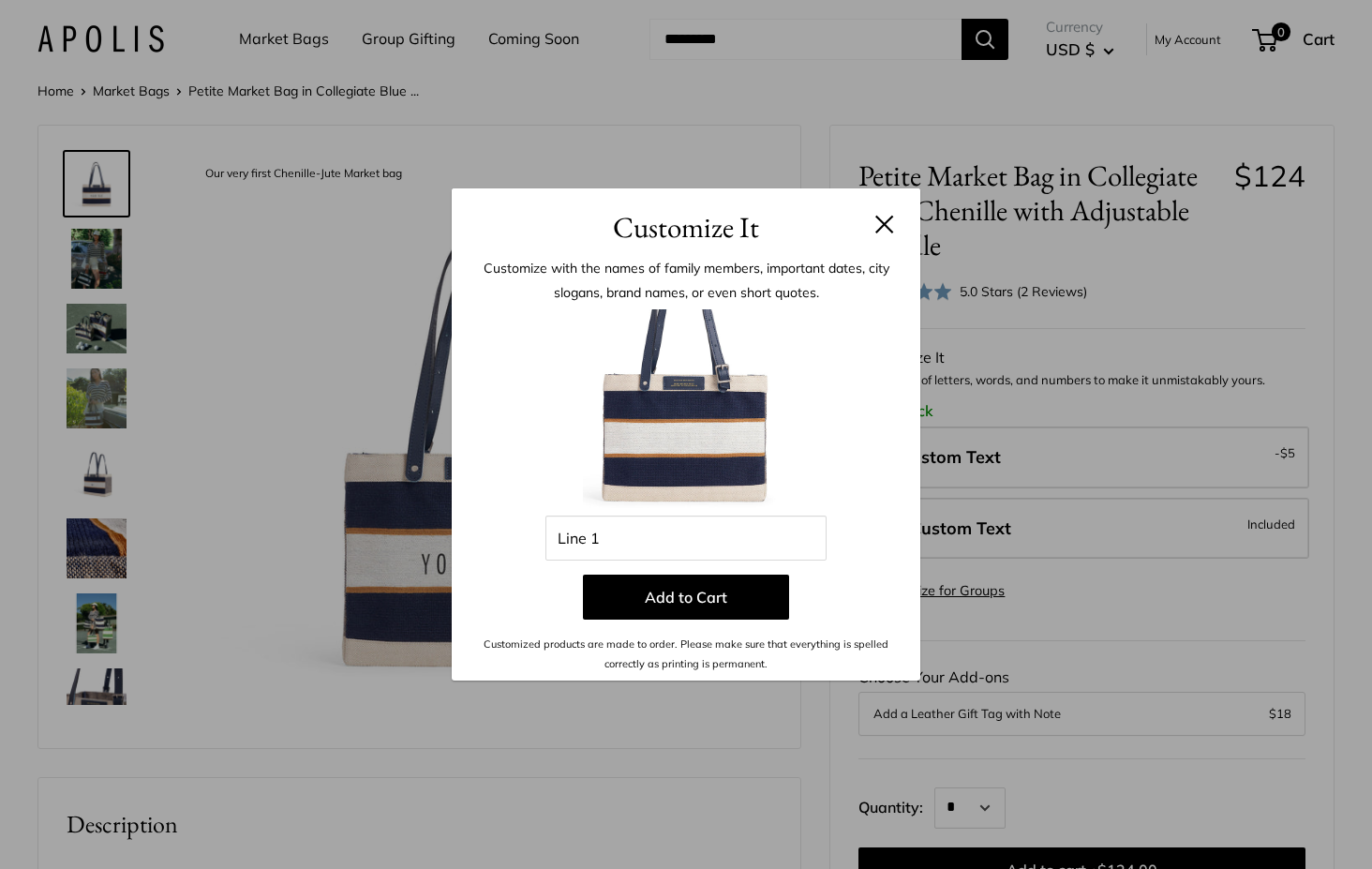 click at bounding box center [885, 224] 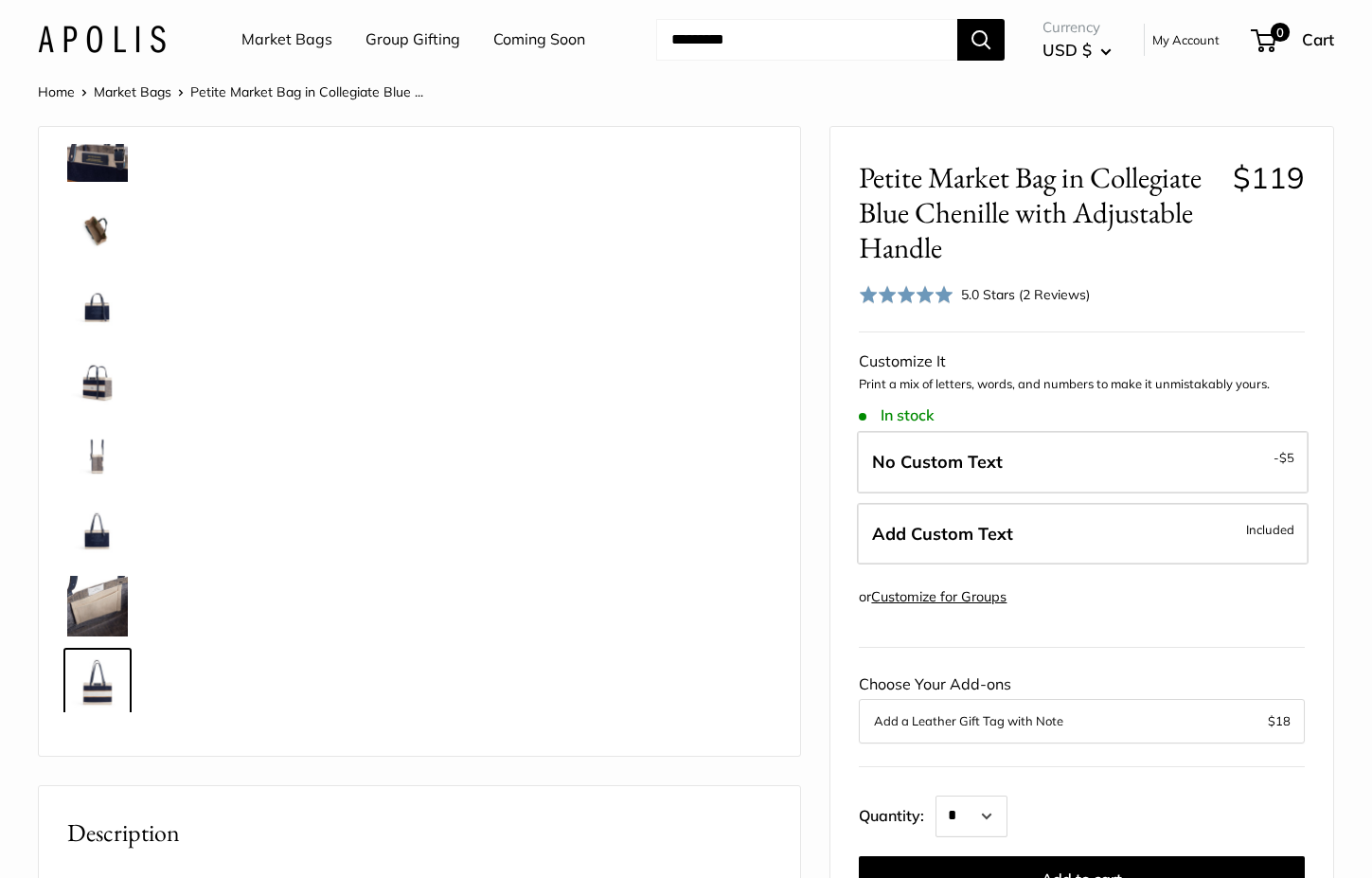 scroll, scrollTop: 565, scrollLeft: 0, axis: vertical 